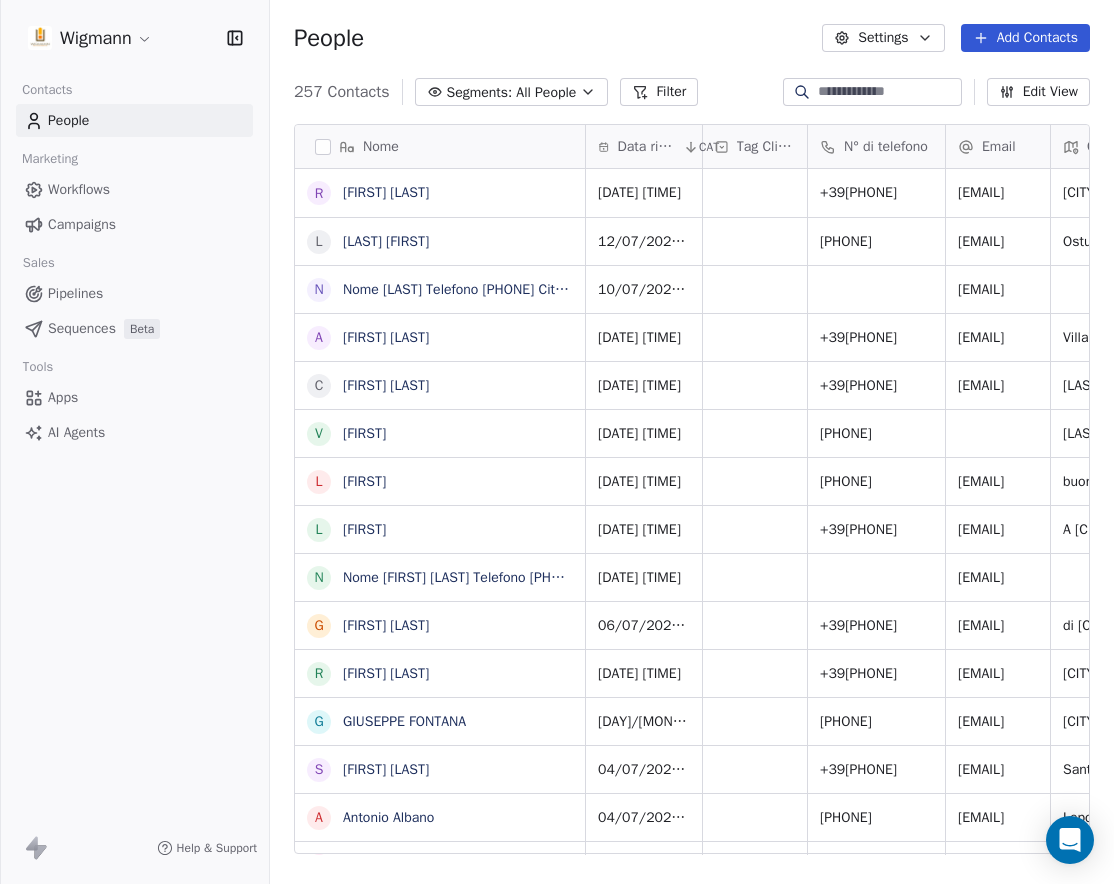 scroll, scrollTop: 0, scrollLeft: 0, axis: both 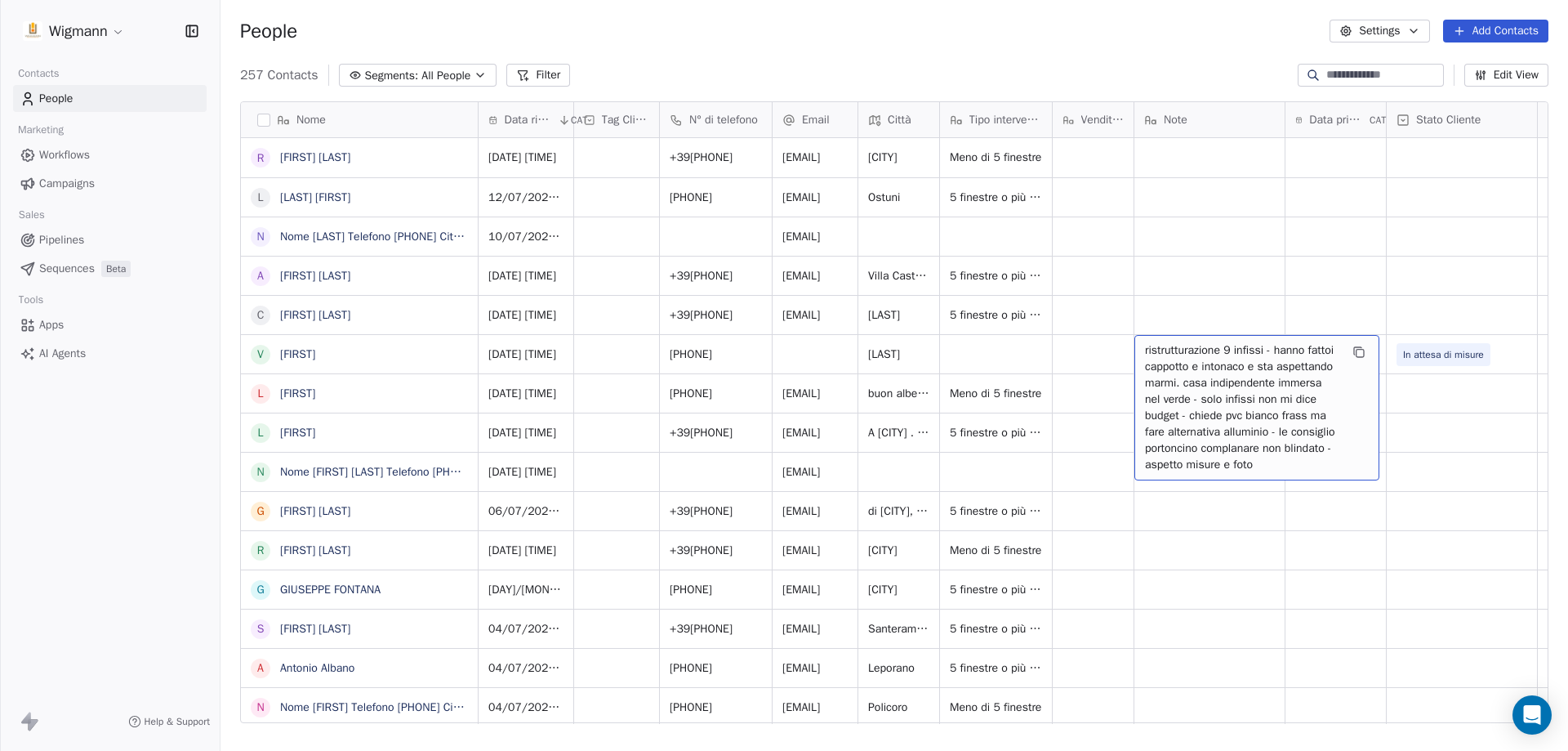 click on "ristrutturazione 9 infissi - hanno fattoi cappotto e intonaco e sta aspettando marmi. casa indipendente immersa nel verde - solo infissi non mi dice budget - chiede pvc bianco frass ma fare alternativa alluminio - le consiglio portoncino complanare non blindato - aspetto misure e foto" at bounding box center (1242, 408) 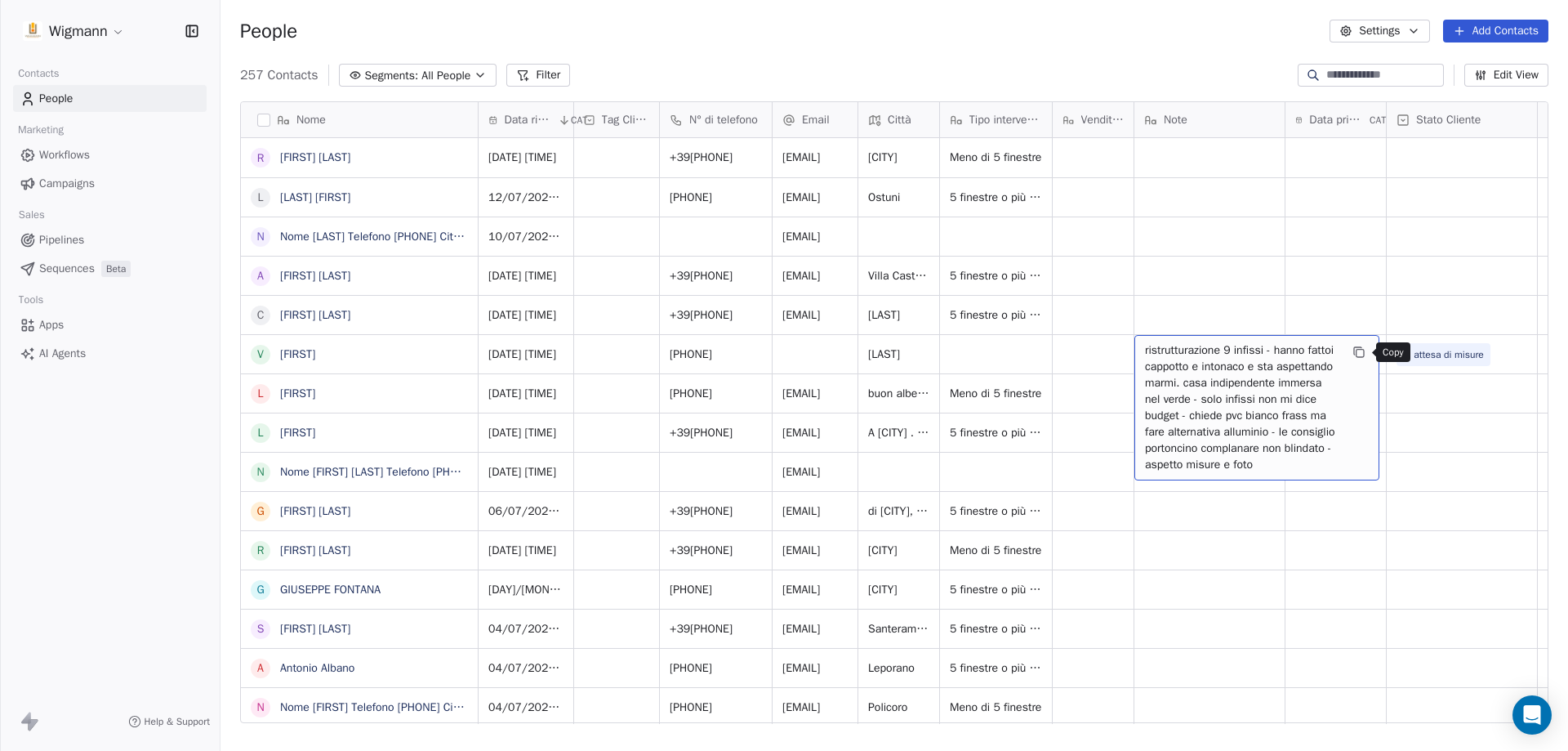 click at bounding box center [1359, 352] 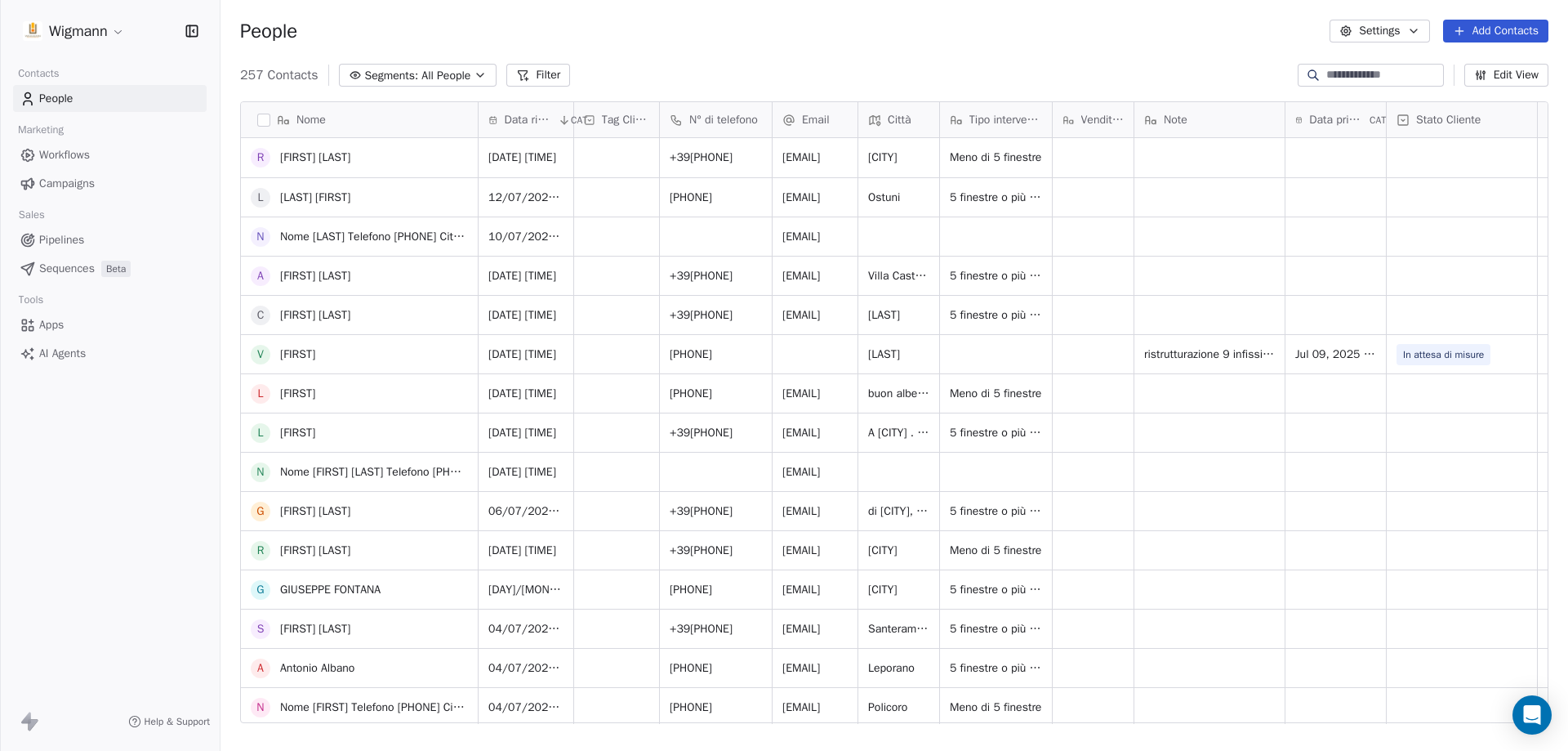 scroll, scrollTop: 409, scrollLeft: 0, axis: vertical 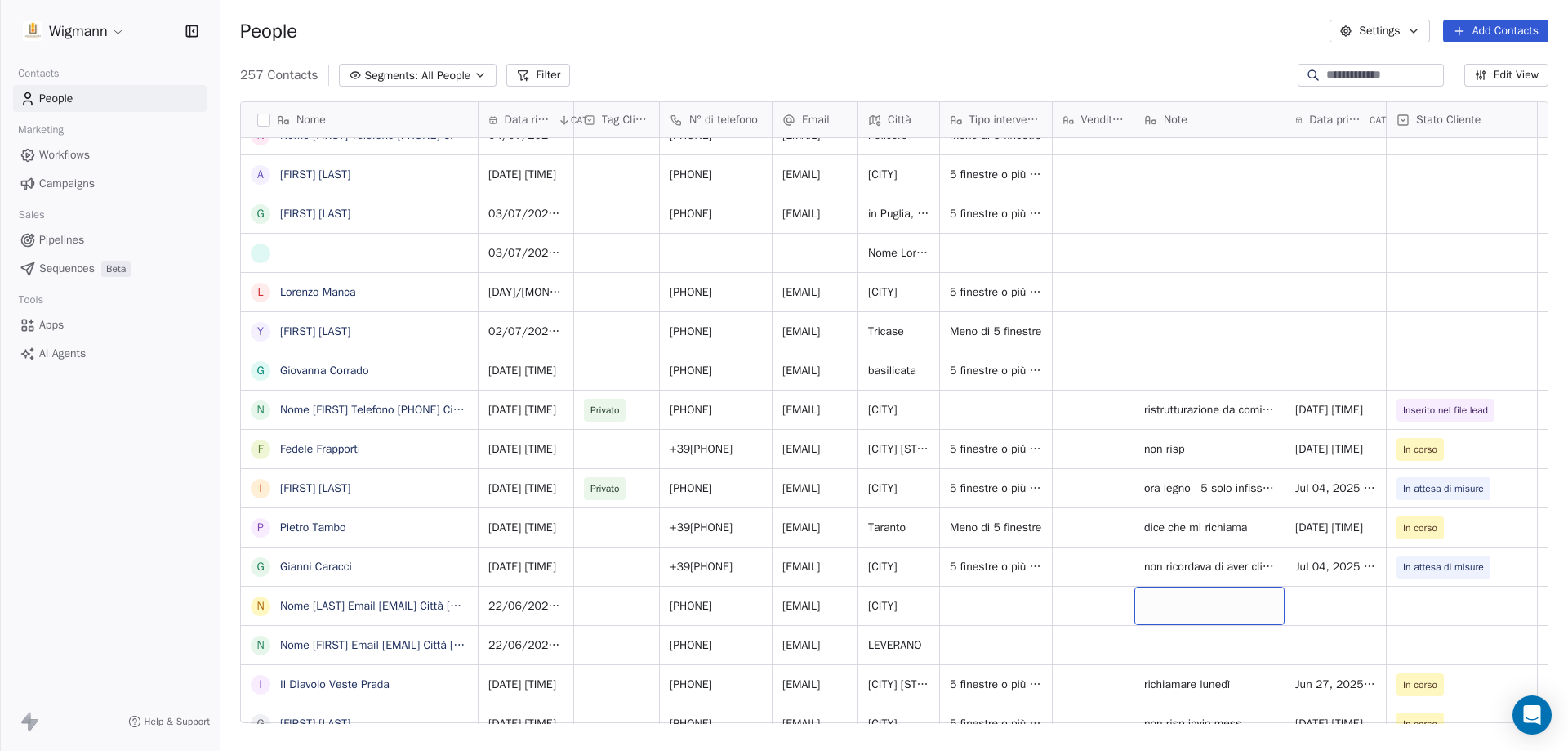 click at bounding box center (1209, 606) 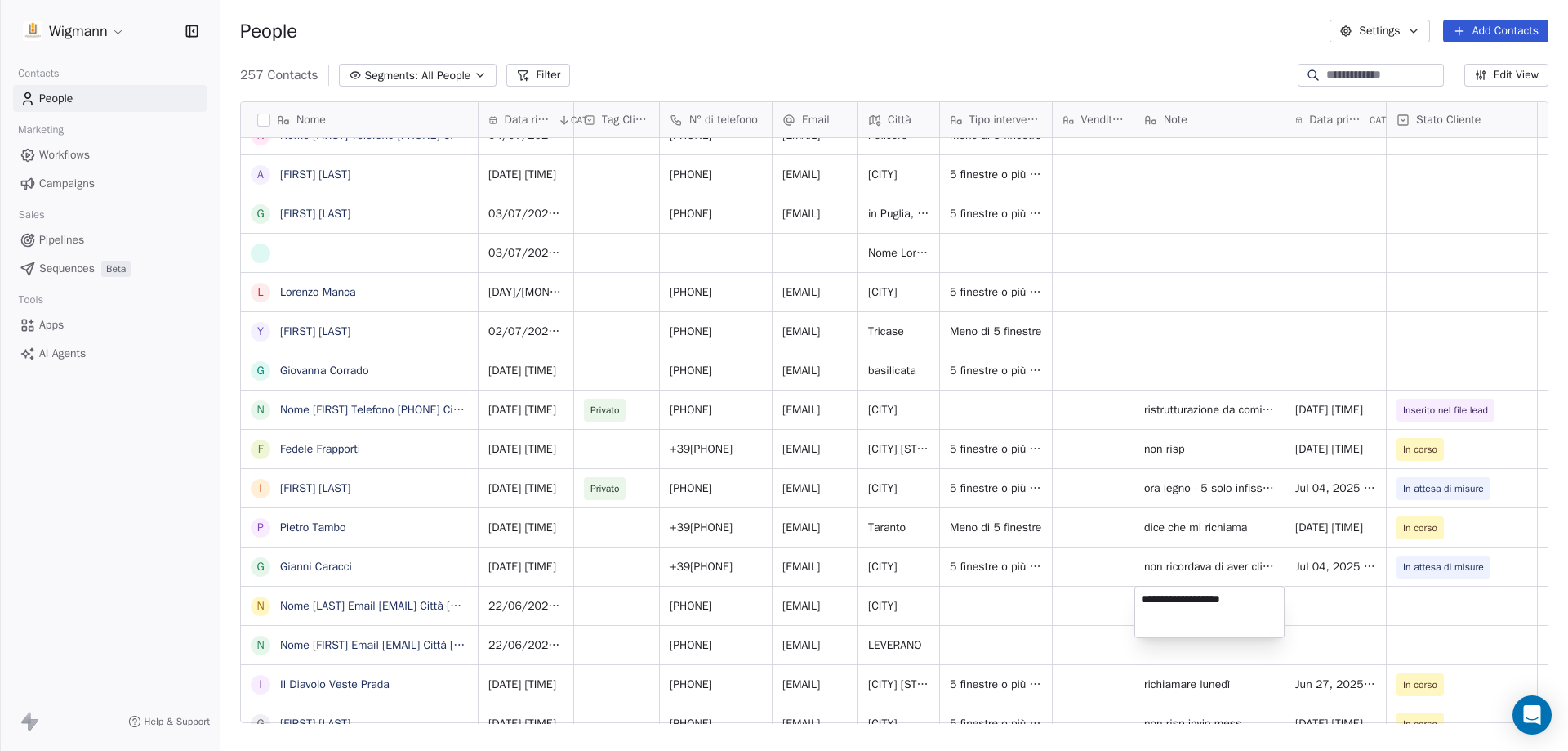 click on "**********" at bounding box center (1209, 612) 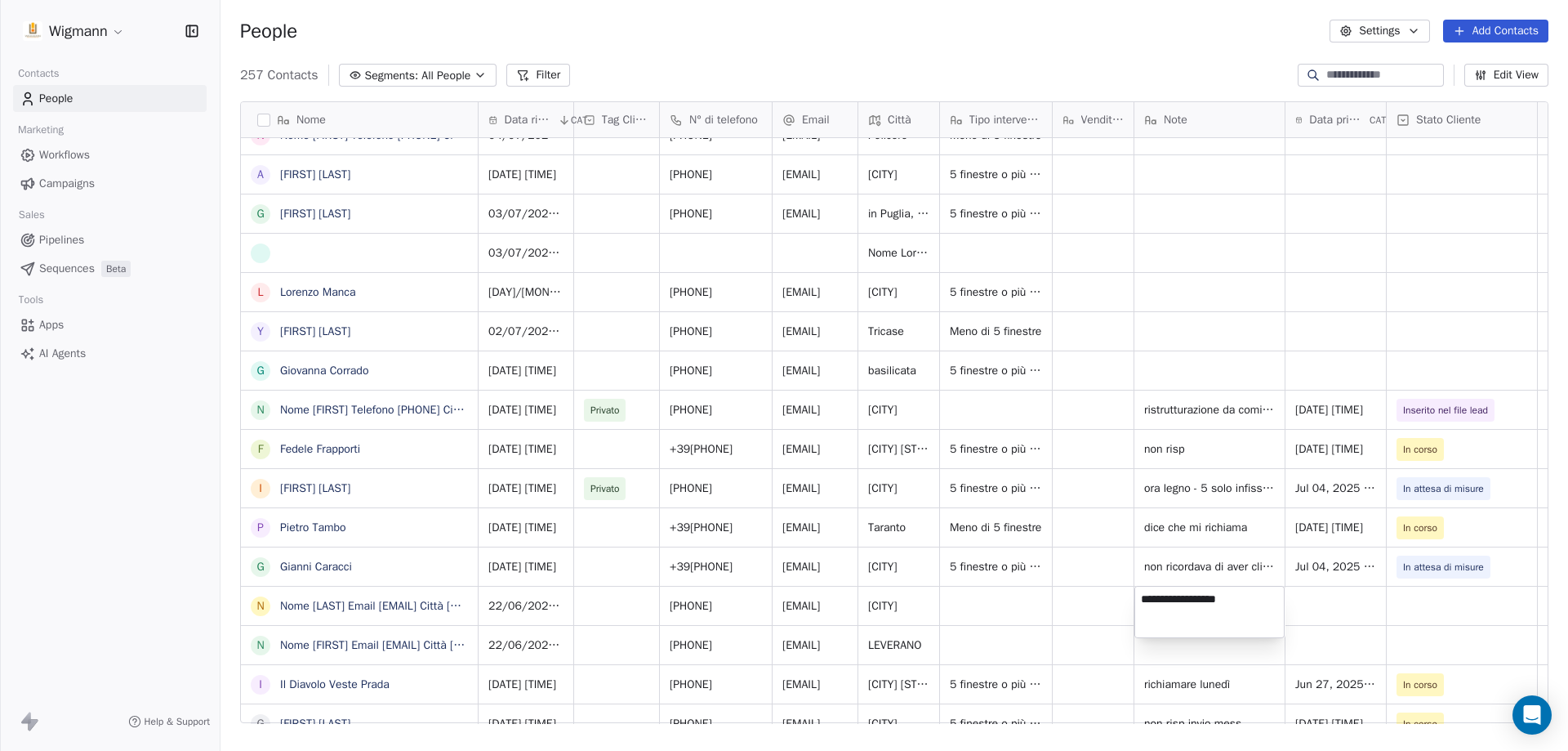 type on "**********" 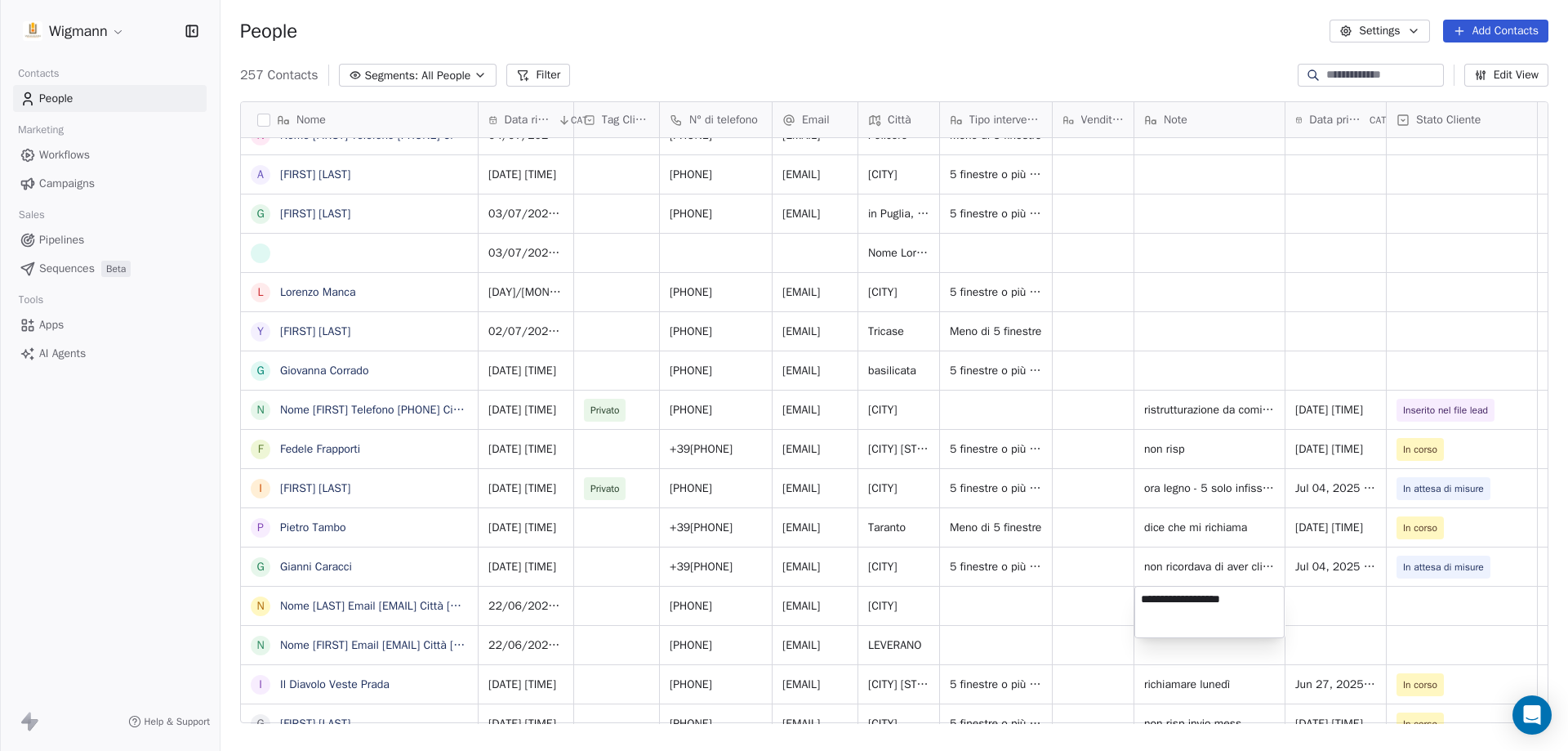 click on "Wigmann Contacts People Marketing Workflows Campaigns Sales Pipelines Sequences Beta Tools Apps AI Agents Help & Support People Settings Add Contacts 257 Contacts Segments: All People Filter Edit View Tag Add to Sequence Nome R [FIRST] [LAST] L [LAST] [FIRST] N Nome [FIRST] Telefono [PHONE] Città [CITY] Email [EMAIL] Informazioni Buongiorno, vorrei chiedere un preventivo e qualche informazione in merito a porte blindate da installare A [FIRST] [LAST] C [LAST] [FIRST] V [FIRST] l [FIRST] l [FIRST] N Nome [FIRST] [LAST] Telefono [PHONE] Città [CITY] Email [EMAIL] Informazioni buongiorno, per un cantiere di ristrutturazione in [CITY] avrei bisogno di sostituire alcuni G [FIRST] [LAST] R [FIRST] [LAST] G [FIRST] [LAST] S [FIRST] [LAST] A [FIRST] [LAST] N A [FIRST] [LAST] G [FIRST] [LAST] L [FIRST] [LAST] Y [FIRST] [LAST] G [FIRST] [LAST] N [FIRST] [LAST] I [FIRST] [LAST] P [FIRST] [LAST] G [FIRST] [LAST] N [FIRST] [LAST] I [LAST] G [LAST] S [LAST] G [LAST] P [LAST] M" at bounding box center (784, 375) 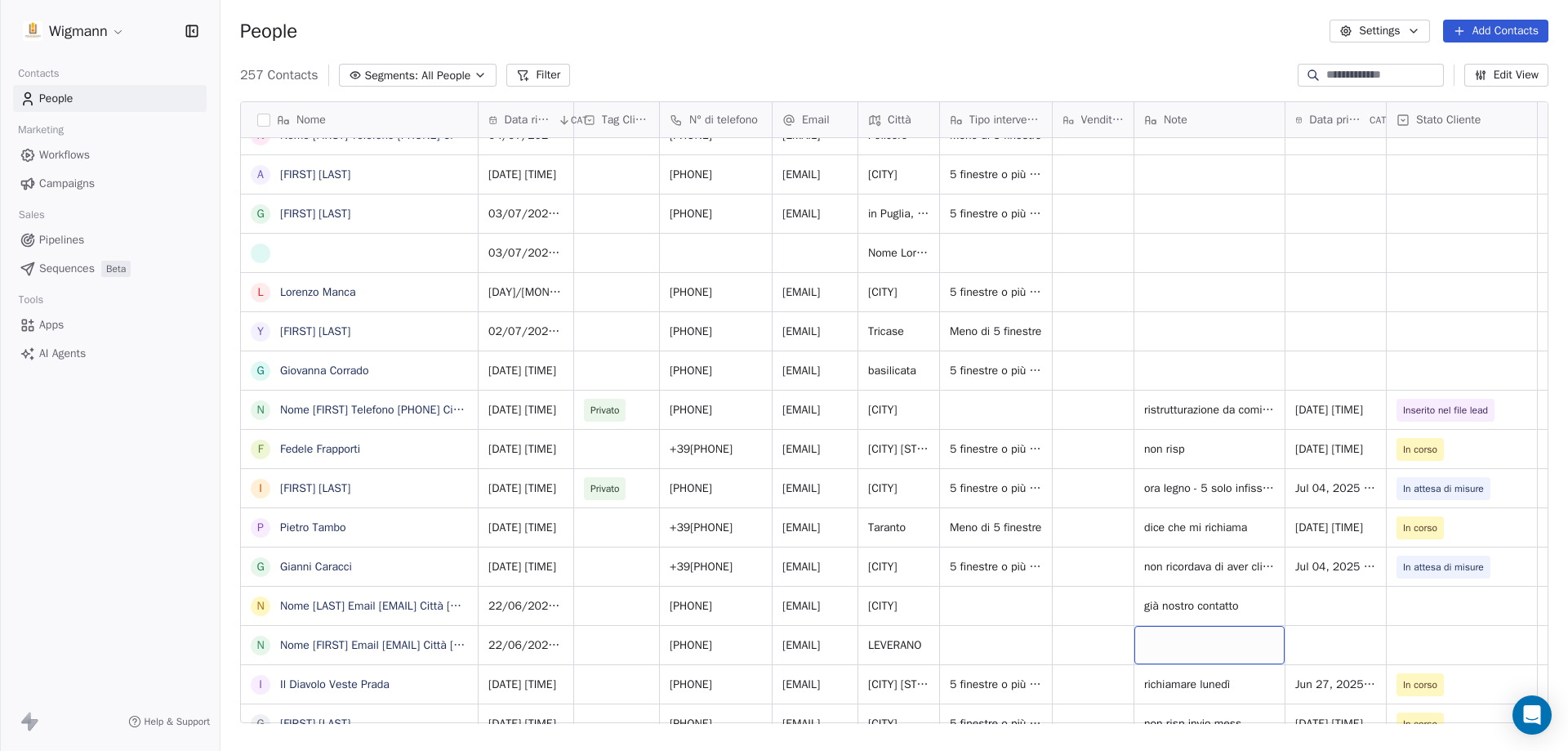 click at bounding box center (1209, 645) 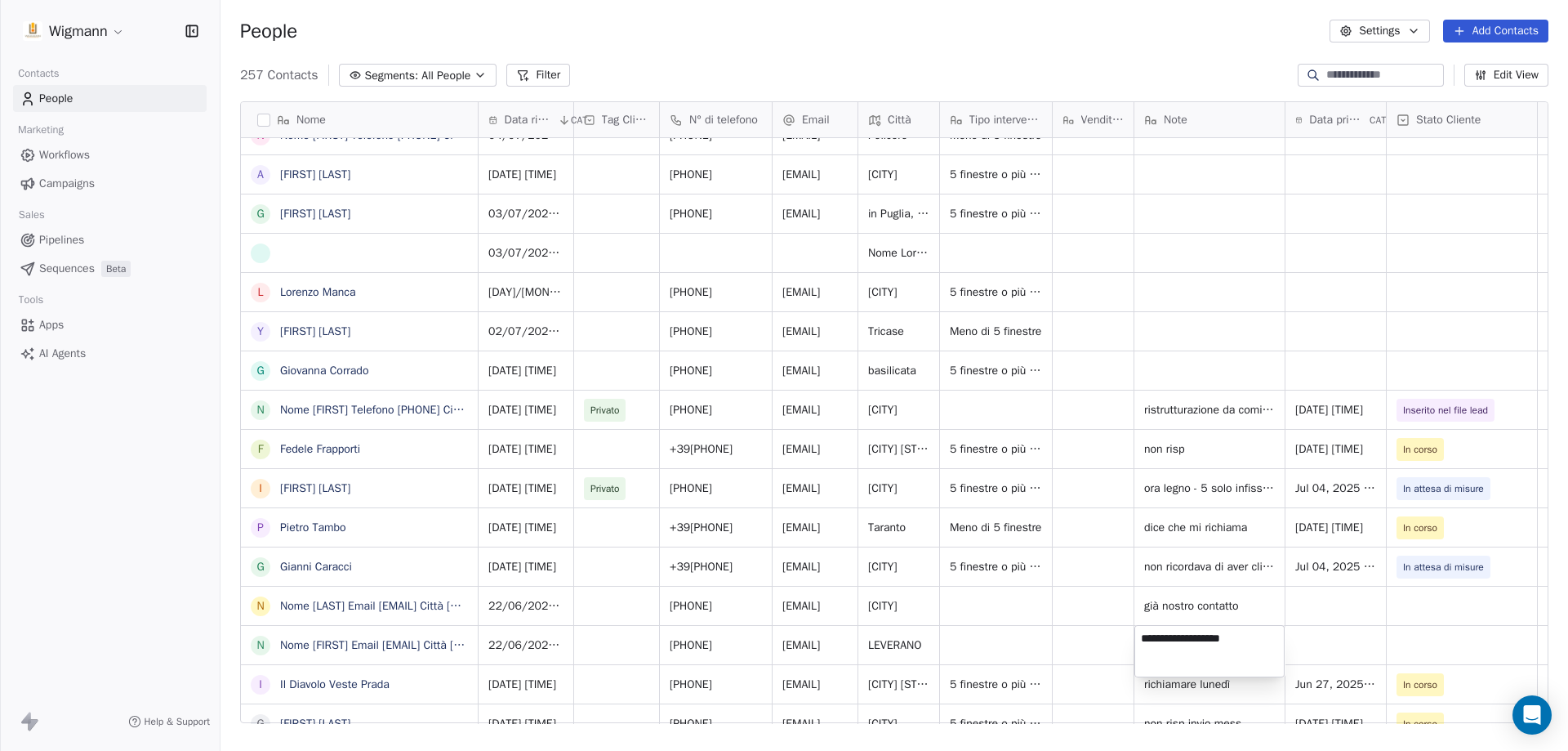 type on "**********" 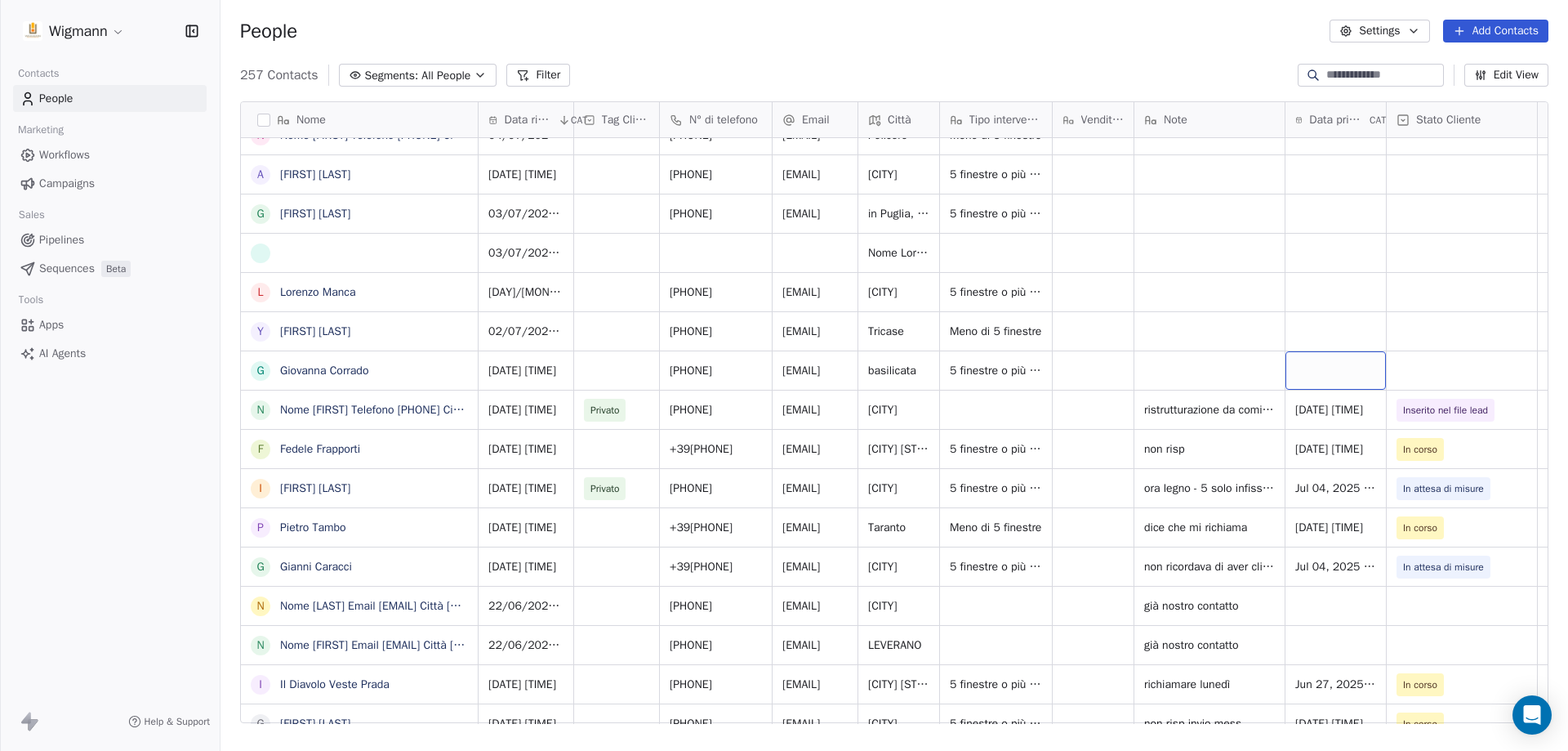 click at bounding box center [1335, 370] 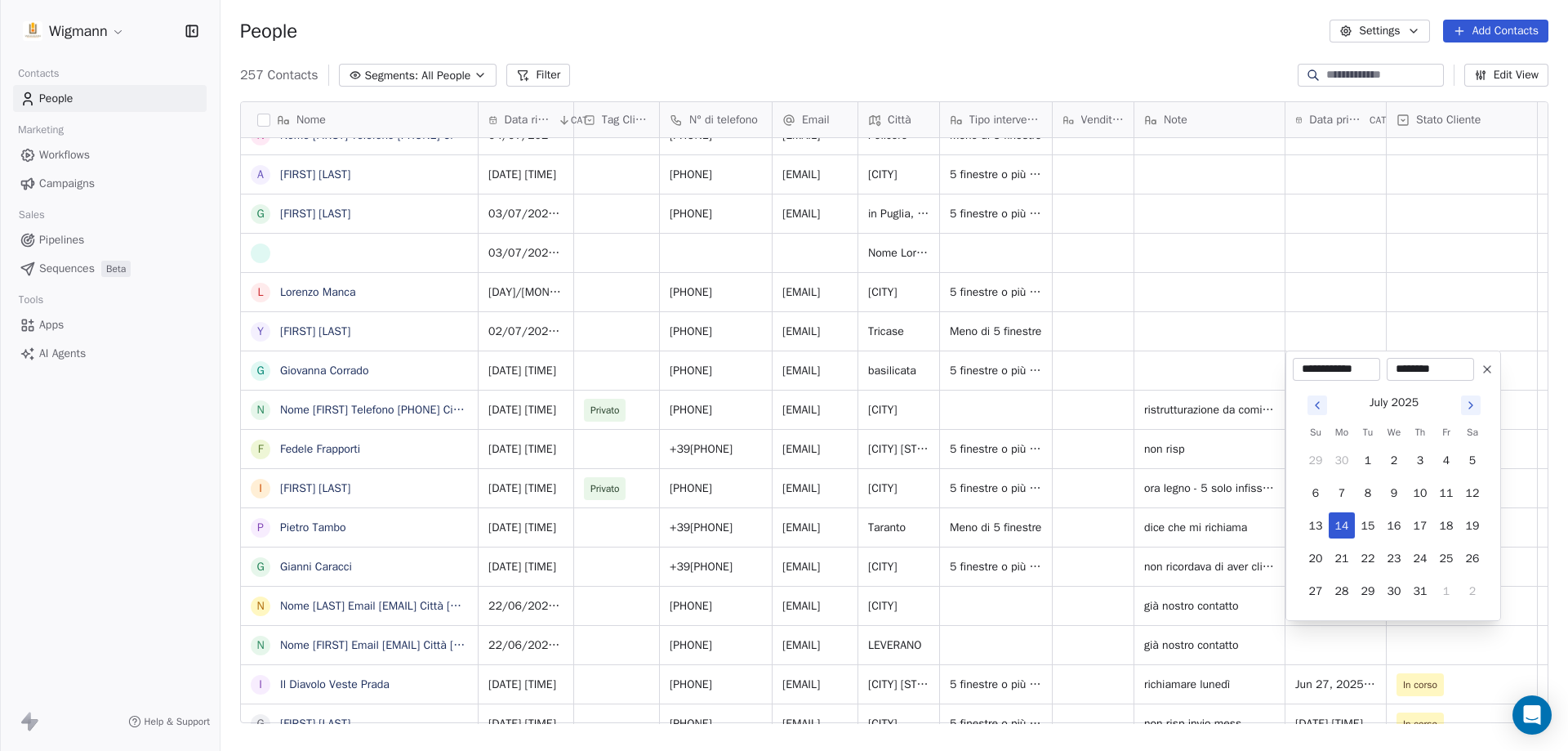 click on "Wigmann Contacts People Marketing Workflows Campaigns Sales Pipelines Sequences Beta Tools Apps AI Agents Help & Support People Settings Add Contacts 257 Contacts Segments: All People Filter Edit View Tag Add to Sequence Nome R [FIRST] [LAST] L [LAST] [FIRST] N Nome [FIRST] Telefono [PHONE] Città [CITY] Email [EMAIL] Informazioni Buongiorno, vorrei chiedere un preventivo e qualche informazione in merito a porte blindate da installare A [FIRST] [LAST] C [LAST] [FIRST] V [FIRST] l [FIRST] l [FIRST] N Nome [FIRST] [LAST] Telefono [PHONE] Città [CITY] Email [EMAIL] Informazioni buongiorno, per un cantiere di ristrutturazione in [CITY] avrei bisogno di sostituire alcuni G [FIRST] [LAST] R [FIRST] [LAST] G [FIRST] [LAST] S [FIRST] [LAST] A [FIRST] [LAST] N A [FIRST] [LAST] G [FIRST] [LAST] L [FIRST] [LAST] Y [FIRST] [LAST] G [FIRST] [LAST] N [FIRST] [LAST] I [FIRST] [LAST] P [FIRST] [LAST] G [FIRST] [LAST] N [FIRST] [LAST] I [LAST] G [LAST] S [LAST] G [LAST] P [LAST] M" at bounding box center [784, 375] 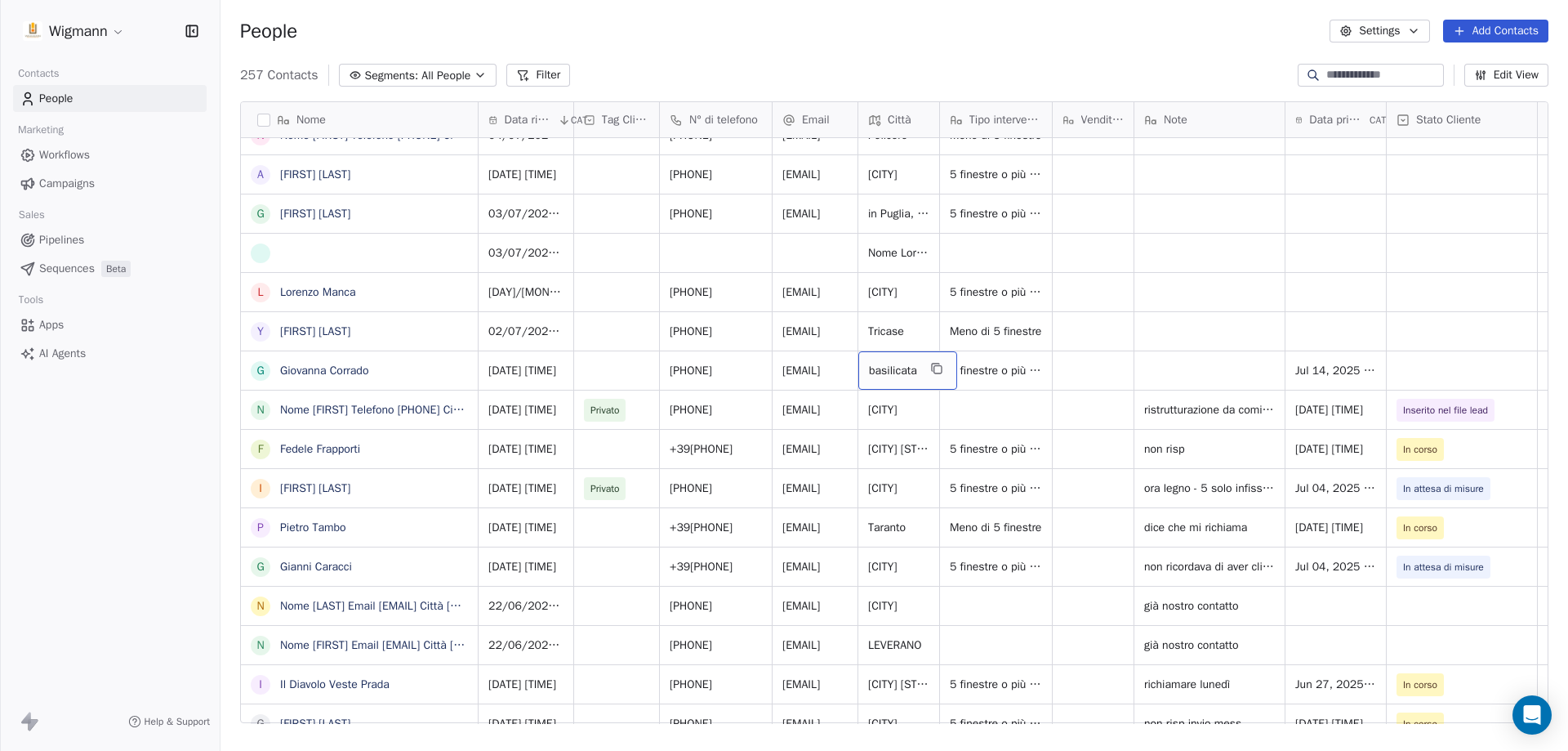 click on "basilicata" at bounding box center [907, 370] 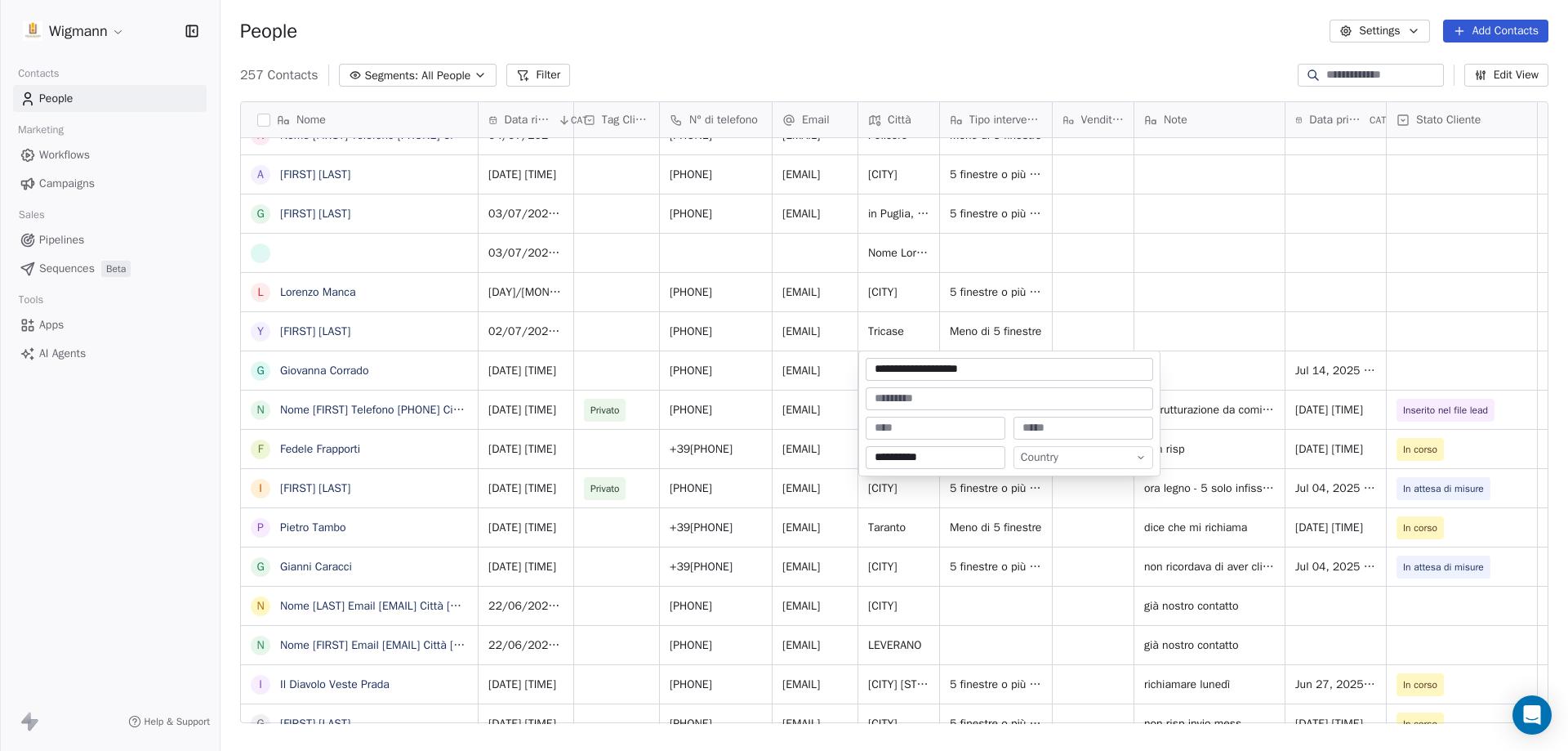 type on "**********" 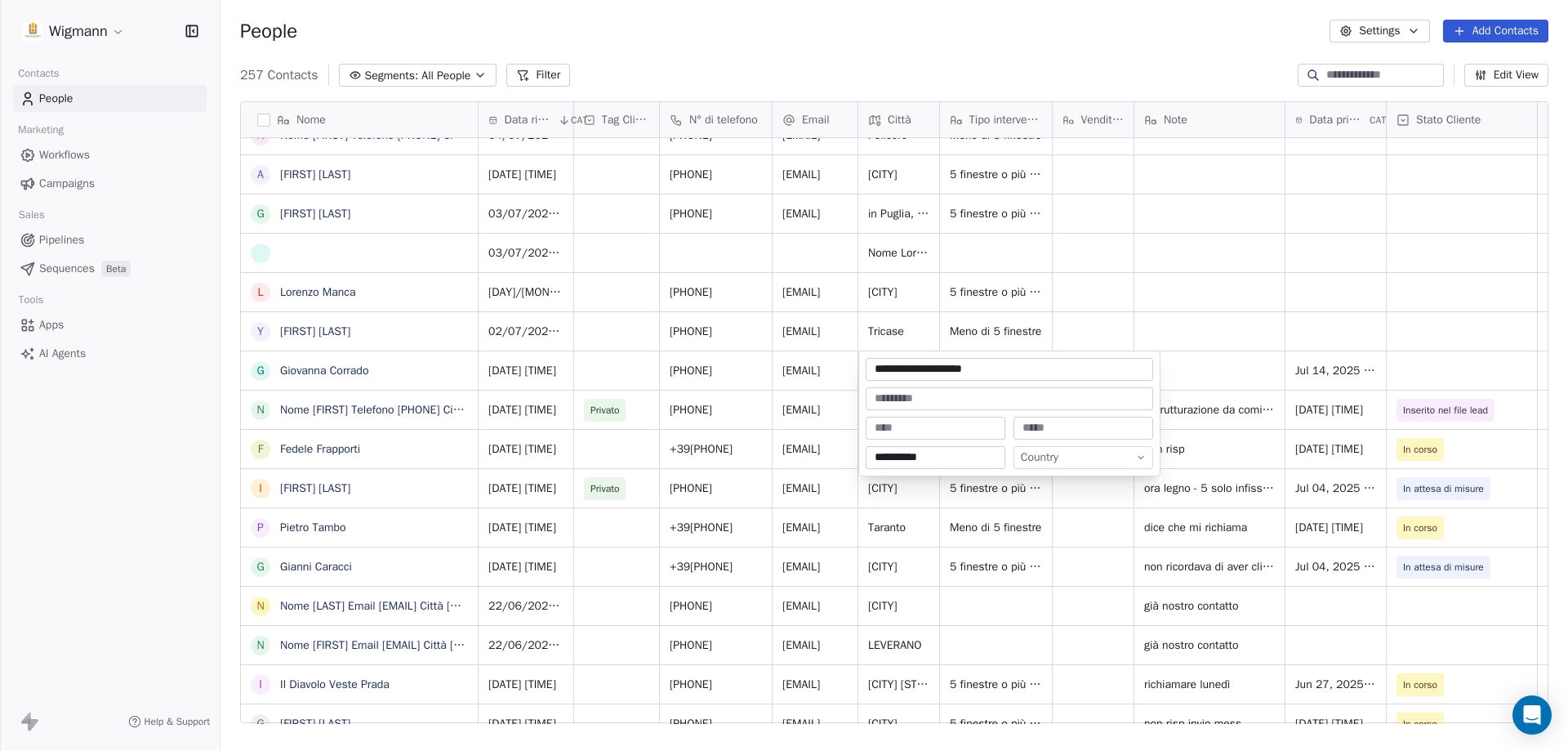 click on "Wigmann Contacts People Marketing Workflows Campaigns Sales Pipelines Sequences Beta Tools Apps AI Agents Help & Support People Settings Add Contacts 257 Contacts Segments: All People Filter Edit View Tag Add to Sequence Nome R [FIRST] [LAST] L [LAST] [FIRST] N Nome [FIRST] Telefono [PHONE] Città [CITY] Email [EMAIL] Informazioni Buongiorno, vorrei chiedere un preventivo e qualche informazione in merito a porte blindate da installare A [FIRST] [LAST] C [LAST] [FIRST] V [FIRST] l [FIRST] l [FIRST] N Nome [FIRST] [LAST] Telefono [PHONE] Città [CITY] Email [EMAIL] Informazioni buongiorno, per un cantiere di ristrutturazione in [CITY] avrei bisogno di sostituire alcuni G [FIRST] [LAST] R [FIRST] [LAST] G [FIRST] [LAST] S [FIRST] [LAST] A [FIRST] [LAST] N A [FIRST] [LAST] G [FIRST] [LAST] L [FIRST] [LAST] Y [FIRST] [LAST] G [FIRST] [LAST] N [FIRST] [LAST] I [FIRST] [LAST] P [FIRST] [LAST] G [FIRST] [LAST] N [FIRST] [LAST] I [LAST] G [LAST] S [LAST] G [LAST] P [LAST] M" at bounding box center (784, 375) 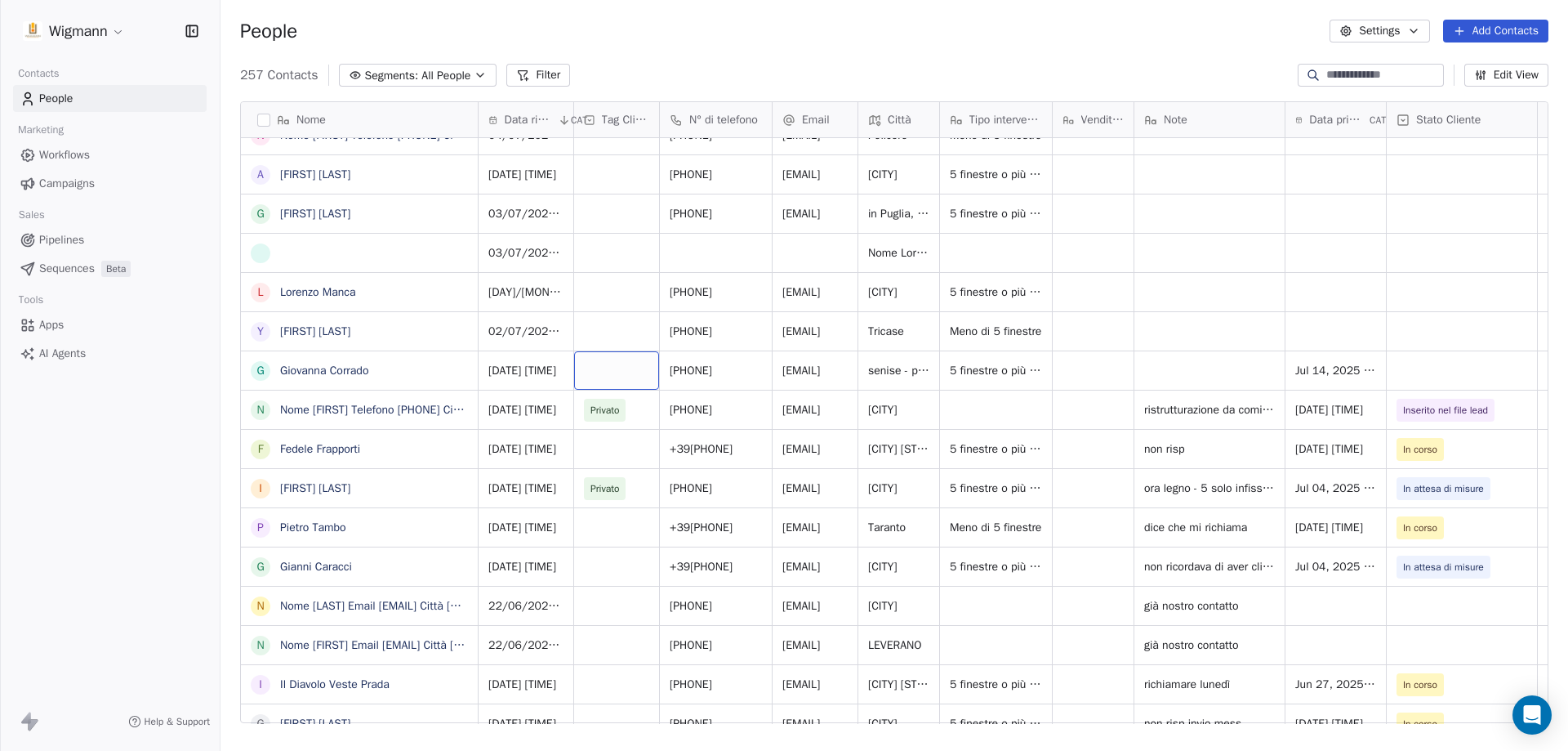 click at bounding box center (617, 370) 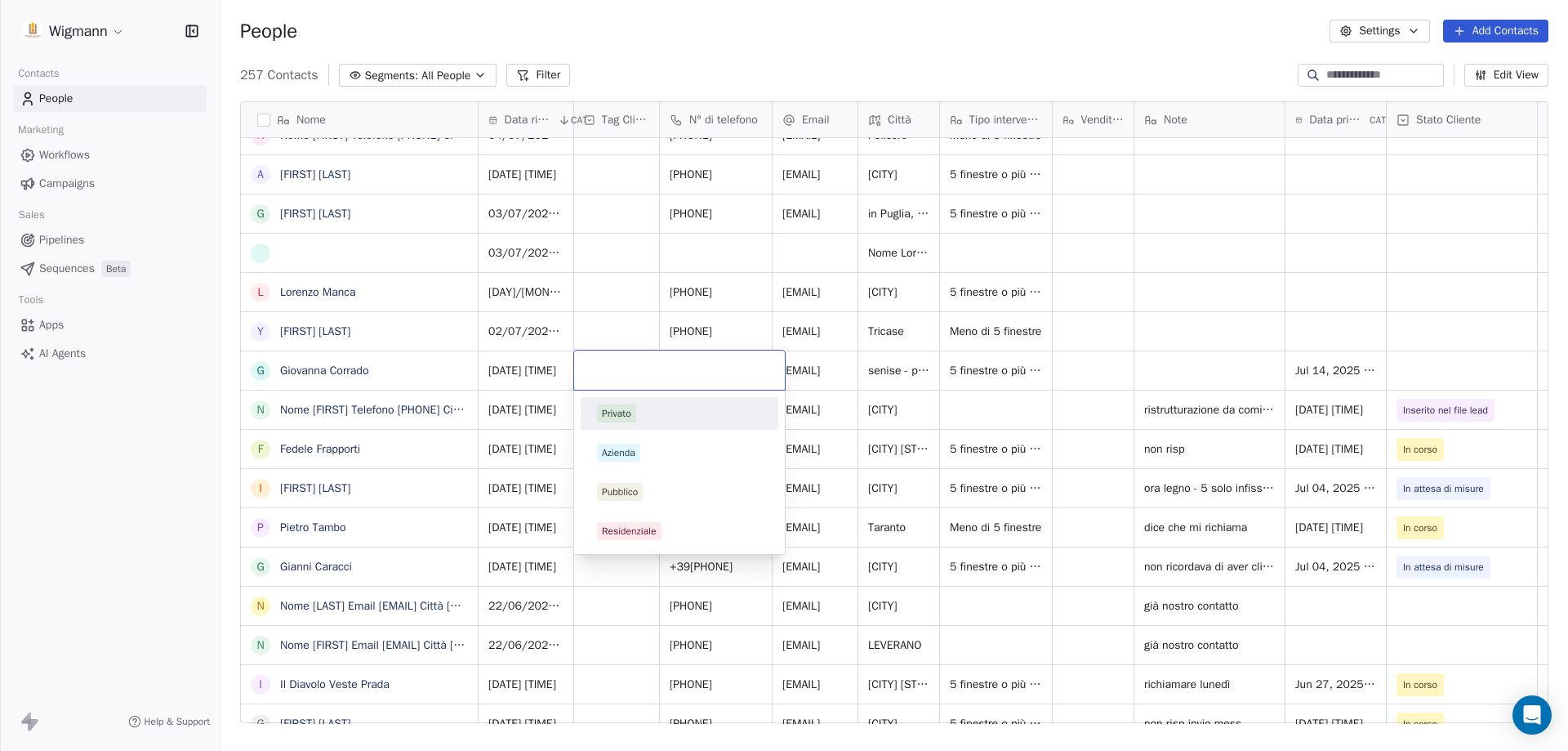 click on "Privato" at bounding box center (617, 413) 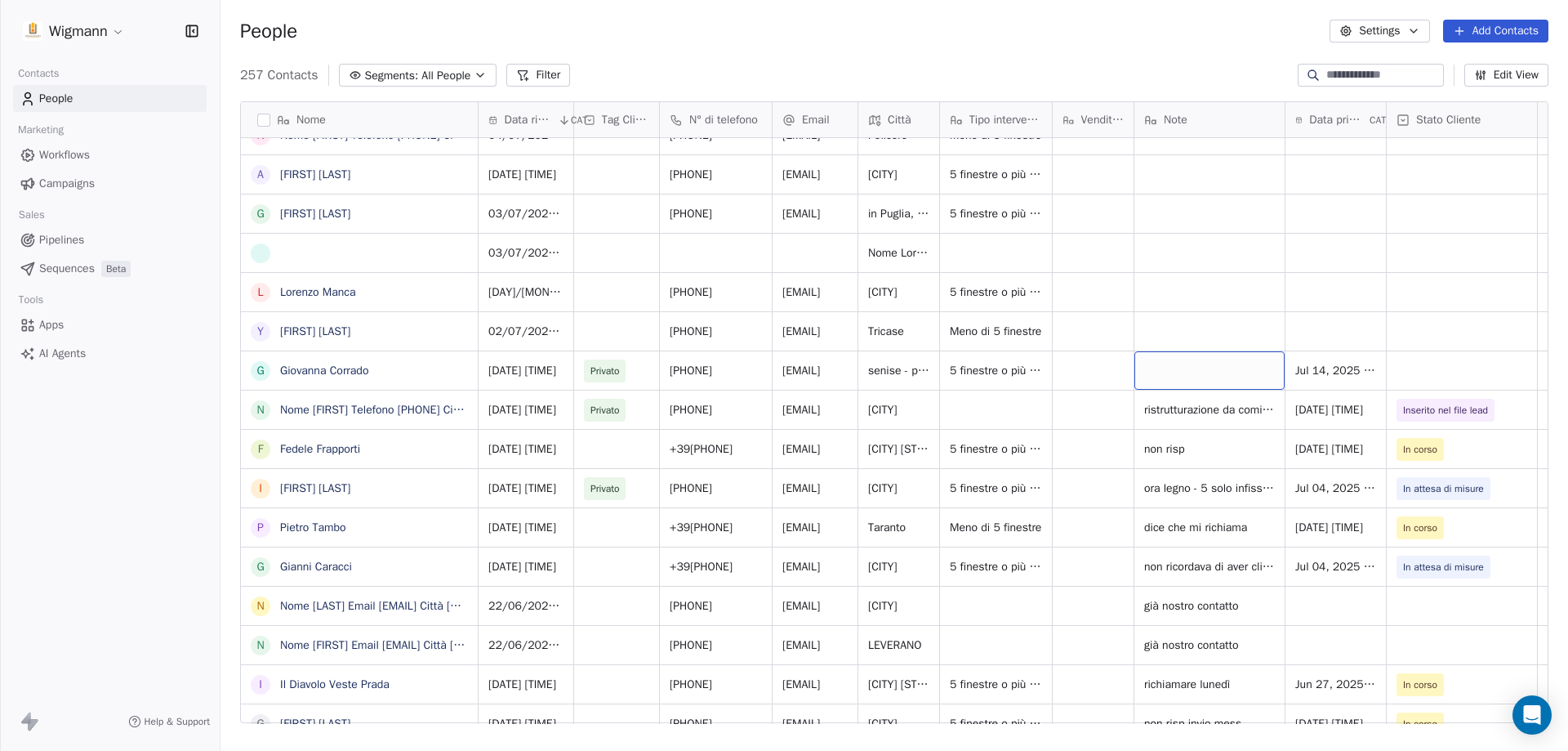 click at bounding box center (1209, 370) 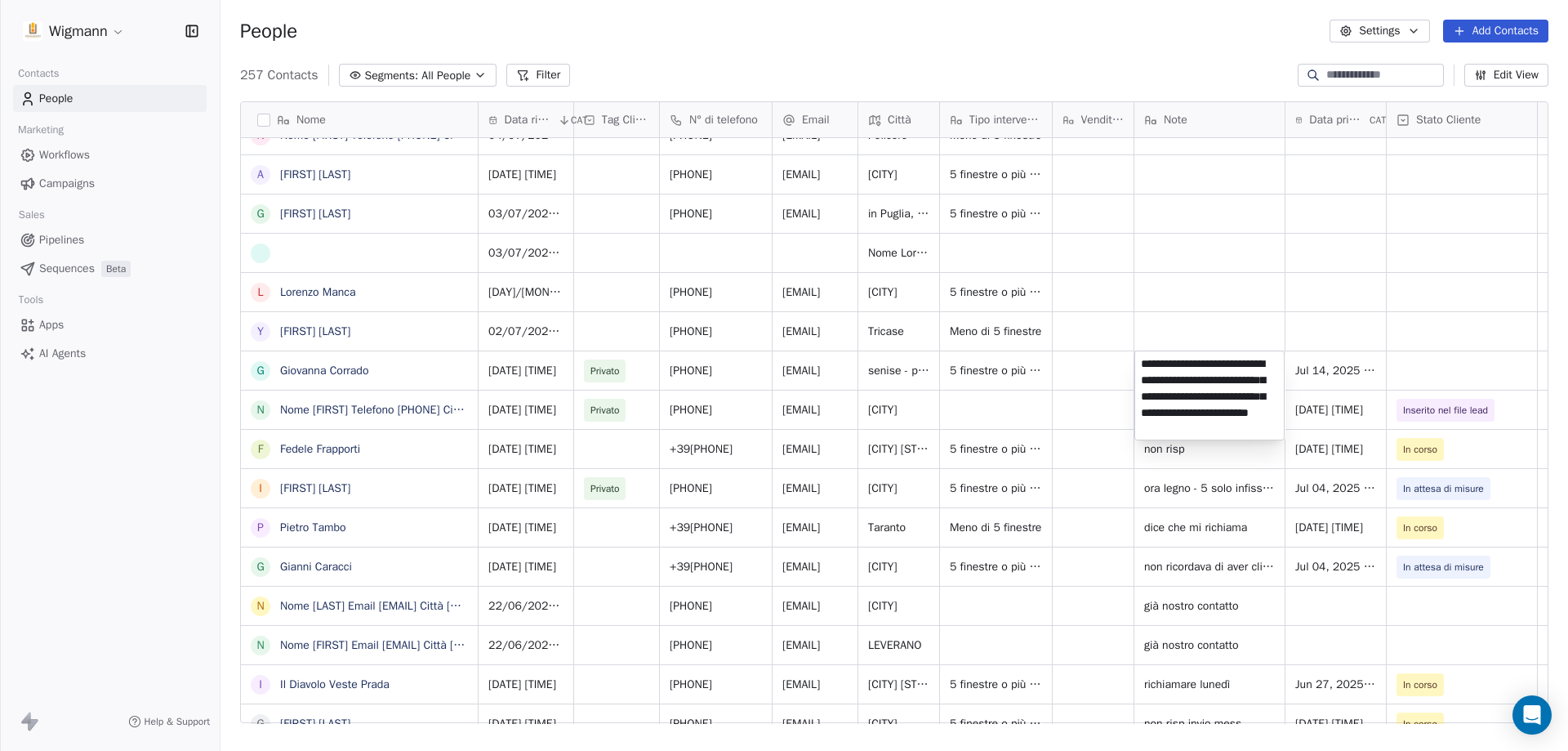 type on "**********" 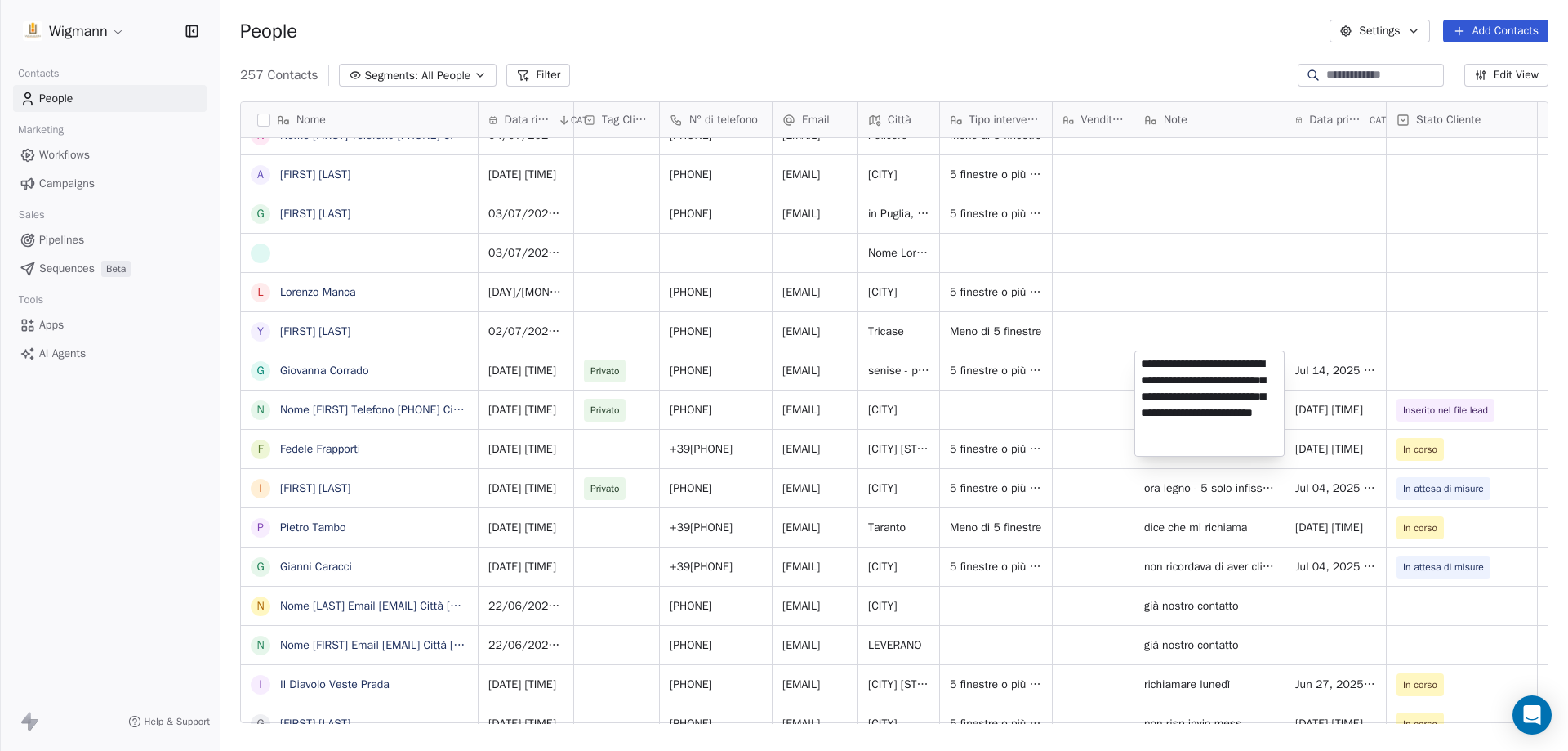 click on "Wigmann Contacts People Marketing Workflows Campaigns Sales Pipelines Sequences Beta Tools Apps AI Agents Help & Support People Settings Add Contacts 257 Contacts Segments: All People Filter Edit View Tag Add to Sequence Nome R [FIRST] [LAST] L [LAST] [FIRST] N Nome [FIRST] Telefono [PHONE] Città [CITY] Email [EMAIL] Informazioni Buongiorno, vorrei chiedere un preventivo e qualche informazione in merito a porte blindate da installare A [FIRST] [LAST] C [LAST] [FIRST] V [FIRST] l [FIRST] l [FIRST] N Nome [FIRST] [LAST] Telefono [PHONE] Città [CITY] Email [EMAIL] Informazioni buongiorno, per un cantiere di ristrutturazione in [CITY] avrei bisogno di sostituire alcuni G [FIRST] [LAST] R [FIRST] [LAST] G [FIRST] [LAST] S [FIRST] [LAST] A [FIRST] [LAST] N A [FIRST] [LAST] G [FIRST] [LAST] L [FIRST] [LAST] Y [FIRST] [LAST] G [FIRST] [LAST] N [FIRST] [LAST] I [FIRST] [LAST] P [FIRST] [LAST] G [FIRST] [LAST] N [FIRST] [LAST] I [LAST] G [LAST] S [LAST] G [LAST] P [LAST] M" at bounding box center (784, 375) 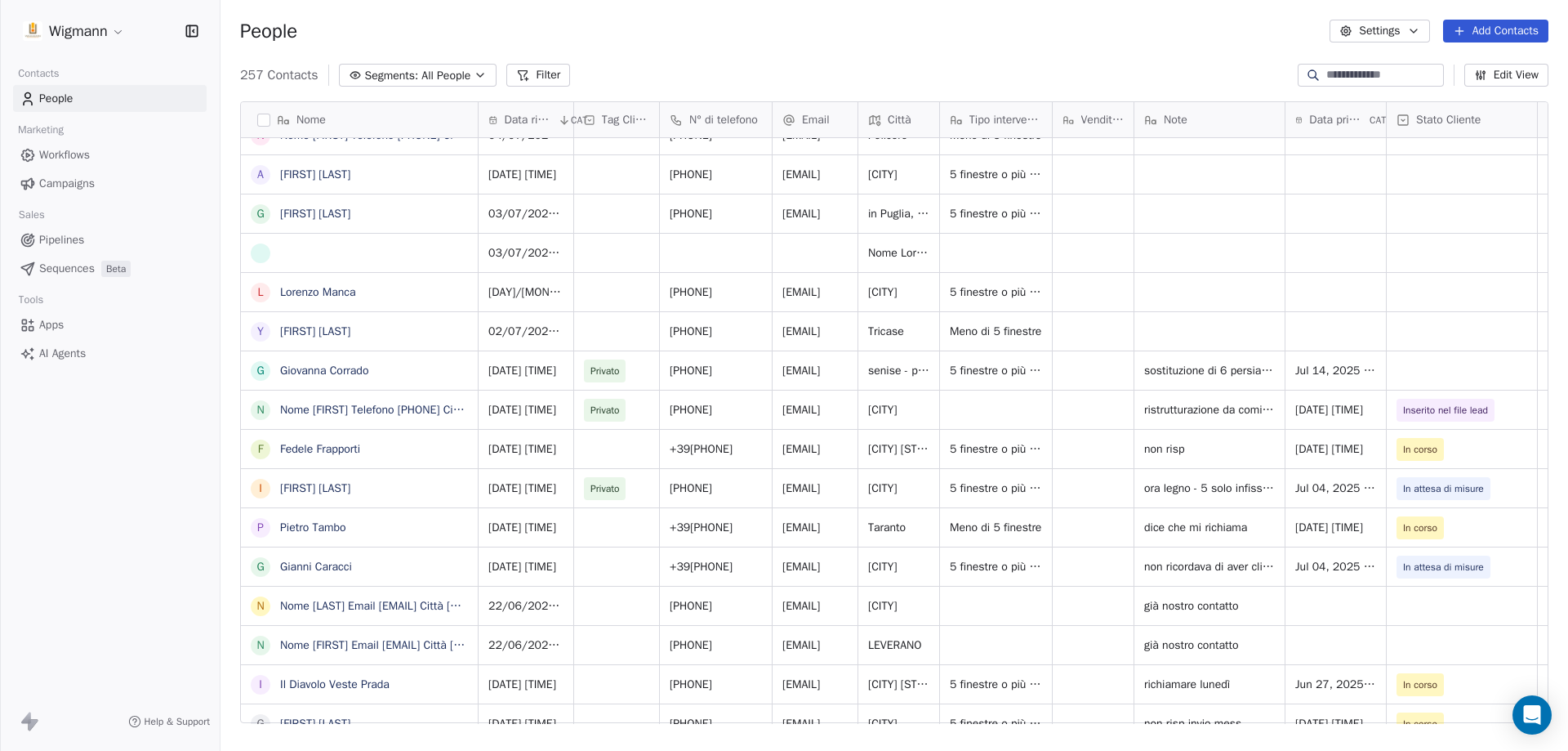 click on "[DAY]/[MONTH]/[YEAR] [TIME] Privato [PHONE] [EMAIL] [CITY] - [REGION] [TIME]" at bounding box center (1446, 370) 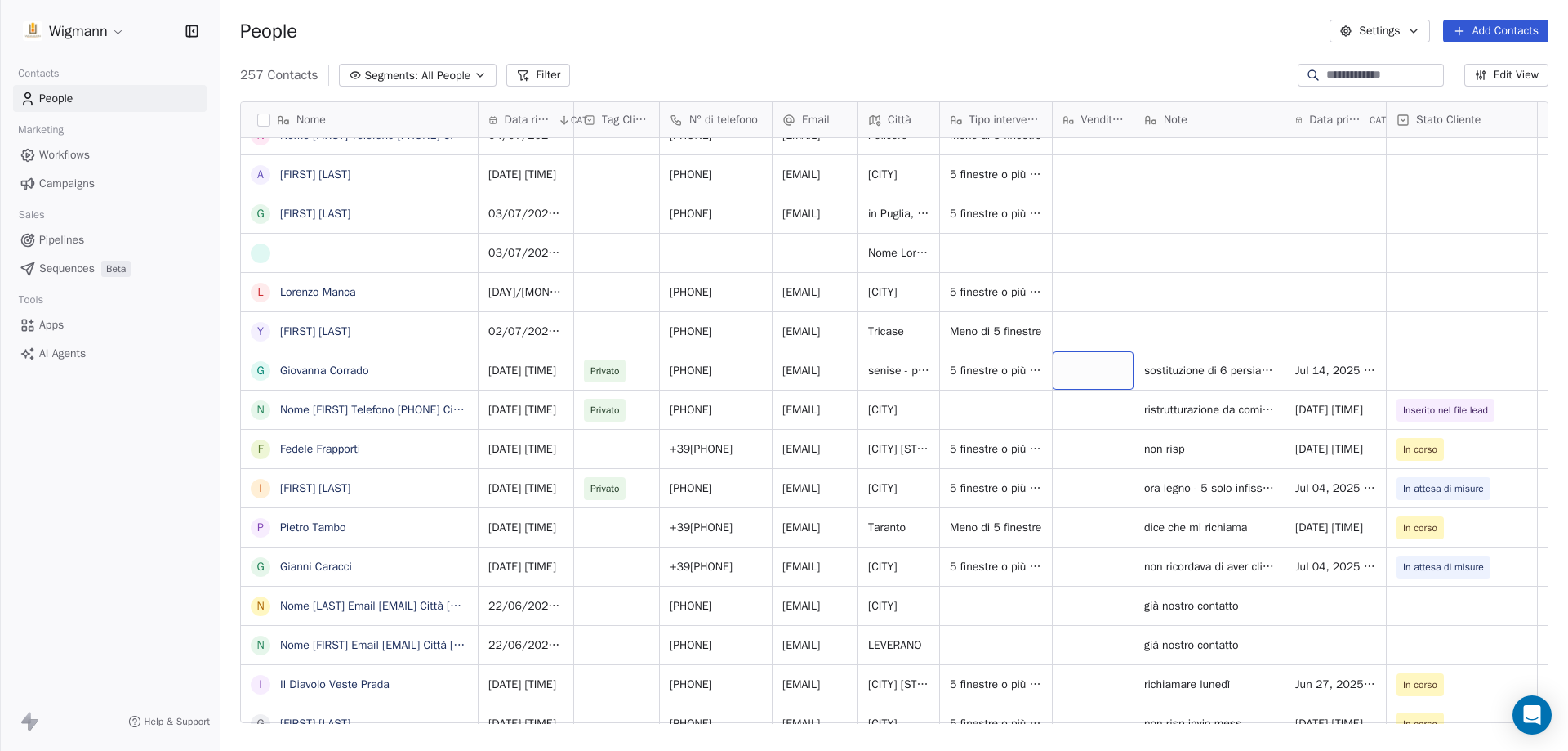 click at bounding box center [1093, 370] 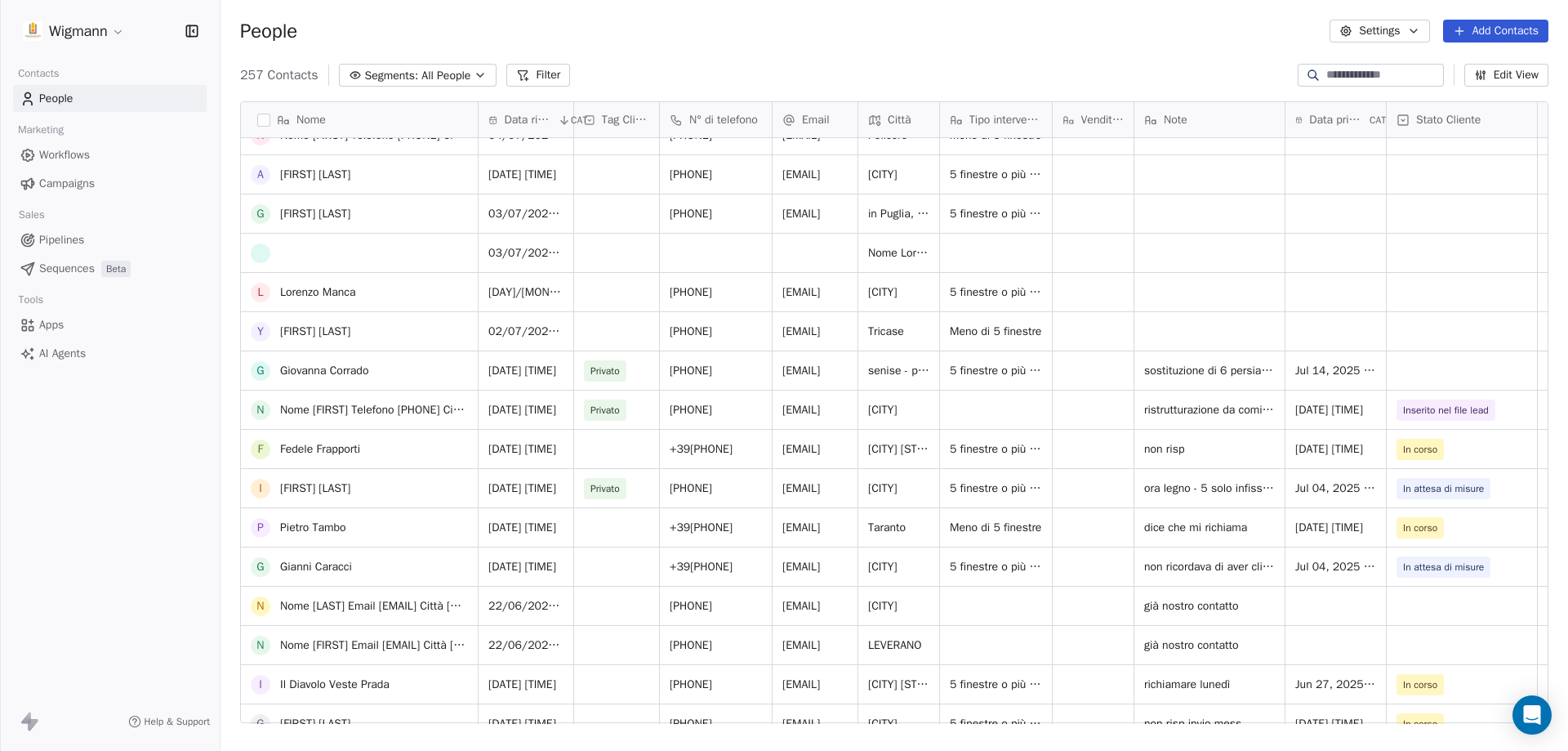 scroll, scrollTop: 1062, scrollLeft: 0, axis: vertical 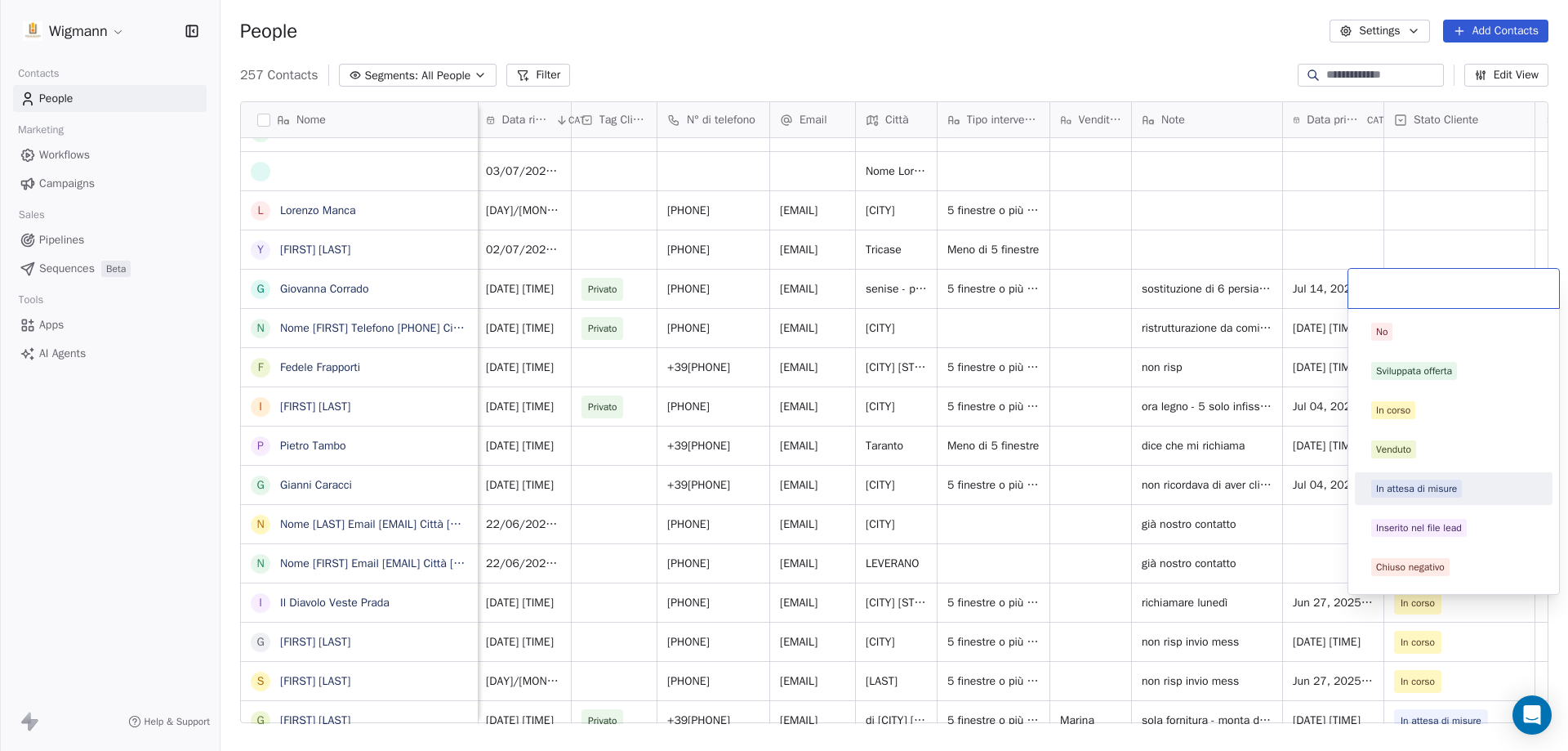 click on "In attesa di misure" at bounding box center (1416, 489) 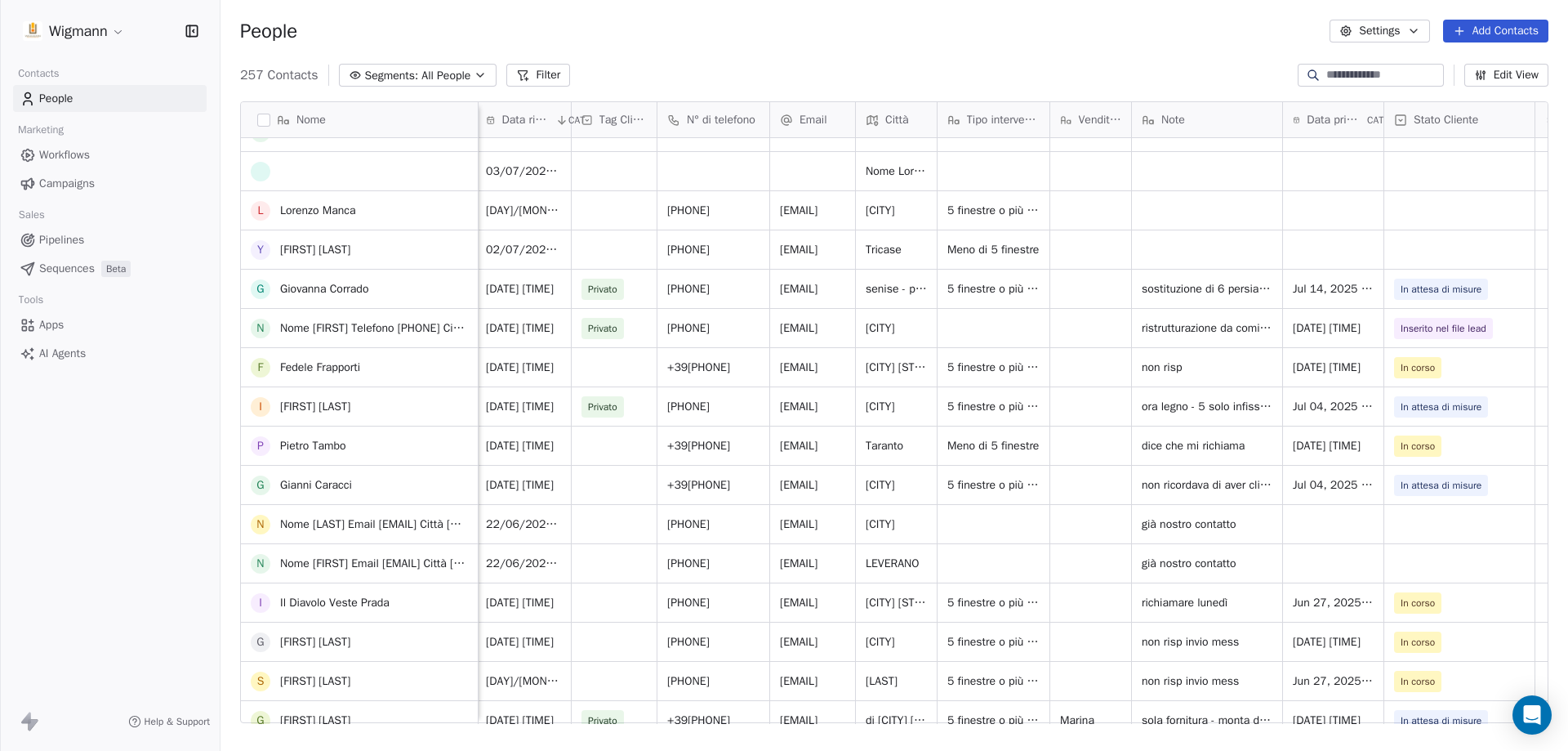 scroll, scrollTop: 490, scrollLeft: 0, axis: vertical 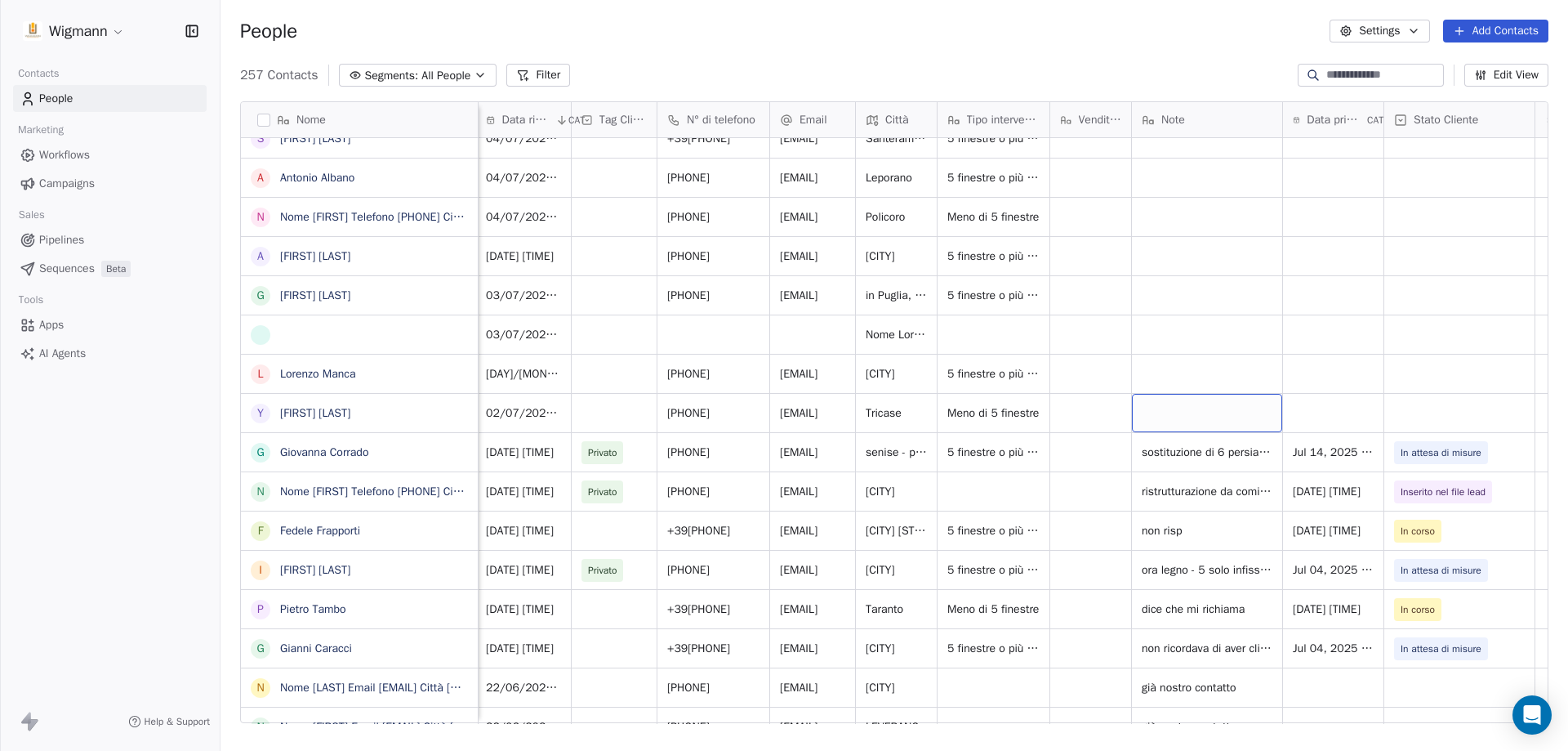click at bounding box center [1207, 413] 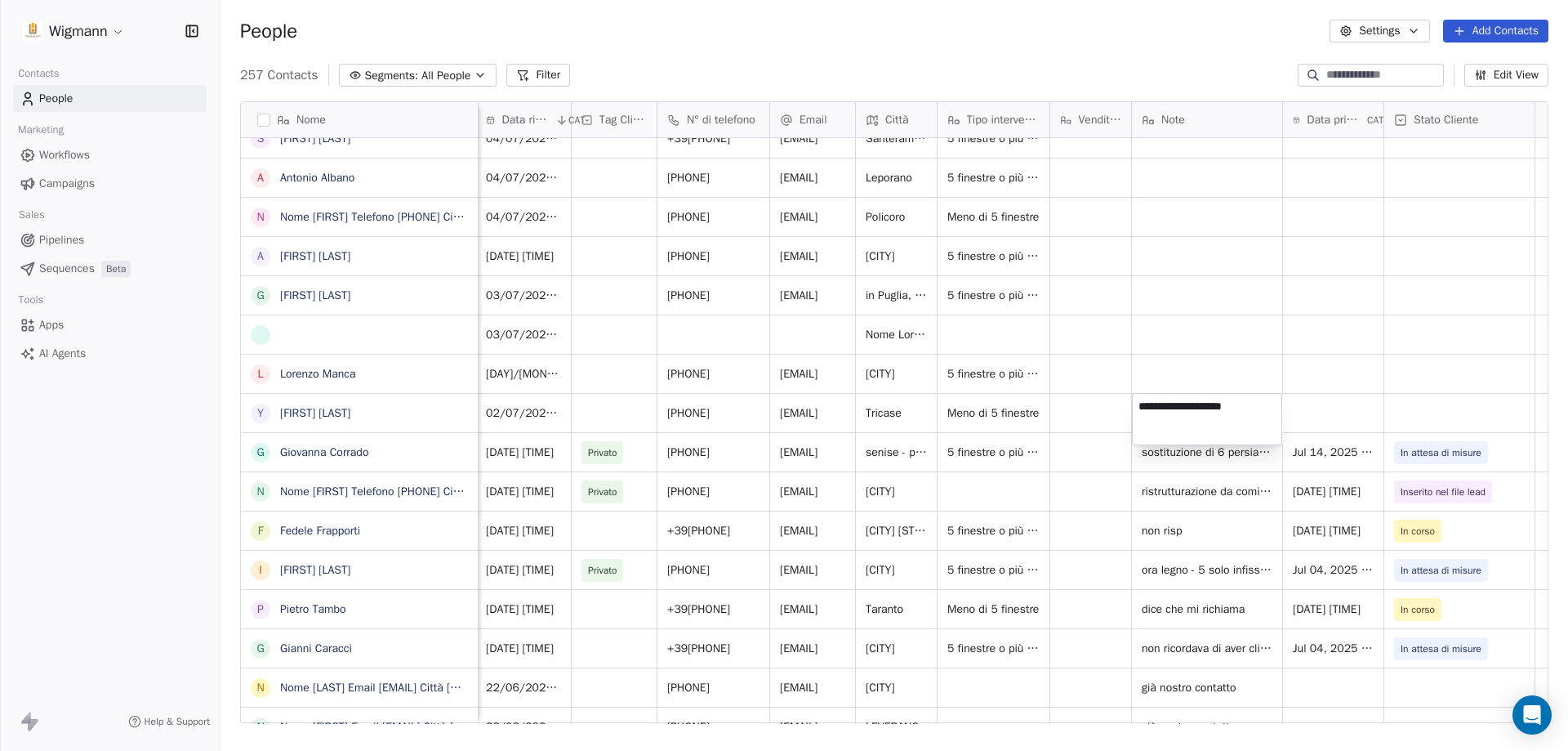 type on "**********" 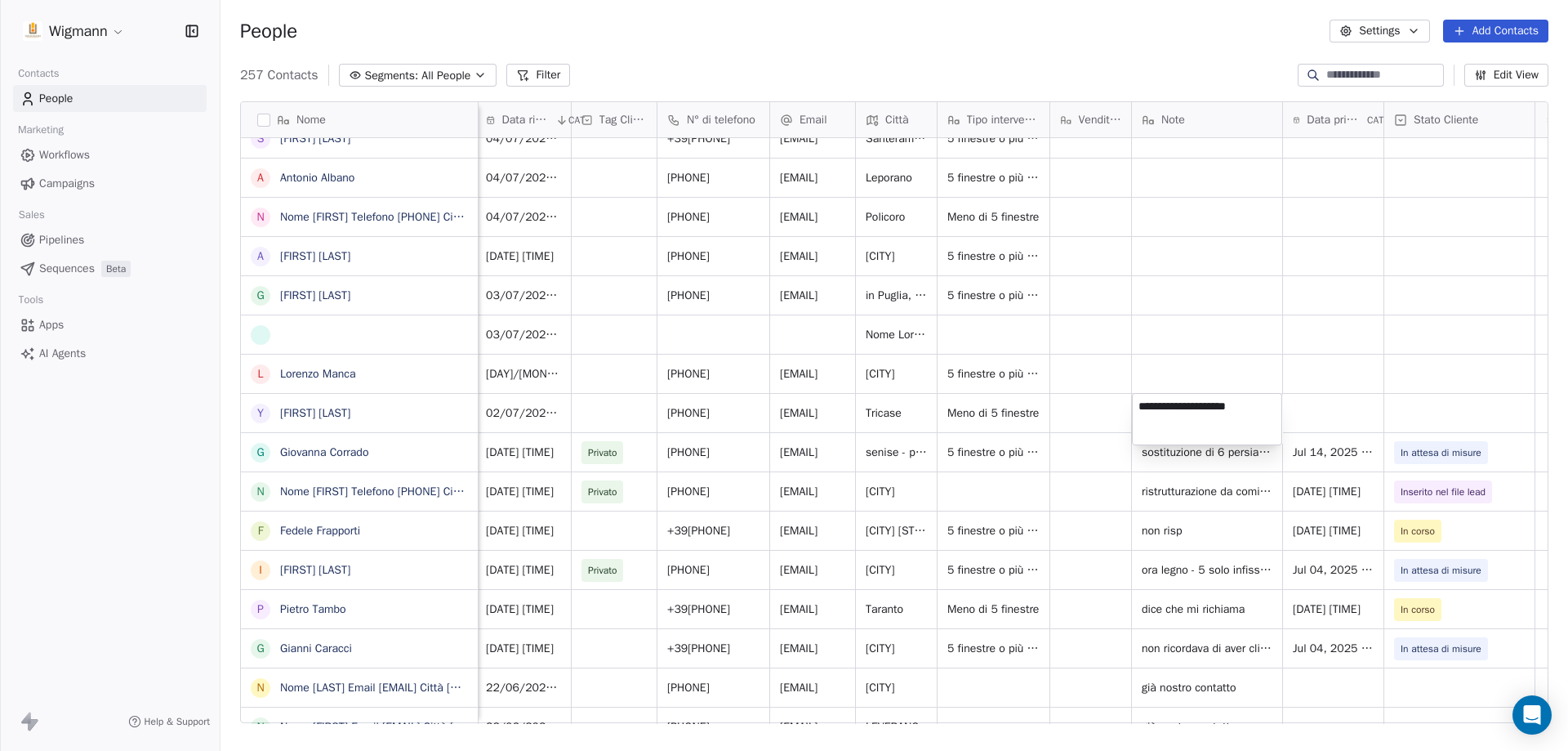 click on "Wigmann Contacts People Marketing Workflows Campaigns Sales Pipelines Sequences Beta Tools Apps AI Agents Help & Support People Settings Add Contacts 257 Contacts Segments: All People Filter Edit View Tag Add to Sequence Nome R [FIRST] [LAST] L [LAST] [FIRST] N Nome [FIRST] Telefono [PHONE] Città [CITY] Email [EMAIL] Informazioni Buongiorno, vorrei chiedere un preventivo e qualche informazione in merito a porte blindate da installare A [FIRST] [LAST] C [LAST] [FIRST] V [FIRST] l [FIRST] l [FIRST] N Nome [FIRST] [LAST] Telefono [PHONE] Città [CITY] Email [EMAIL] Informazioni buongiorno, per un cantiere di ristrutturazione in [CITY] avrei bisogno di sostituire alcuni G [FIRST] [LAST] R [FIRST] [LAST] G [FIRST] [LAST] S [FIRST] [LAST] A [FIRST] [LAST] N A [FIRST] [LAST] G [FIRST] [LAST] L [FIRST] [LAST] Y [FIRST] [LAST] G [FIRST] [LAST] N [FIRST] [LAST] I [FIRST] [LAST] P [FIRST] [LAST] G [FIRST] [LAST] N [FIRST] [LAST] I [LAST] G [LAST] S [LAST] G [LAST] P [LAST] M" at bounding box center (784, 375) 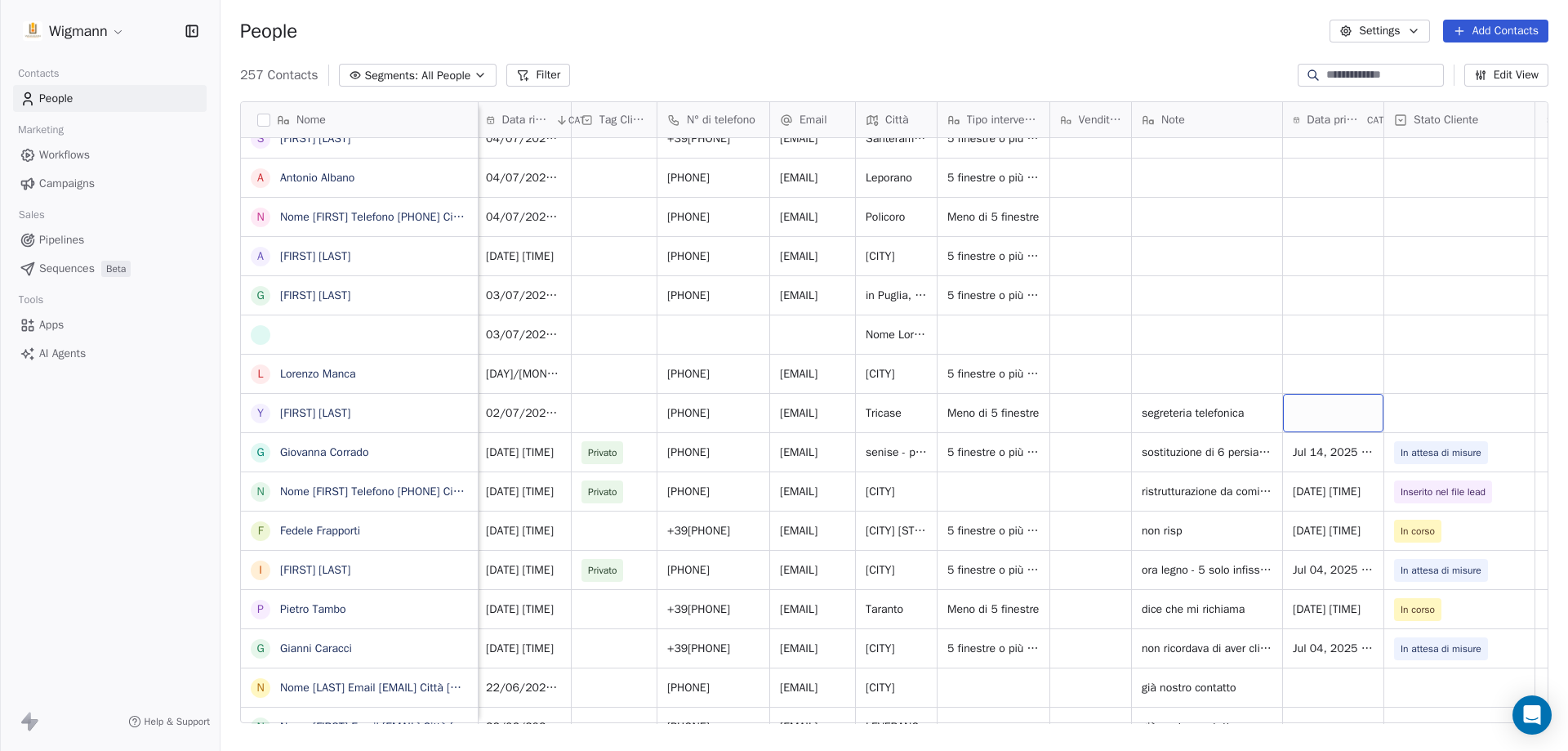 click at bounding box center (1333, 413) 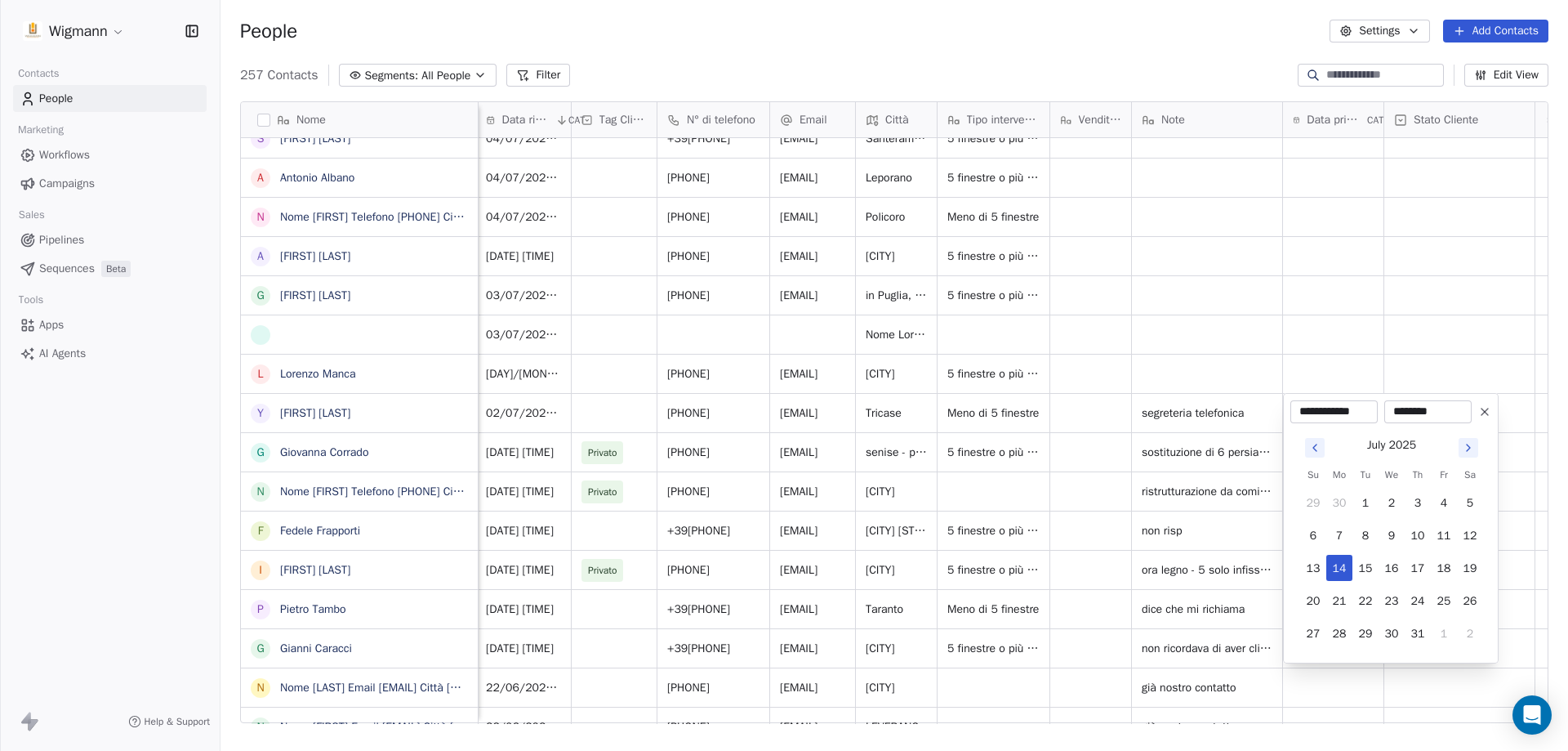 click on "Wigmann Contacts People Marketing Workflows Campaigns Sales Pipelines Sequences Beta Tools Apps AI Agents Help & Support People Settings Add Contacts 257 Contacts Segments: All People Filter Edit View Tag Add to Sequence Nome R [FIRST] [LAST] L [LAST] [FIRST] N Nome [FIRST] Telefono [PHONE] Città [CITY] Email [EMAIL] Informazioni Buongiorno, vorrei chiedere un preventivo e qualche informazione in merito a porte blindate da installare A [FIRST] [LAST] C [LAST] [FIRST] V [FIRST] l [FIRST] l [FIRST] N Nome [FIRST] [LAST] Telefono [PHONE] Città [CITY] Email [EMAIL] Informazioni buongiorno, per un cantiere di ristrutturazione in [CITY] avrei bisogno di sostituire alcuni G [FIRST] [LAST] R [FIRST] [LAST] G [FIRST] [LAST] S [FIRST] [LAST] A [FIRST] [LAST] N A [FIRST] [LAST] G [FIRST] [LAST] L [FIRST] [LAST] Y [FIRST] [LAST] G [FIRST] [LAST] N [FIRST] [LAST] I [FIRST] [LAST] P [FIRST] [LAST] G [FIRST] [LAST] N [FIRST] [LAST] I [LAST] G [LAST] S [LAST] G [LAST] P [LAST] M" at bounding box center (784, 375) 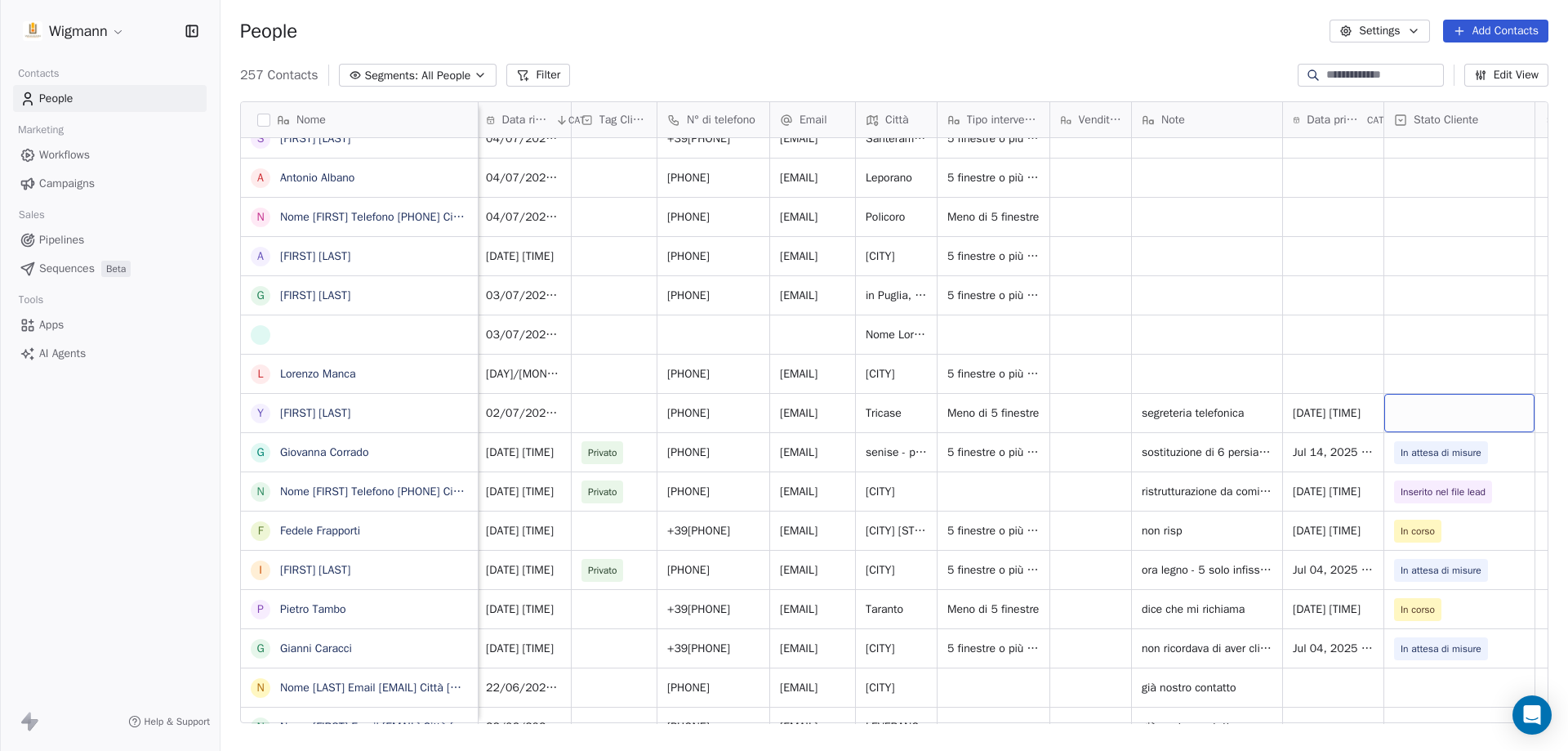 click at bounding box center [1459, 413] 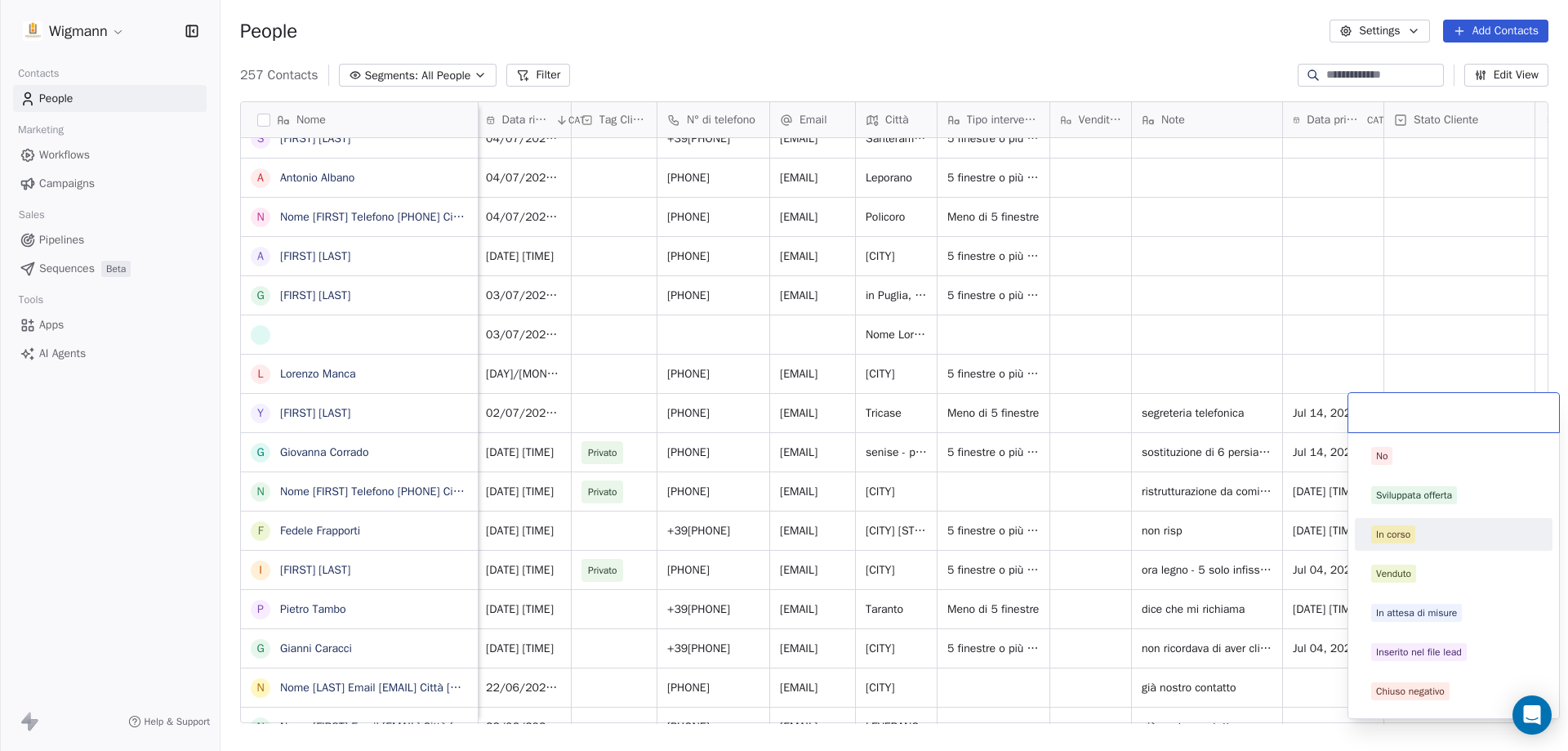 click on "In corso" at bounding box center (1454, 534) 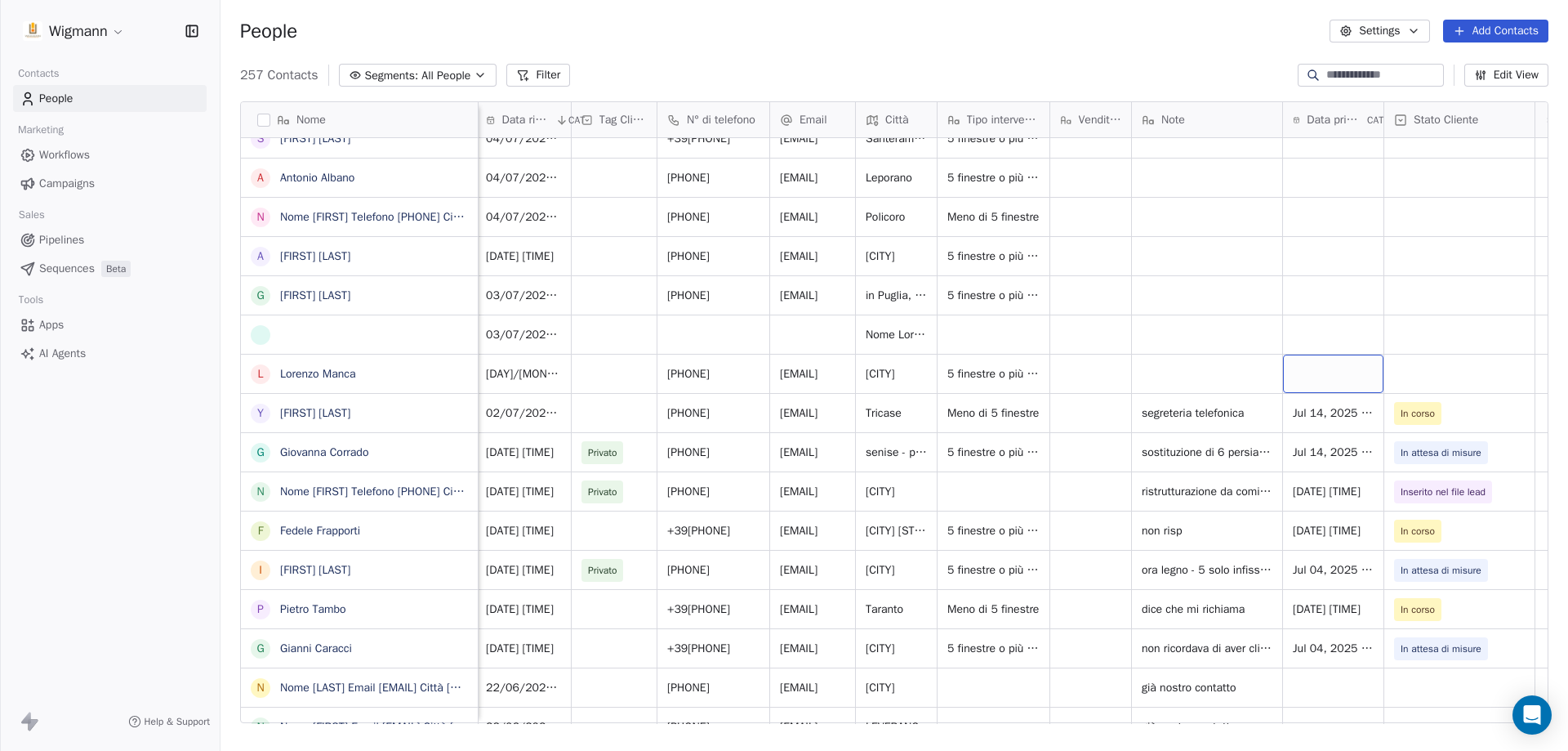 click at bounding box center [1333, 373] 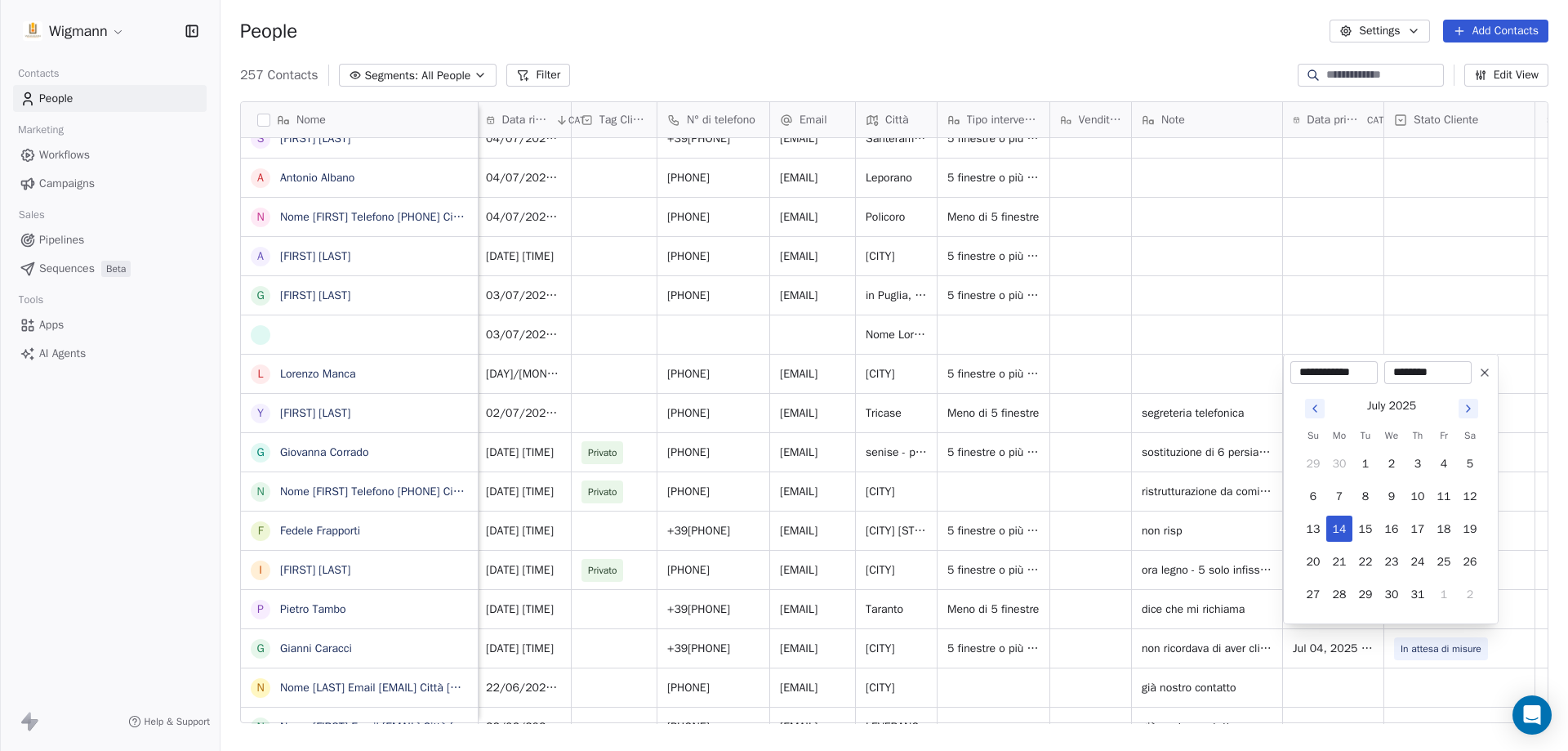 click on "Wigmann Contacts People Marketing Workflows Campaigns Sales Pipelines Sequences Beta Tools Apps AI Agents Help & Support People Settings Add Contacts 257 Contacts Segments: All People Filter Edit View Tag Add to Sequence Nome R [FIRST] [LAST] L [LAST] [FIRST] N Nome [FIRST] Telefono [PHONE] Città [CITY] Email [EMAIL] Informazioni Buongiorno, vorrei chiedere un preventivo e qualche informazione in merito a porte blindate da installare A [FIRST] [LAST] C [LAST] [FIRST] V [FIRST] l [FIRST] l [FIRST] N Nome [FIRST] [LAST] Telefono [PHONE] Città [CITY] Email [EMAIL] Informazioni buongiorno, per un cantiere di ristrutturazione in [CITY] avrei bisogno di sostituire alcuni G [FIRST] [LAST] R [FIRST] [LAST] G [FIRST] [LAST] S [FIRST] [LAST] A [FIRST] [LAST] N A [FIRST] [LAST] G [FIRST] [LAST] L [FIRST] [LAST] Y [FIRST] [LAST] G [FIRST] [LAST] N [FIRST] [LAST] I [FIRST] [LAST] P [FIRST] [LAST] G [FIRST] [LAST] N [FIRST] [LAST] I [LAST] G [LAST] S [LAST] G [LAST] P [LAST] M" at bounding box center [784, 375] 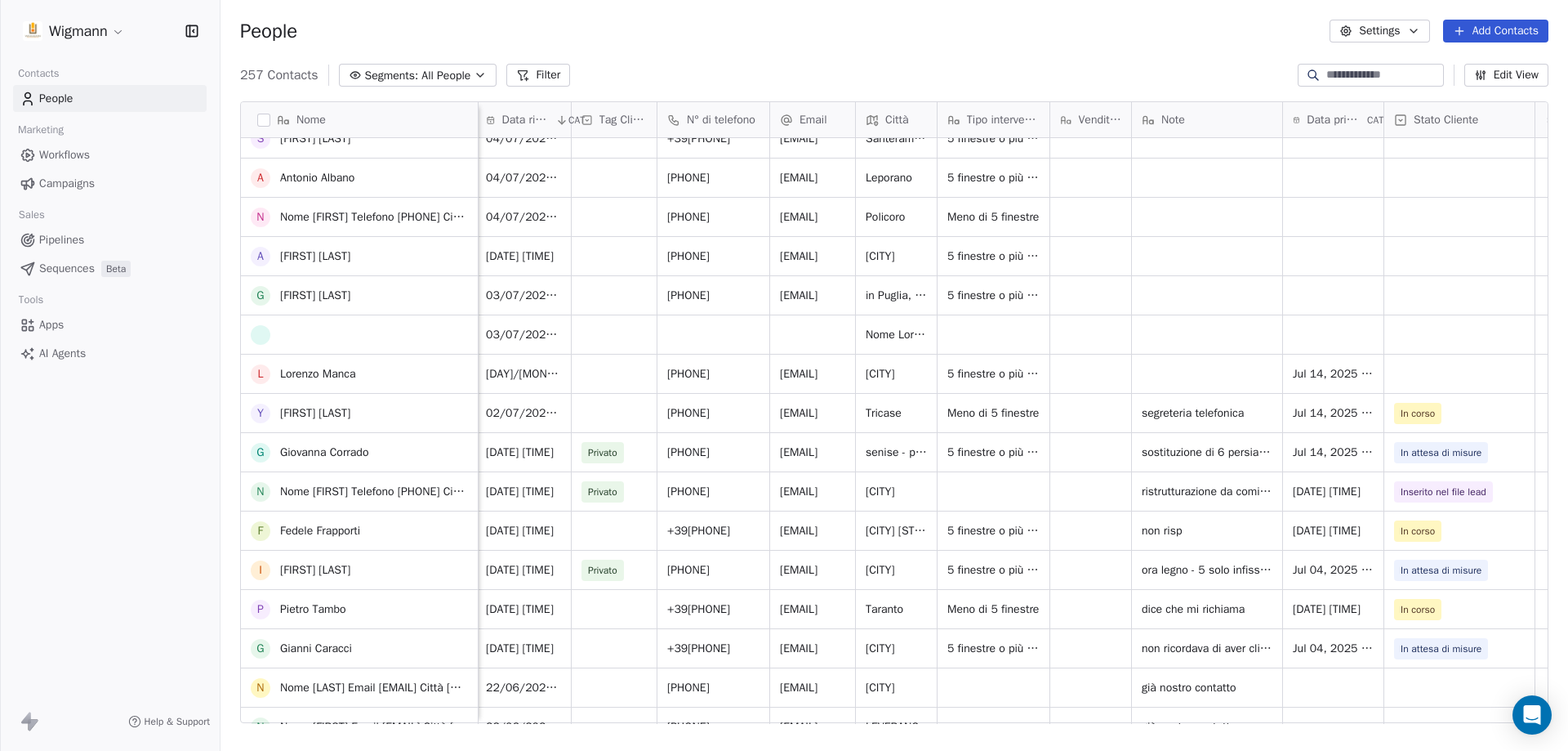 scroll, scrollTop: 572, scrollLeft: 0, axis: vertical 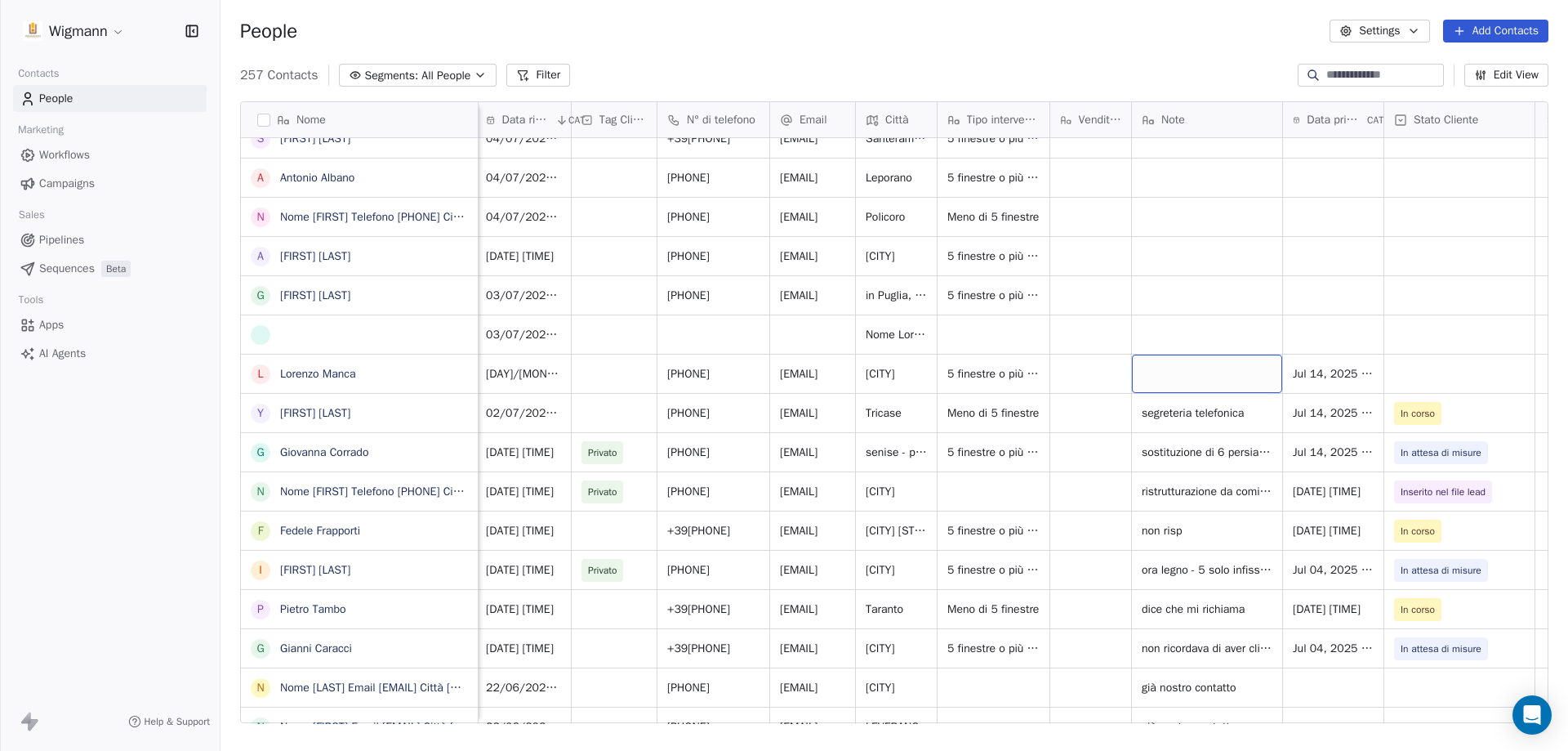 click at bounding box center (1207, 373) 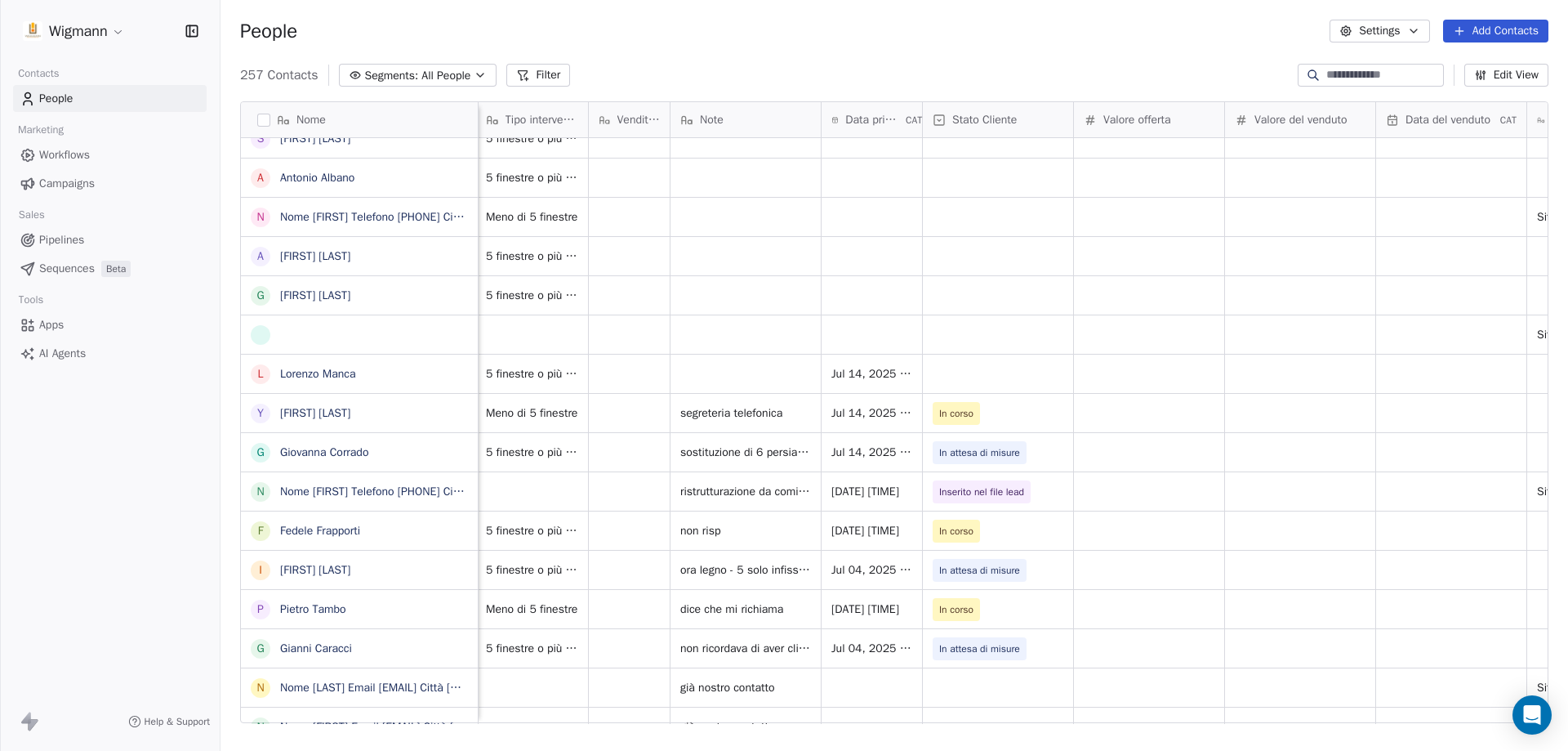 scroll, scrollTop: 0, scrollLeft: 461, axis: horizontal 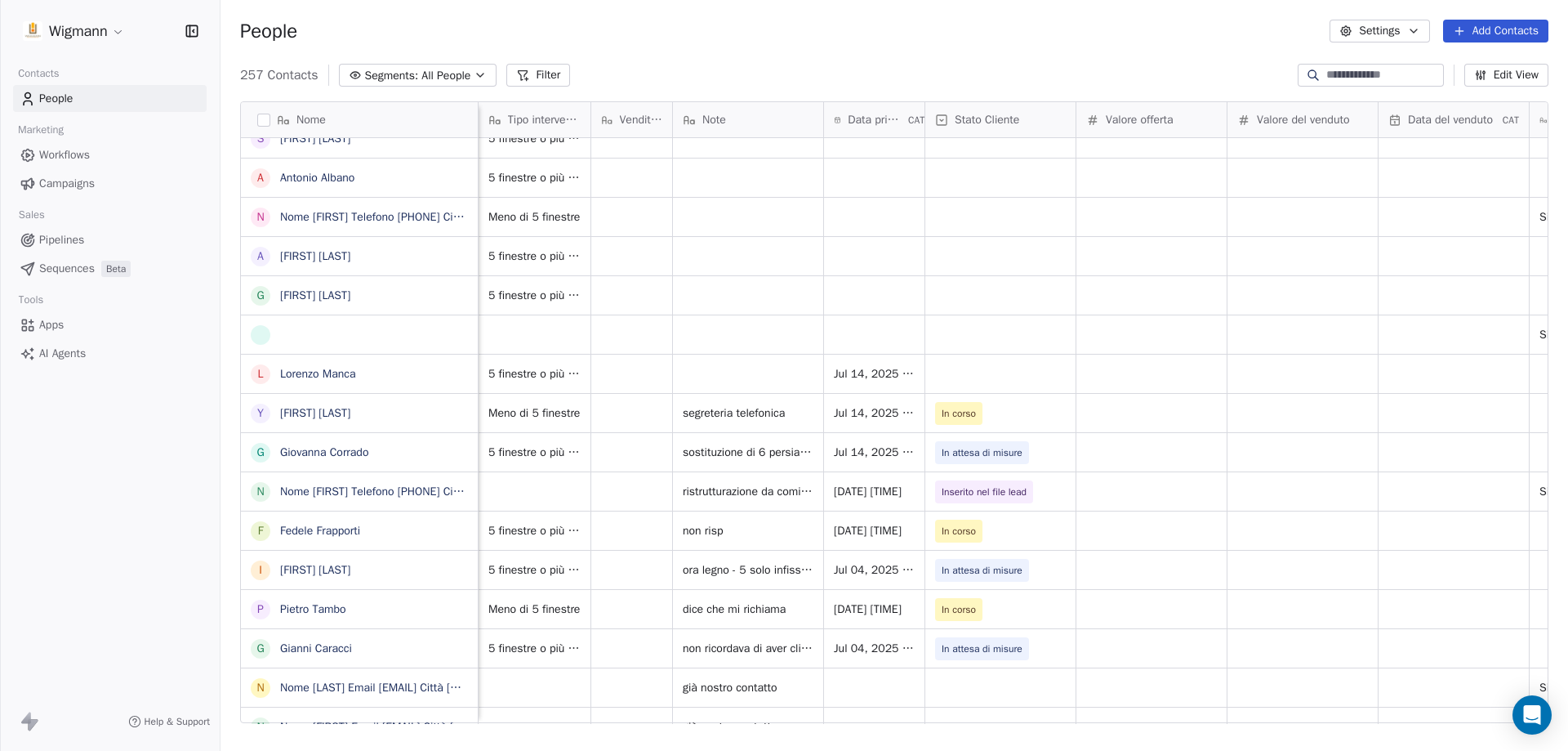 drag, startPoint x: 844, startPoint y: 717, endPoint x: 1087, endPoint y: 735, distance: 243.66575 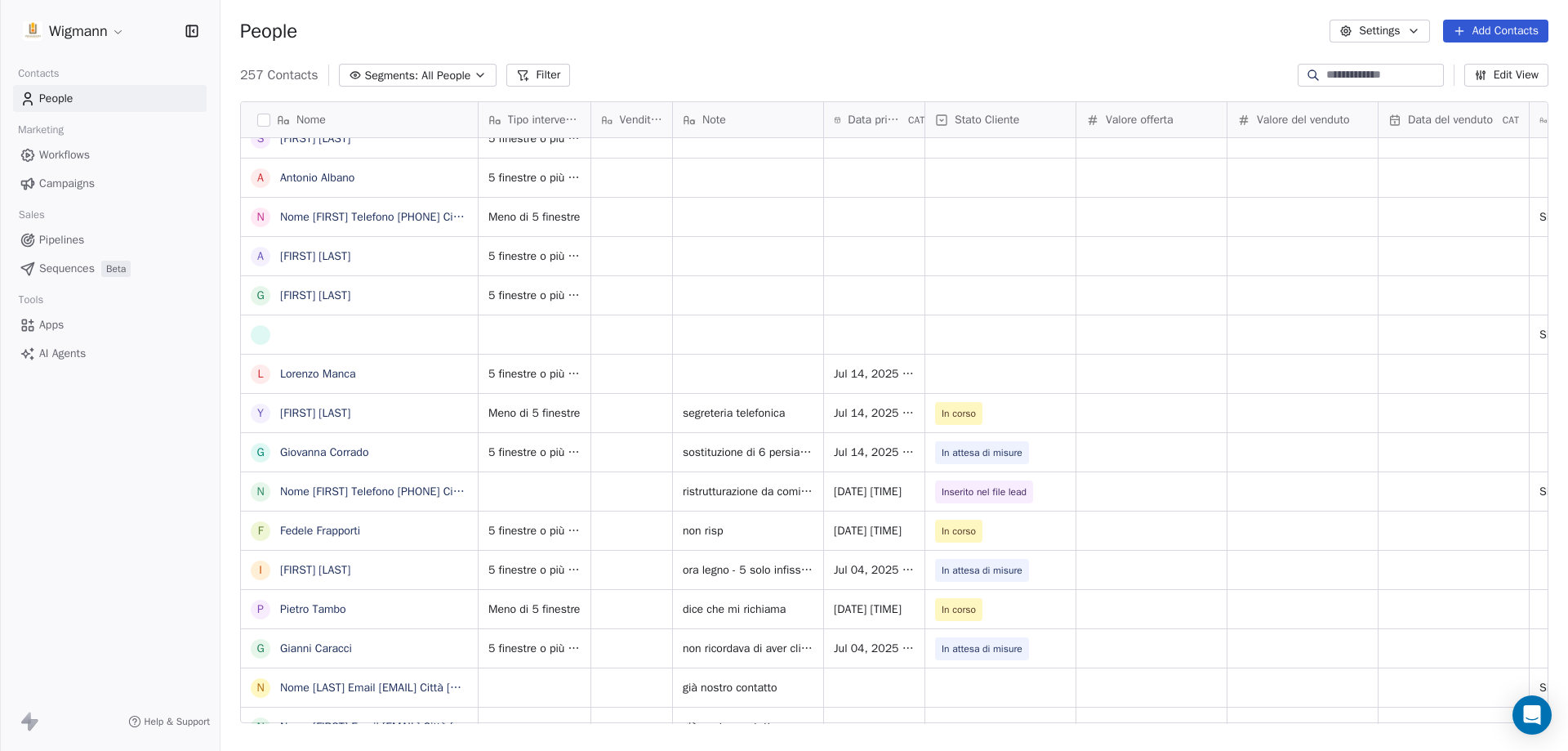 scroll, scrollTop: 0, scrollLeft: 0, axis: both 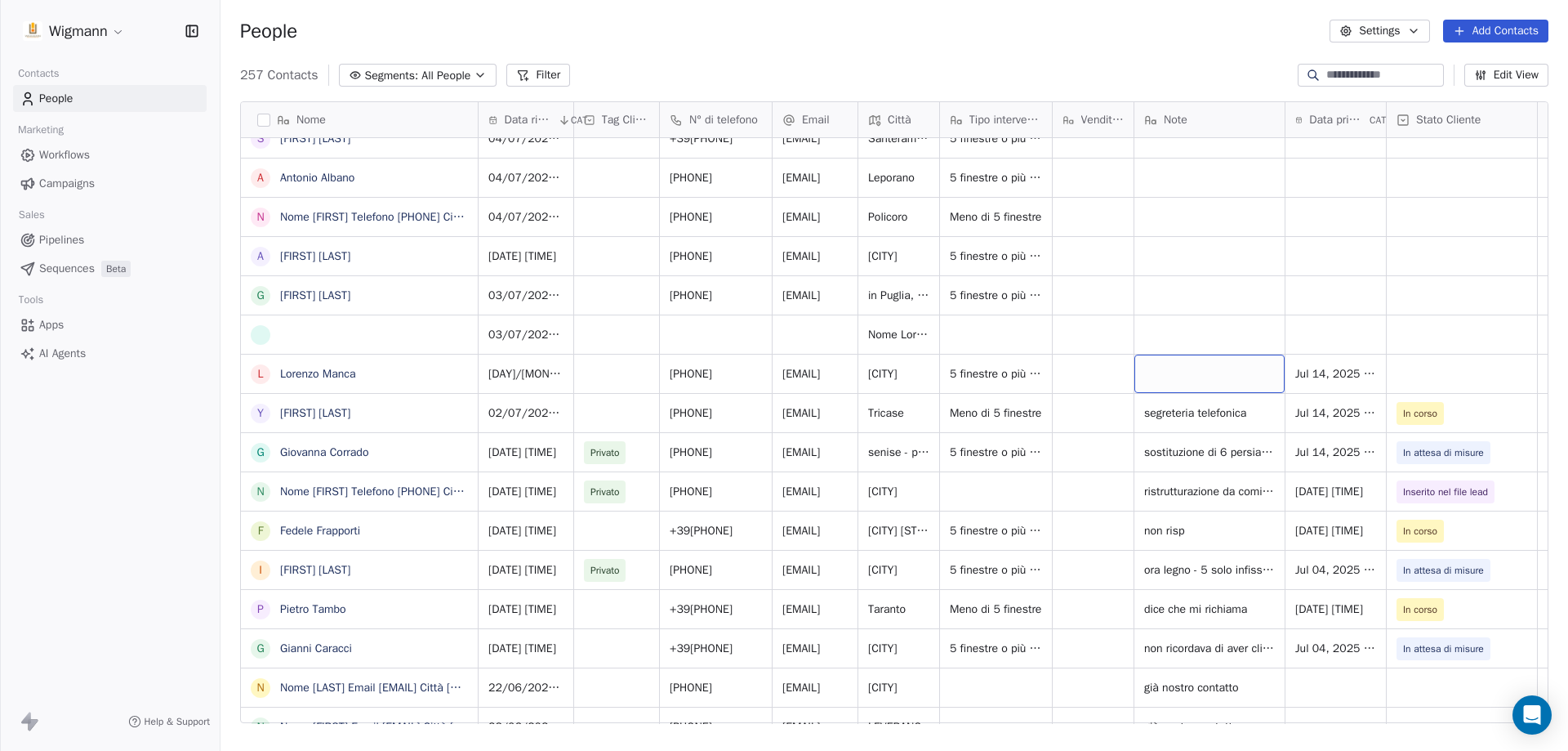 click at bounding box center [1209, 373] 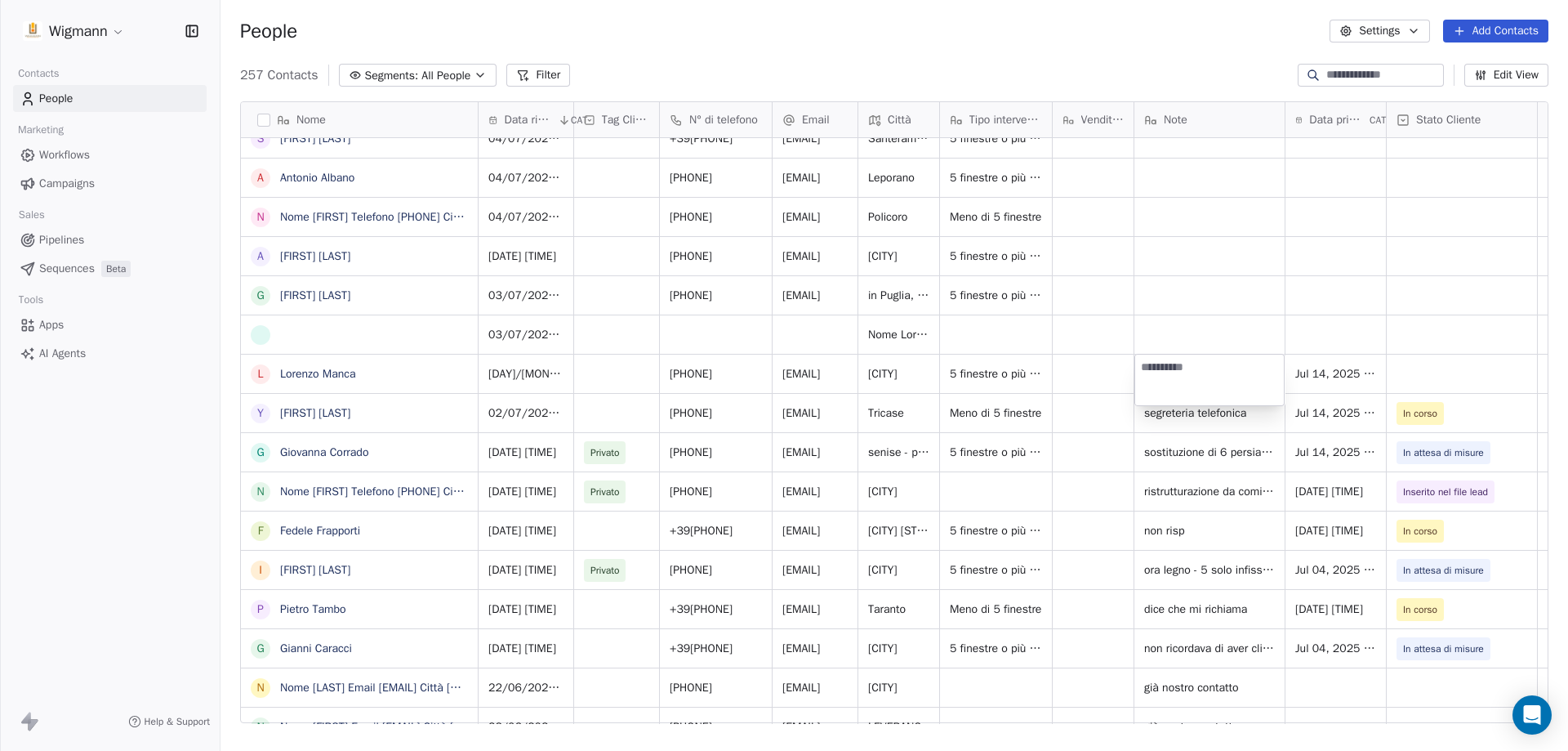 paste on "**********" 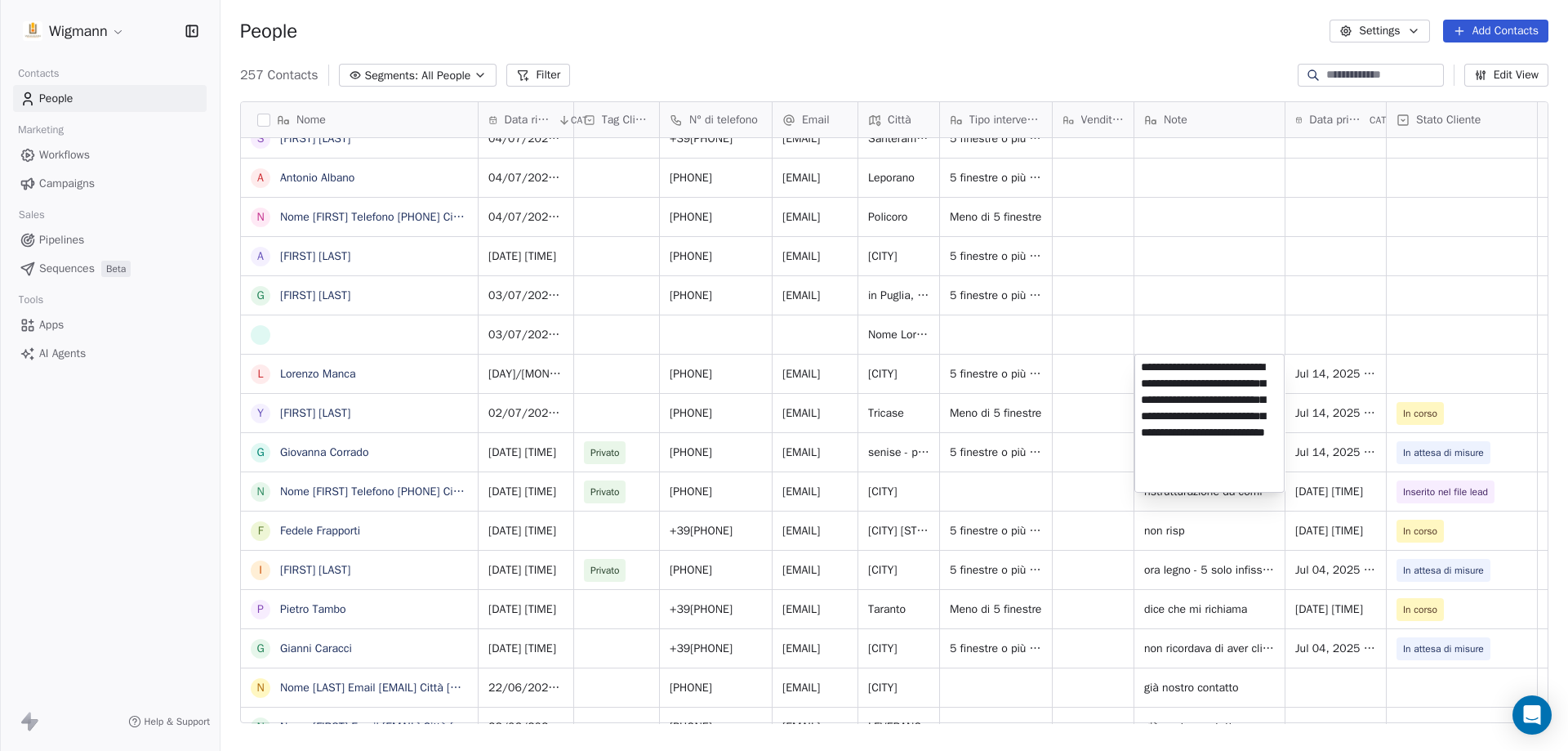 click on "Wigmann Contacts People Marketing Workflows Campaigns Sales Pipelines Sequences Beta Tools Apps AI Agents Help & Support People Settings Add Contacts 257 Contacts Segments: All People Filter Edit View Tag Add to Sequence Nome R [FIRST] [LAST] L [LAST] [FIRST] N Nome [FIRST] Telefono [PHONE] Città [CITY] Email [EMAIL] Informazioni Buongiorno, vorrei chiedere un preventivo e qualche informazione in merito a porte blindate da installare A [FIRST] [LAST] C [LAST] [FIRST] V [FIRST] l [FIRST] l [FIRST] N Nome [FIRST] [LAST] Telefono [PHONE] Città [CITY] Email [EMAIL] Informazioni buongiorno, per un cantiere di ristrutturazione in [CITY] avrei bisogno di sostituire alcuni G [FIRST] [LAST] R [FIRST] [LAST] G [FIRST] [LAST] S [FIRST] [LAST] A [FIRST] [LAST] N A [FIRST] [LAST] G [FIRST] [LAST] L [FIRST] [LAST] Y [FIRST] [LAST] G [FIRST] [LAST] N [FIRST] [LAST] I [FIRST] [LAST] P [FIRST] [LAST] G [FIRST] [LAST] N [FIRST] [LAST] I [LAST] G [LAST] S [LAST] G [LAST] P [LAST] M" at bounding box center (784, 375) 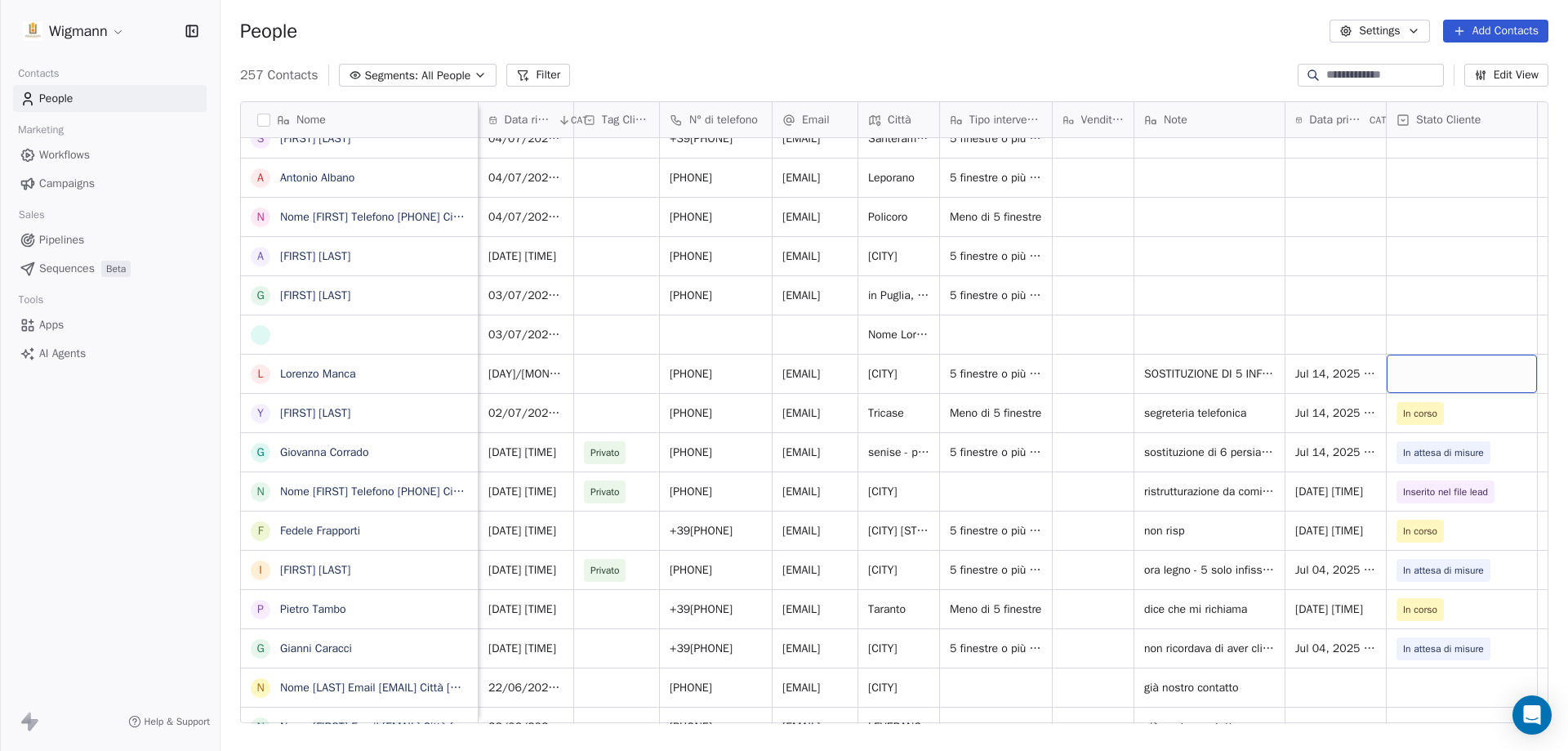 scroll, scrollTop: 0, scrollLeft: 2, axis: horizontal 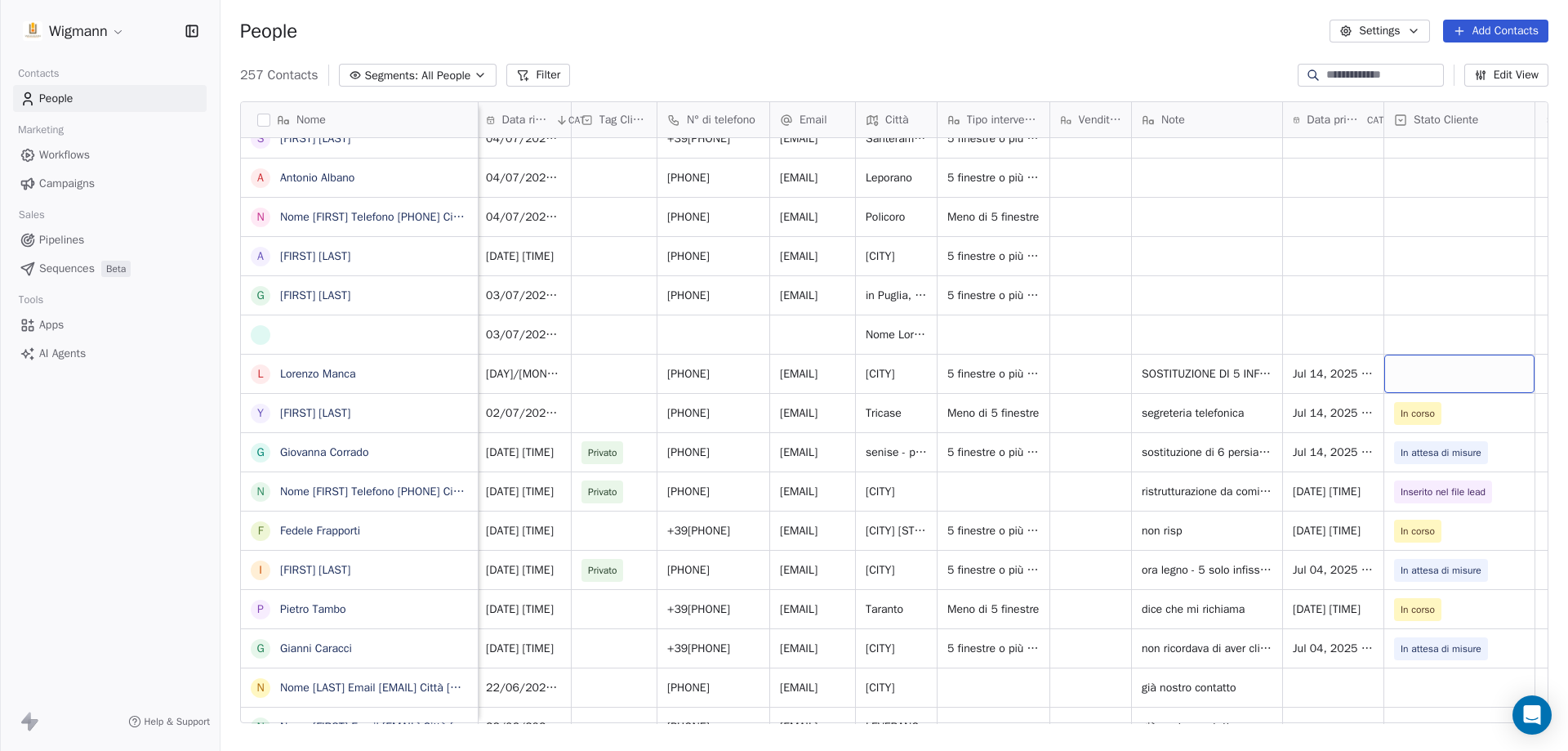 click at bounding box center [1459, 373] 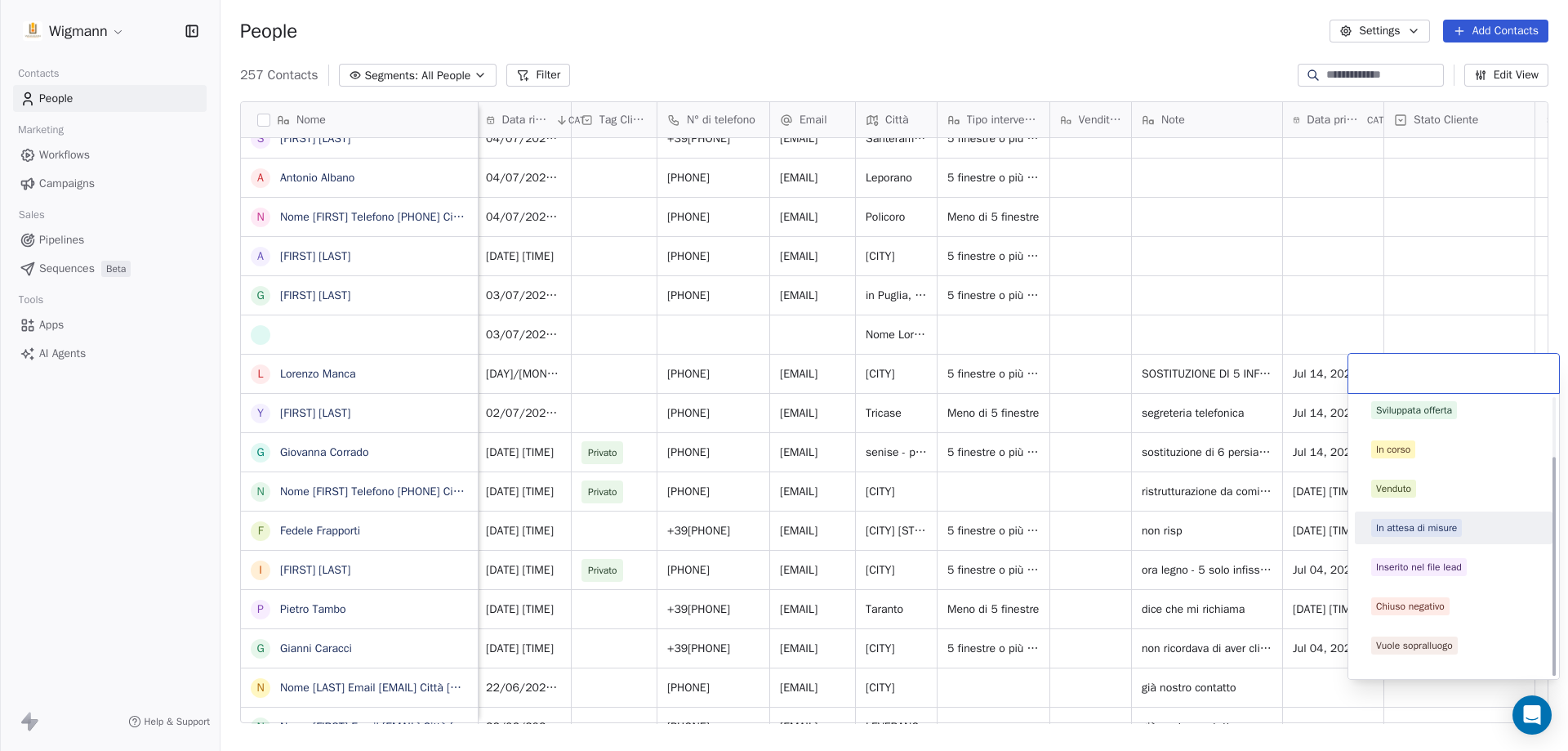 scroll, scrollTop: 74, scrollLeft: 0, axis: vertical 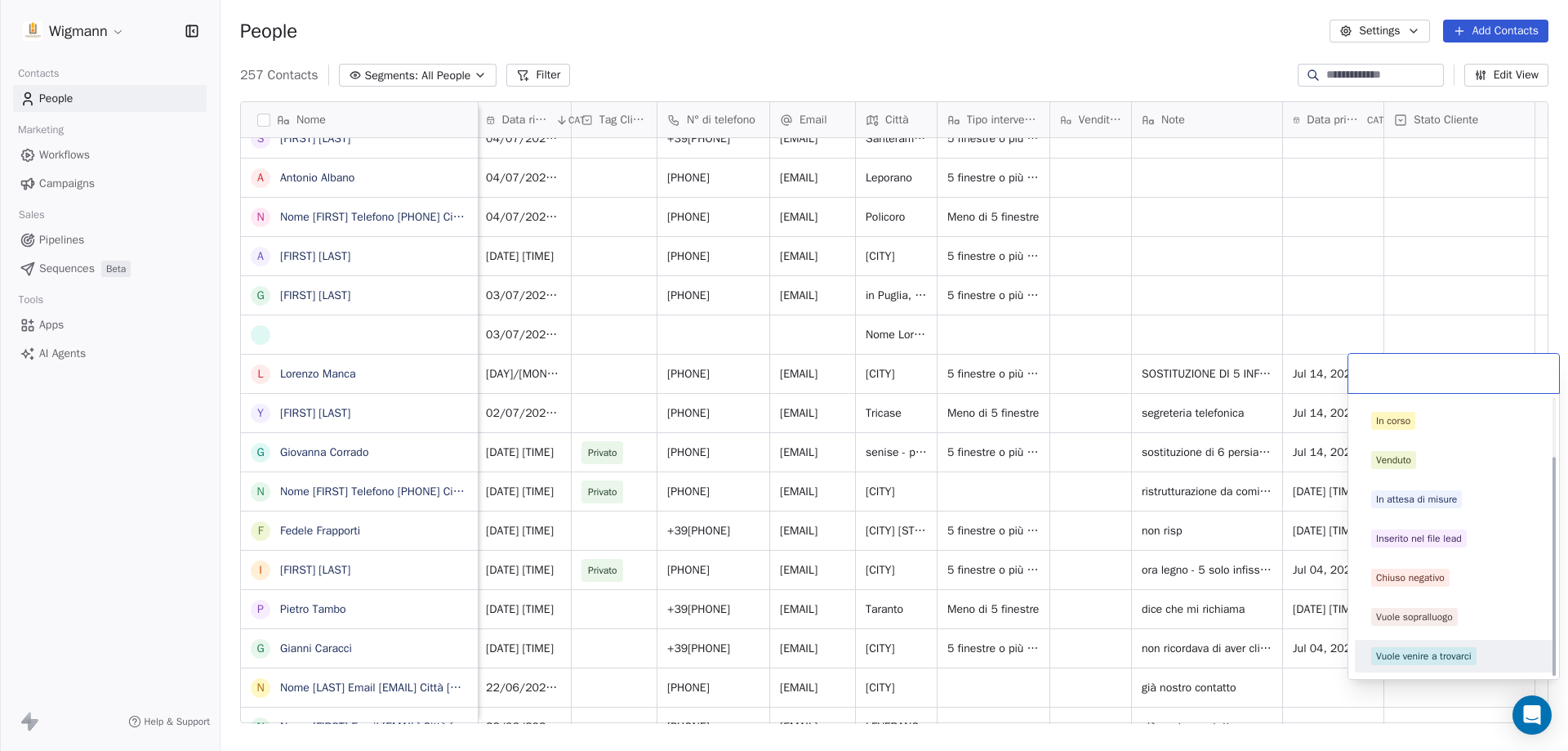 drag, startPoint x: 1394, startPoint y: 651, endPoint x: 1303, endPoint y: 346, distance: 318.28603 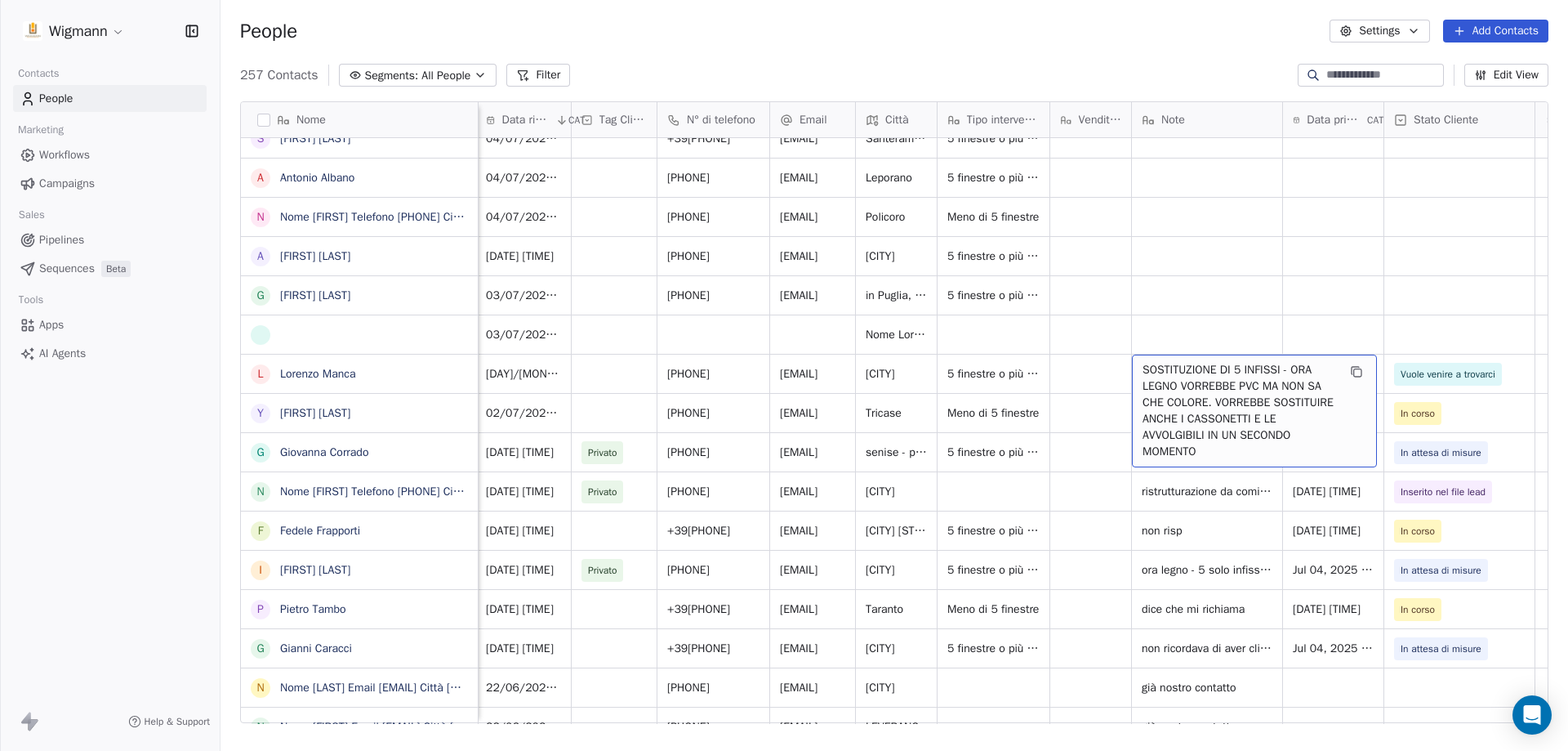 click on "SOSTITUZIONE DI 5 INFISSI - ORA LEGNO VORREBBE PVC MA NON SA CHE COLORE. VORREBBE SOSTITUIRE ANCHE I CASSONETTI E LE AVVOLGIBILI IN UN SECONDO MOMENTO" at bounding box center (1240, 411) 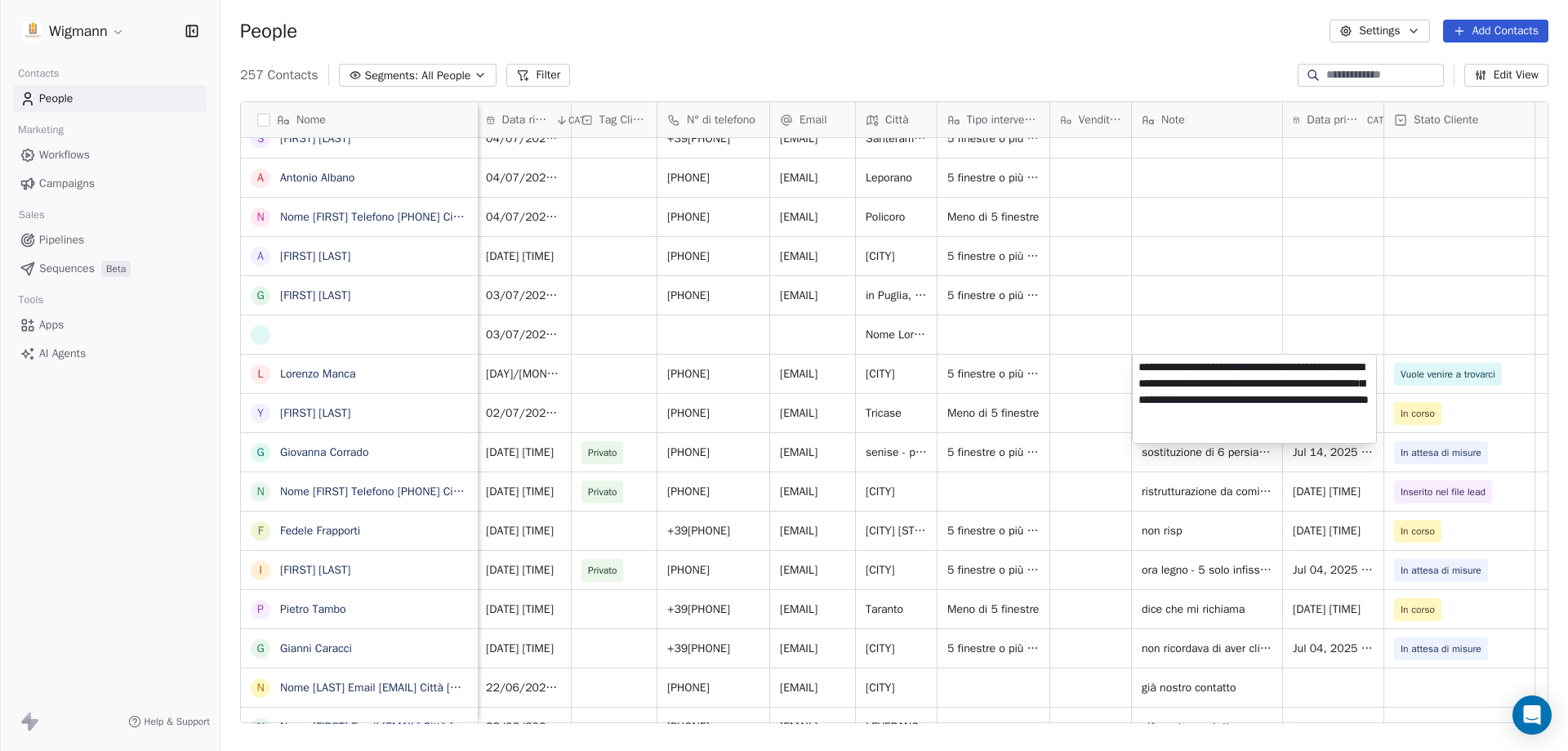 type on "**********" 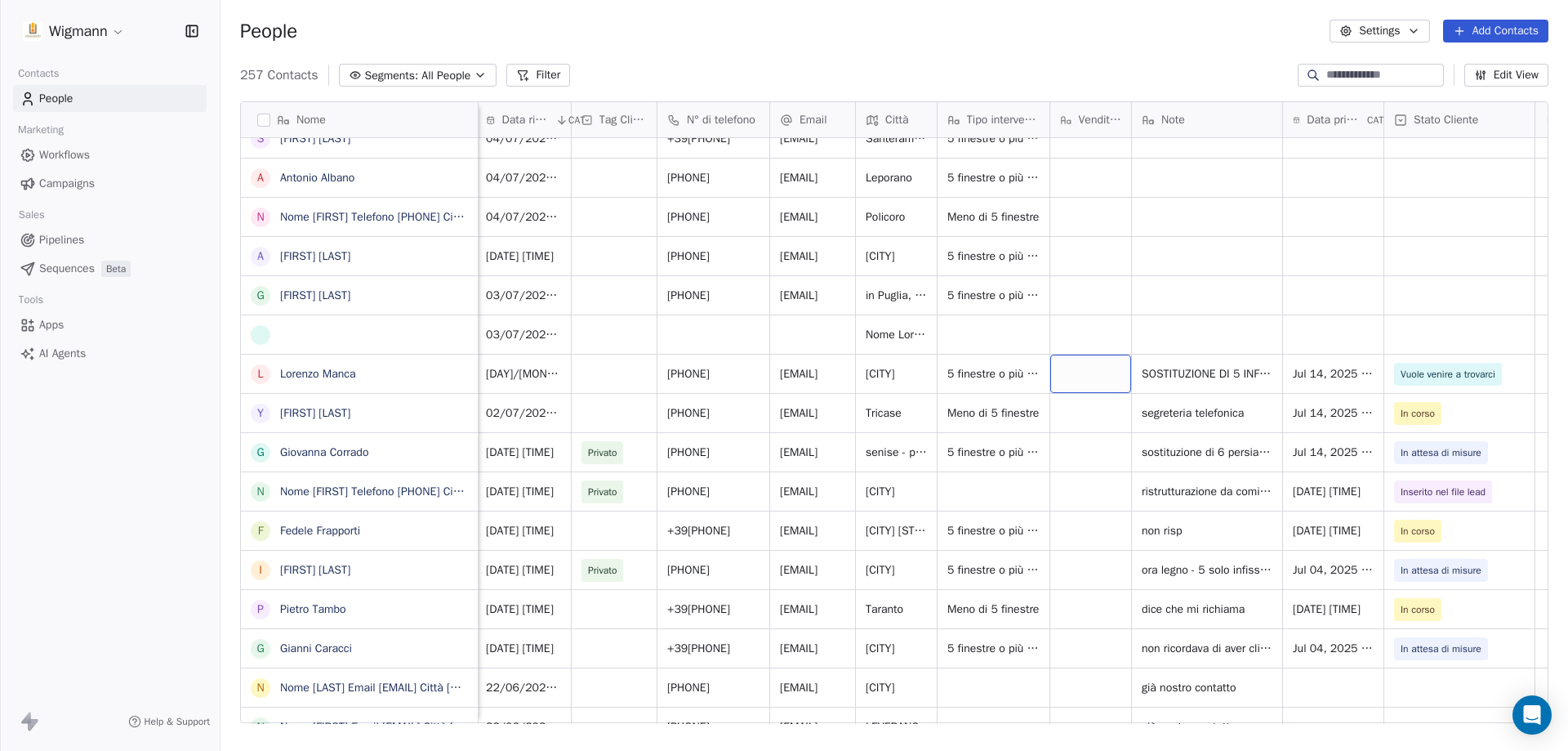 click at bounding box center (1090, 373) 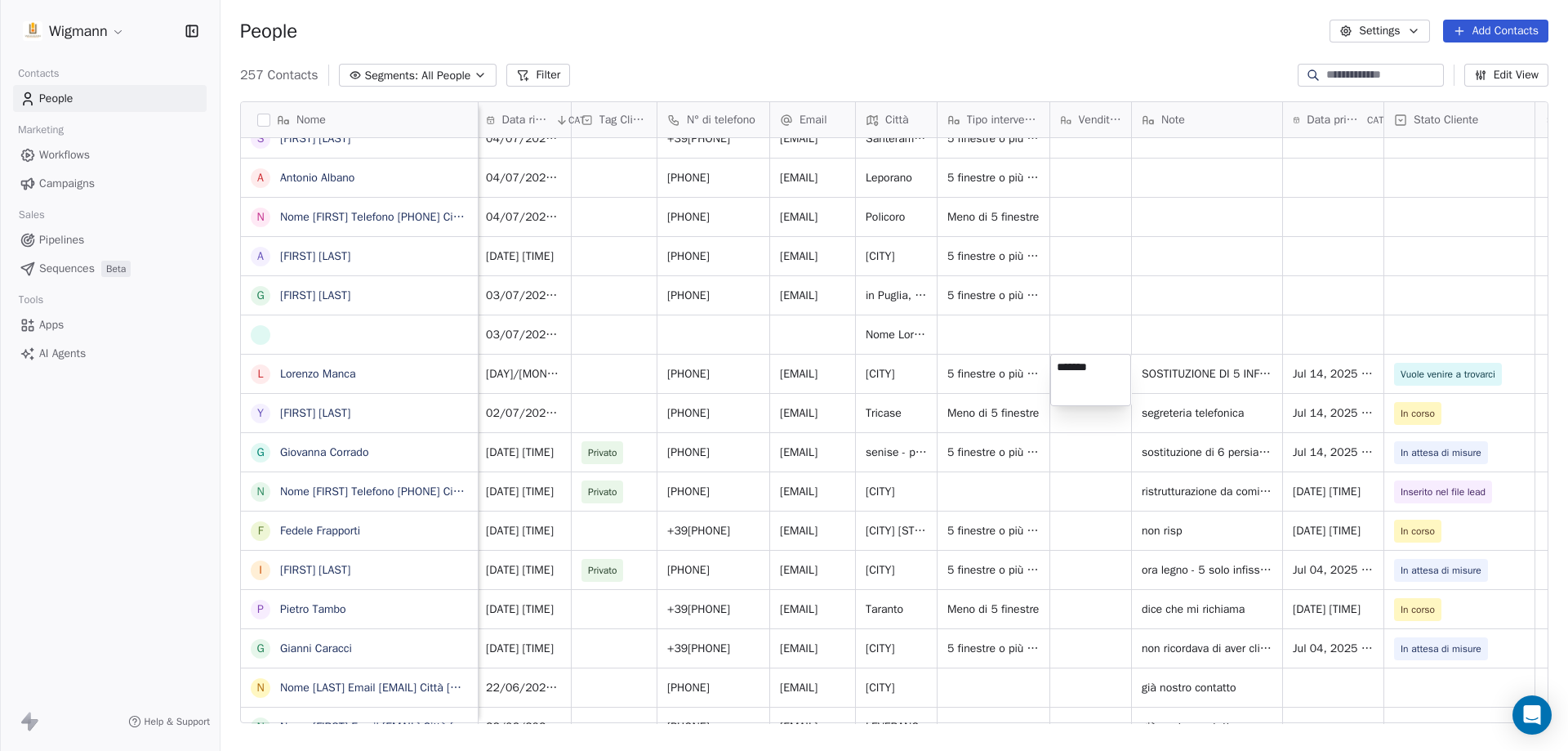 type on "********" 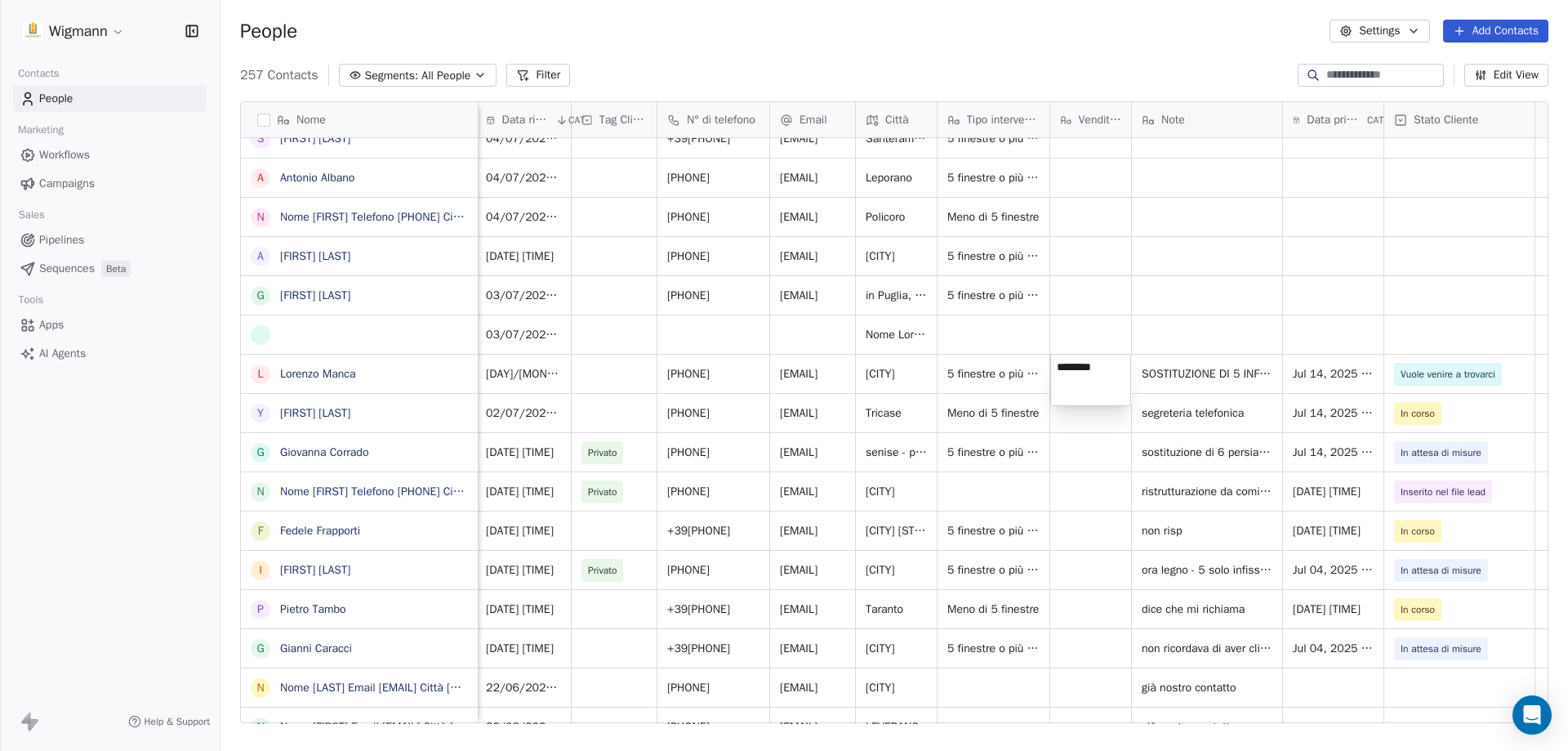 click on "Wigmann Contacts People Marketing Workflows Campaigns Sales Pipelines Sequences Beta Tools Apps AI Agents Help & Support People Settings Add Contacts 257 Contacts Segments: All People Filter Edit View Tag Add to Sequence Nome R [FIRST] [LAST] L [LAST] [FIRST] N Nome [FIRST] Telefono [PHONE] Città [CITY] Email [EMAIL] Informazioni Buongiorno, vorrei chiedere un preventivo e qualche informazione in merito a porte blindate da installare A [FIRST] [LAST] C [LAST] [FIRST] V [FIRST] l [FIRST] l [FIRST] N Nome [FIRST] [LAST] Telefono [PHONE] Città [CITY] Email [EMAIL] Informazioni buongiorno, per un cantiere di ristrutturazione in [CITY] avrei bisogno di sostituire alcuni G [FIRST] [LAST] R [FIRST] [LAST] G [FIRST] [LAST] S [FIRST] [LAST] A [FIRST] [LAST] N A [FIRST] [LAST] G [FIRST] [LAST] L [FIRST] [LAST] Y [FIRST] [LAST] G [FIRST] [LAST] N [FIRST] [LAST] I [FIRST] [LAST] P [FIRST] [LAST] G [FIRST] [LAST] N [FIRST] [LAST] I [LAST] G [LAST] S [LAST] G [LAST] P [LAST] M" at bounding box center (784, 375) 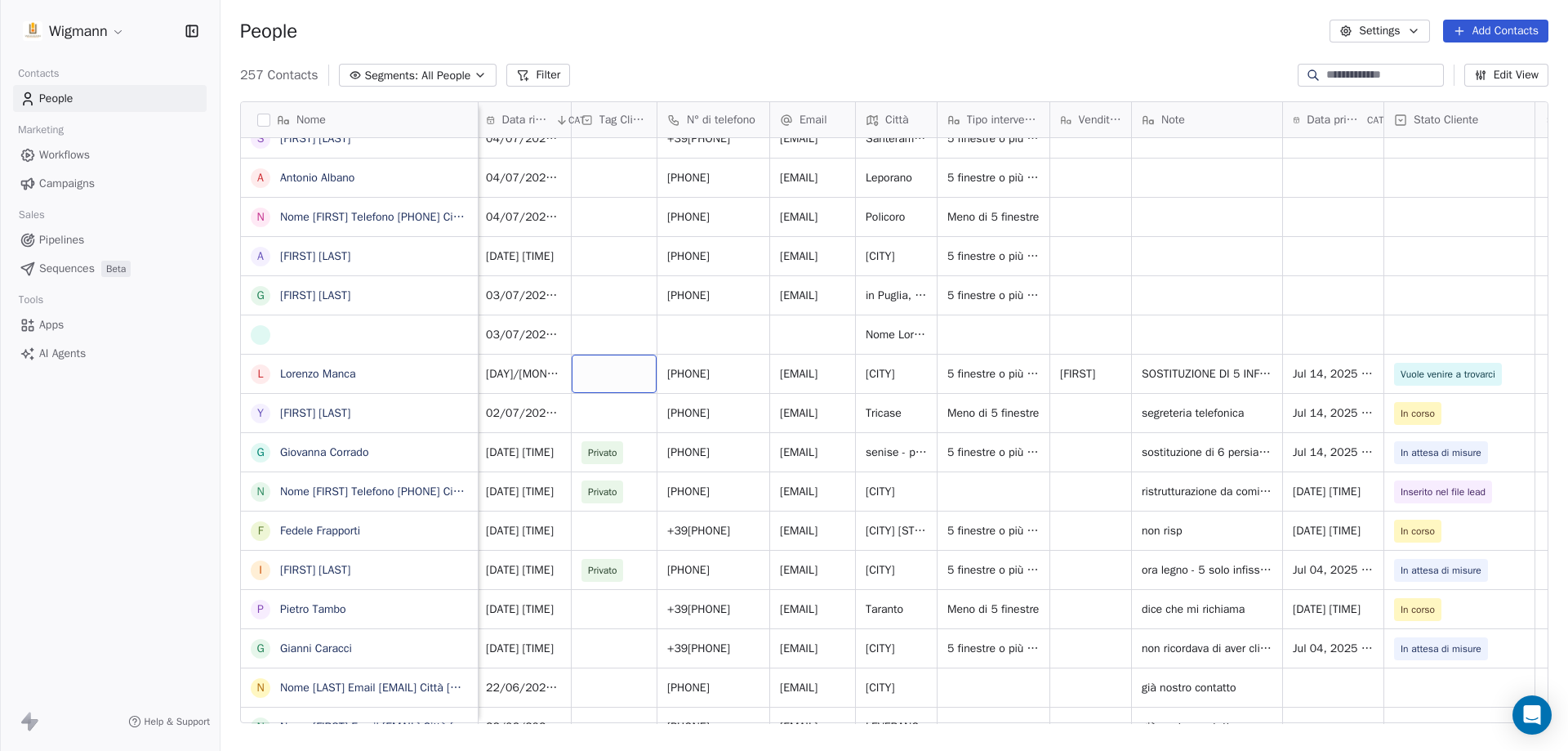 click at bounding box center [614, 373] 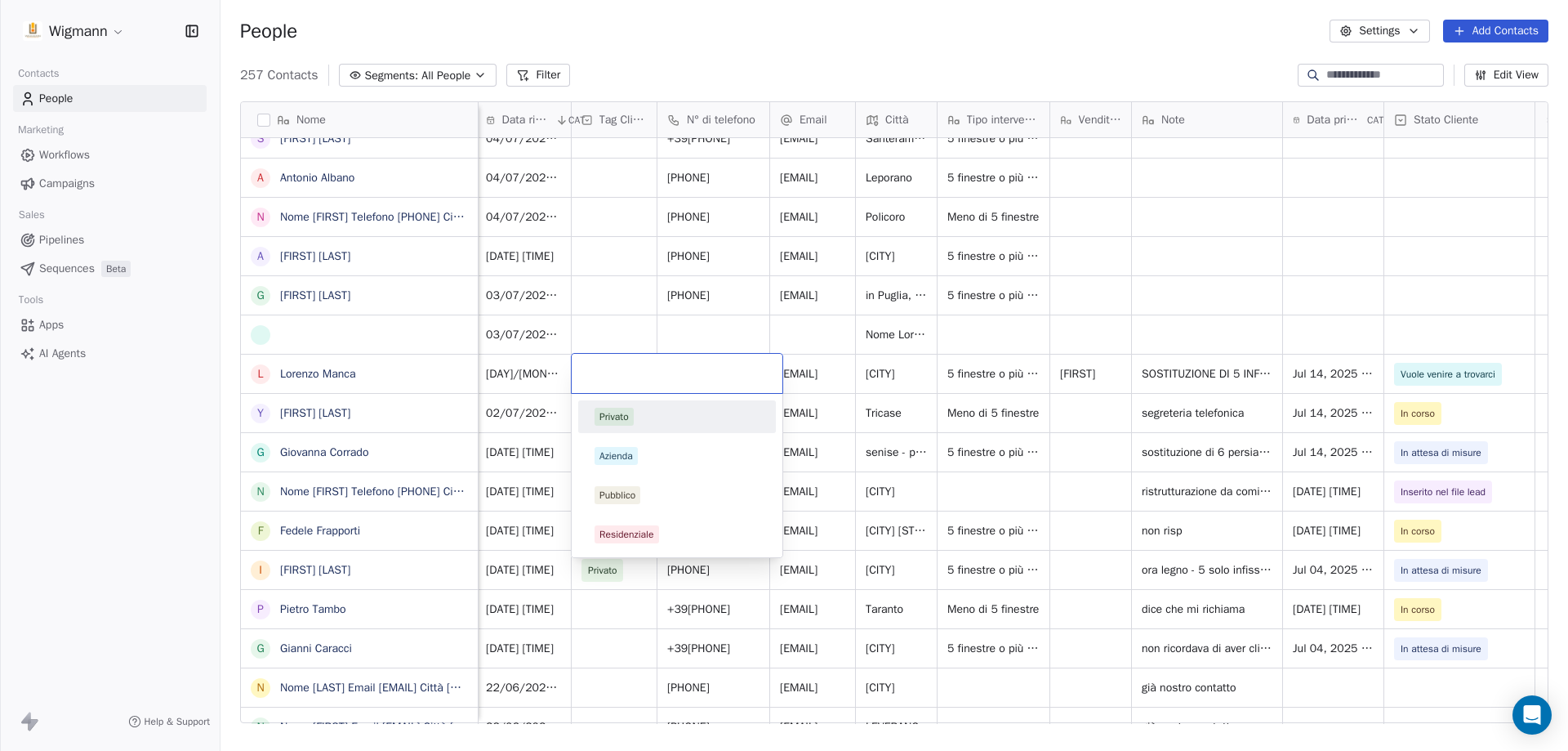 click on "Privato" at bounding box center (614, 417) 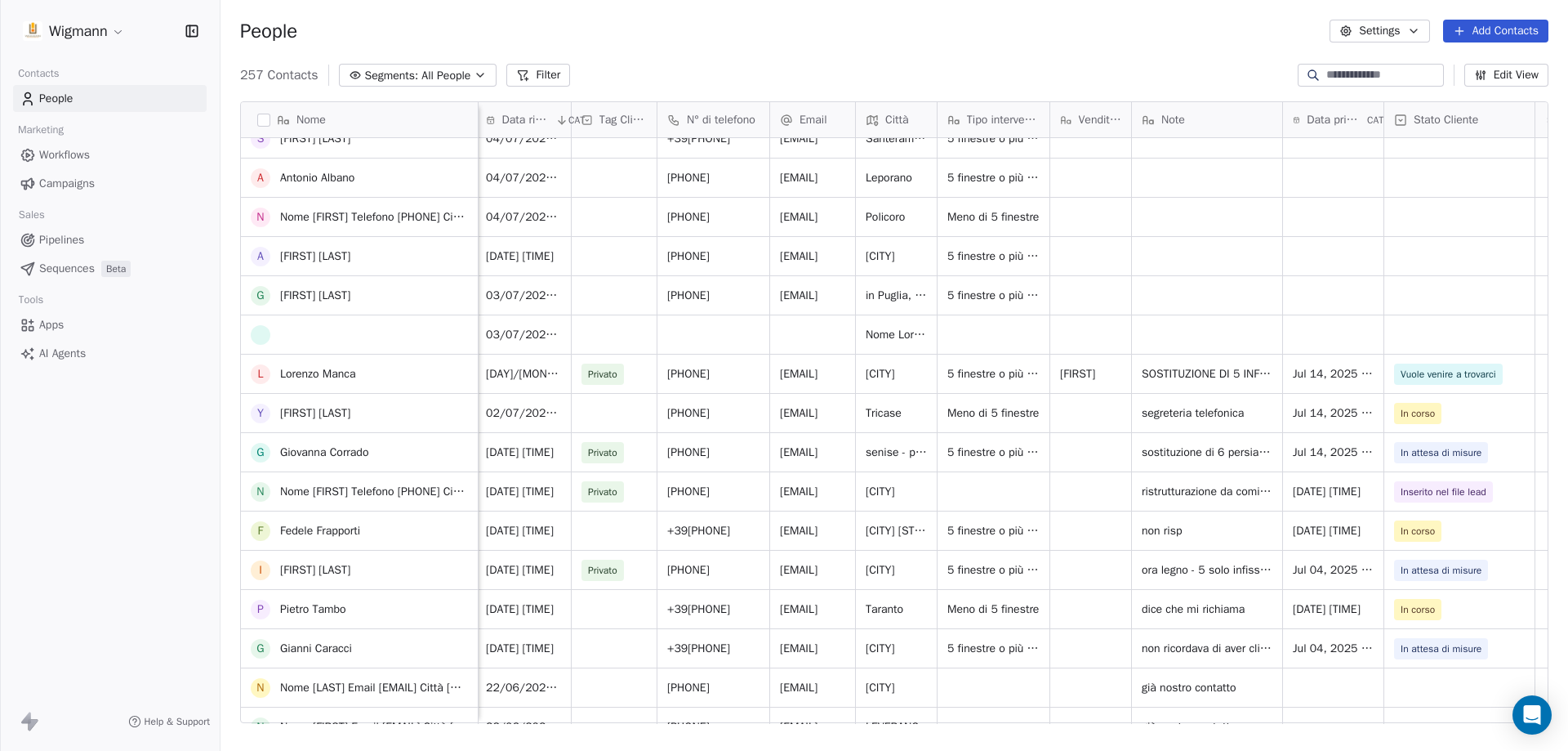 scroll, scrollTop: 572, scrollLeft: 0, axis: vertical 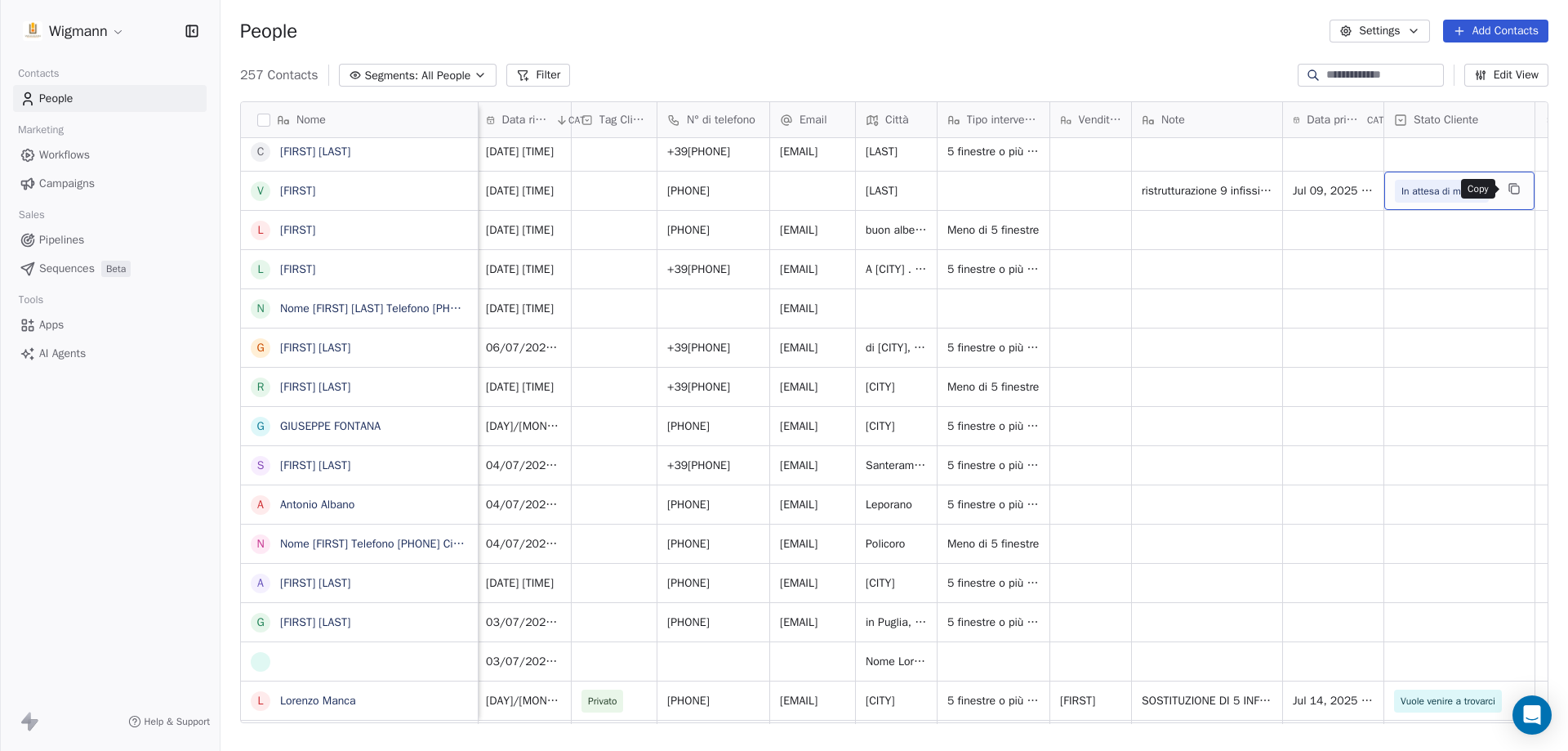 click at bounding box center [1514, 189] 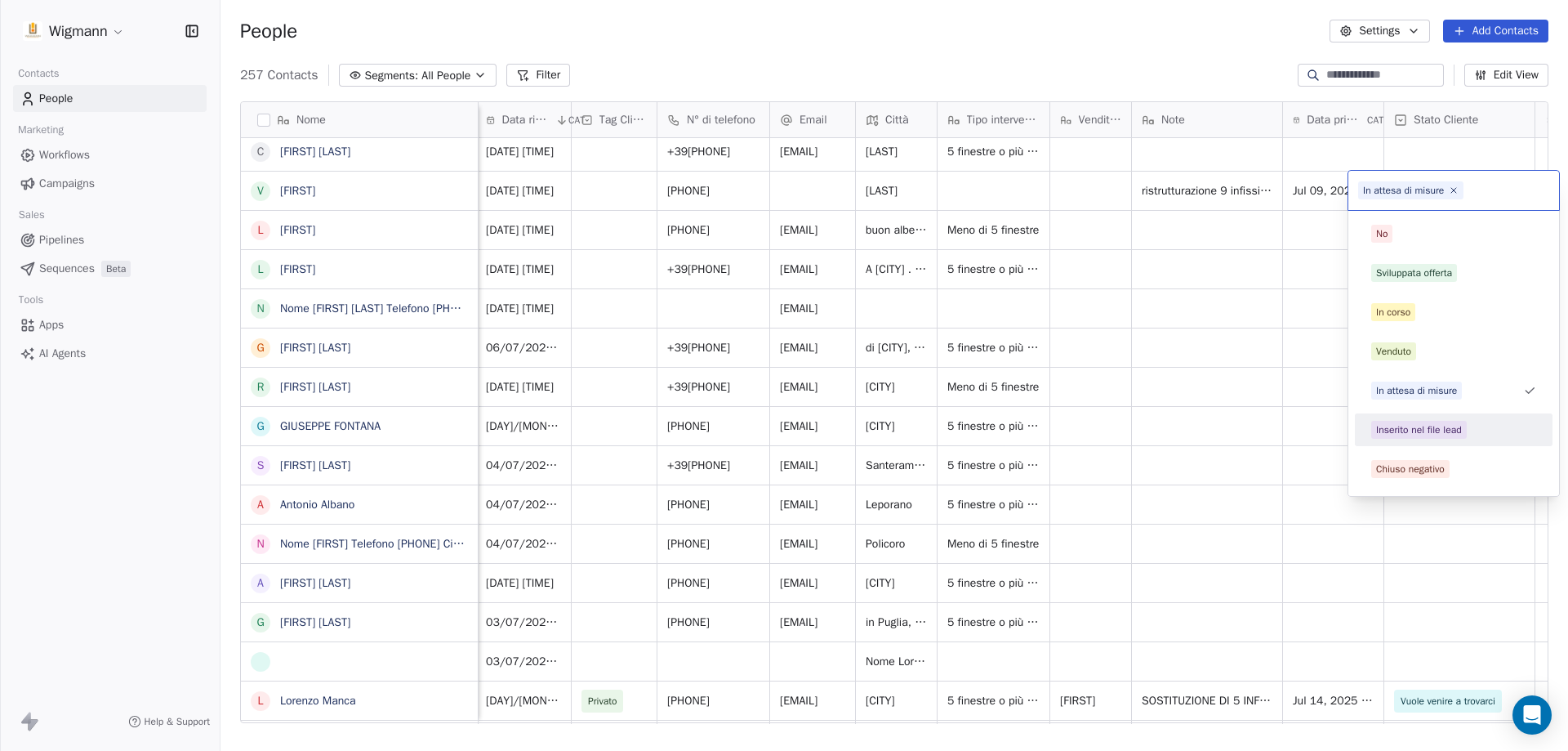 click on "Inserito nel file lead" at bounding box center [1419, 430] 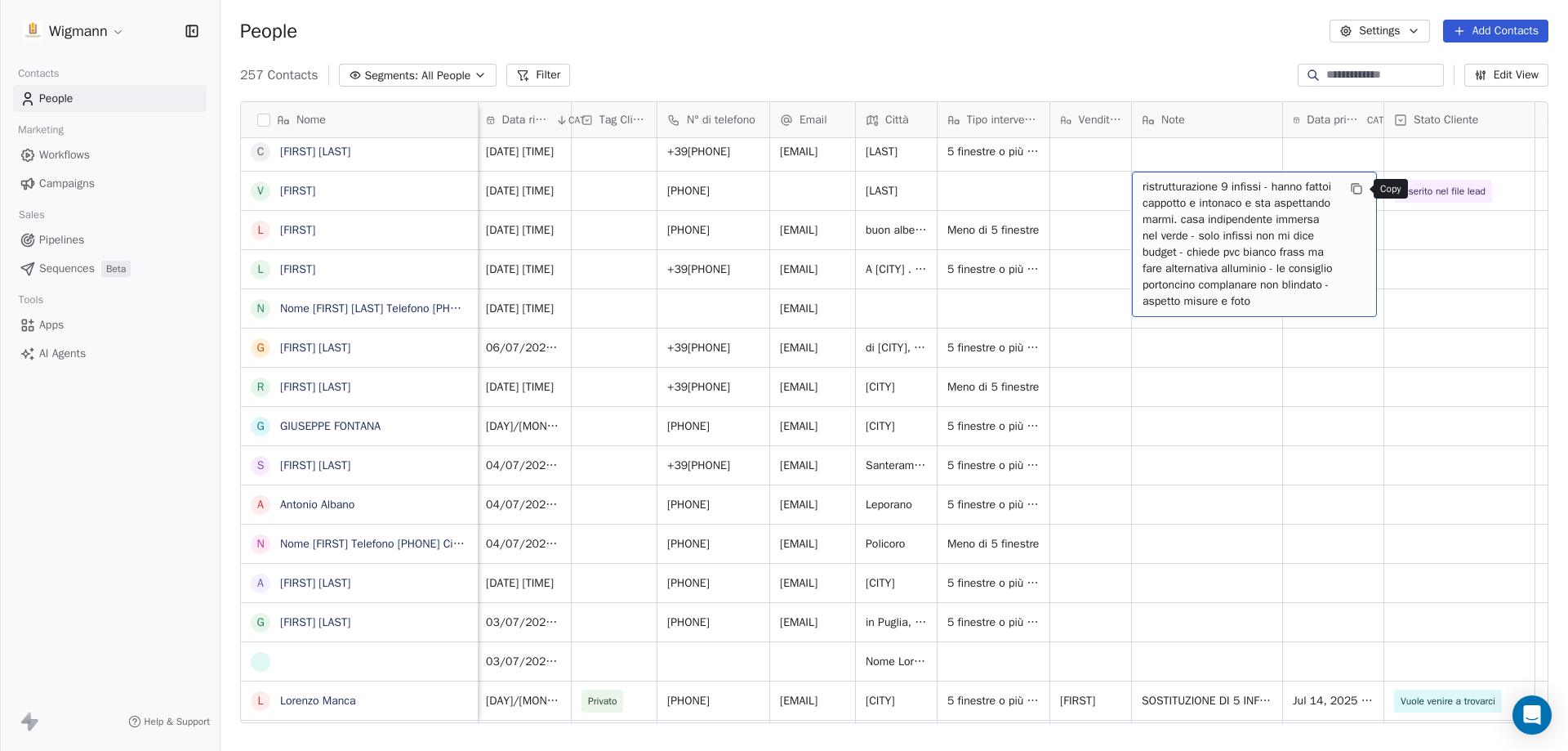 click 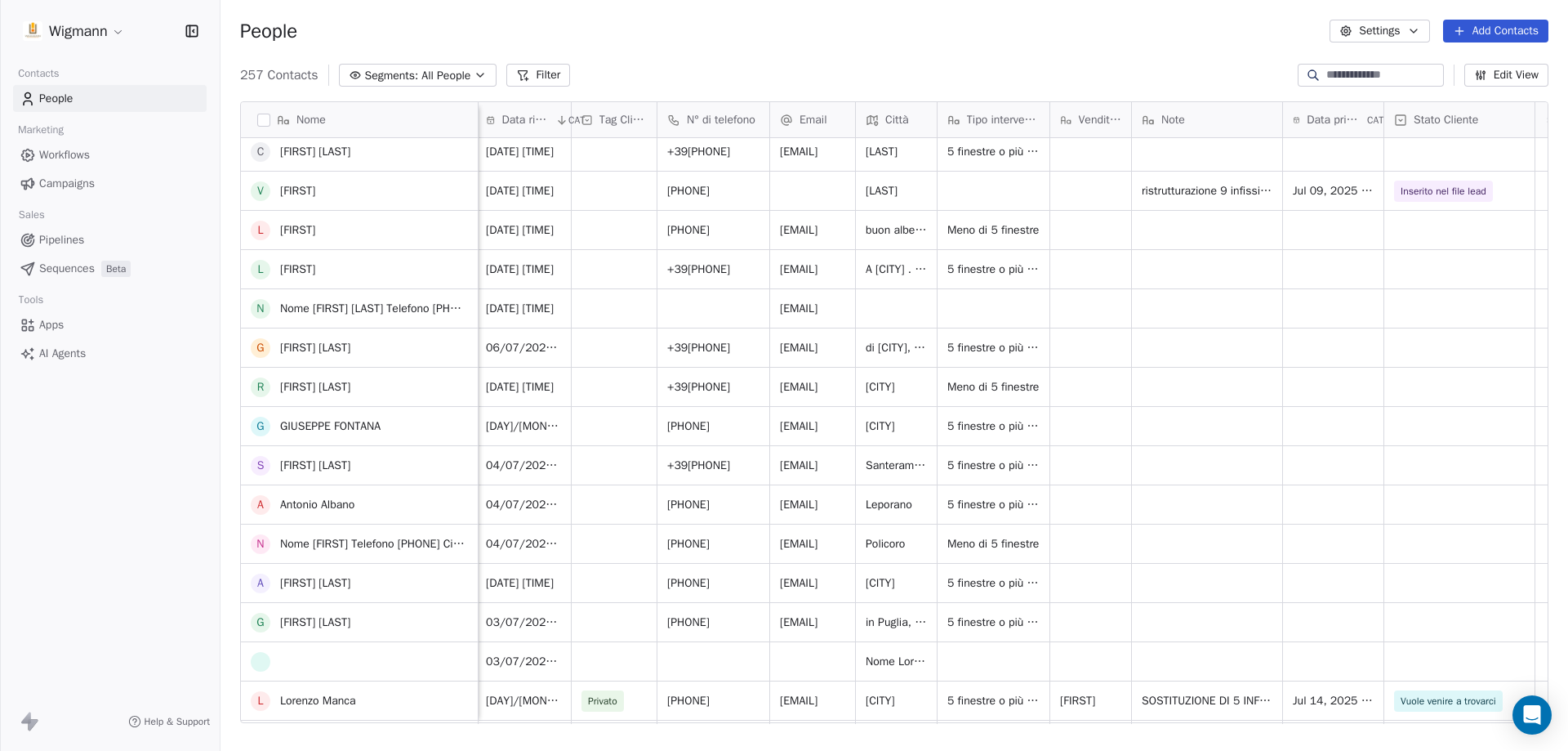 scroll, scrollTop: 245, scrollLeft: 0, axis: vertical 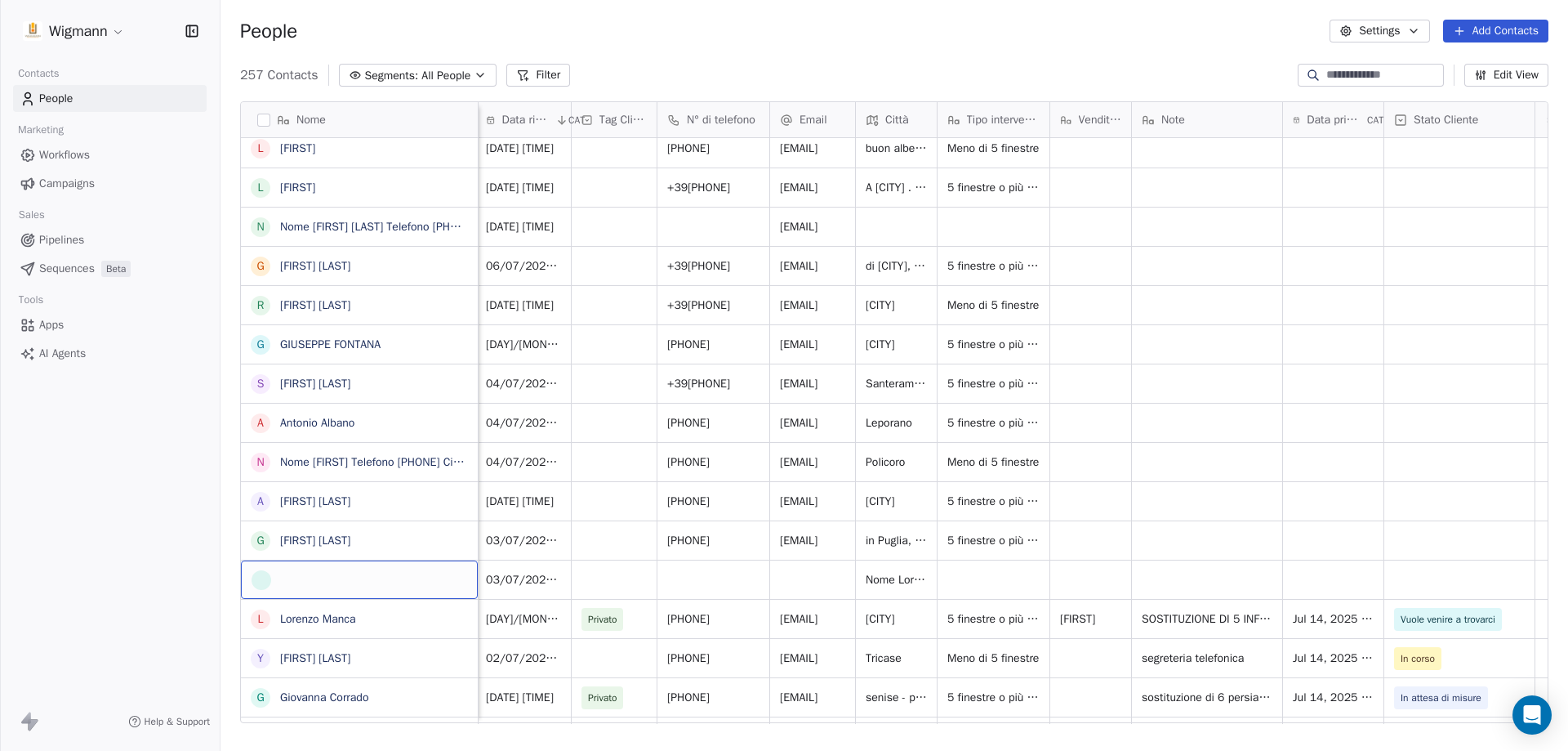 click at bounding box center (359, 580) 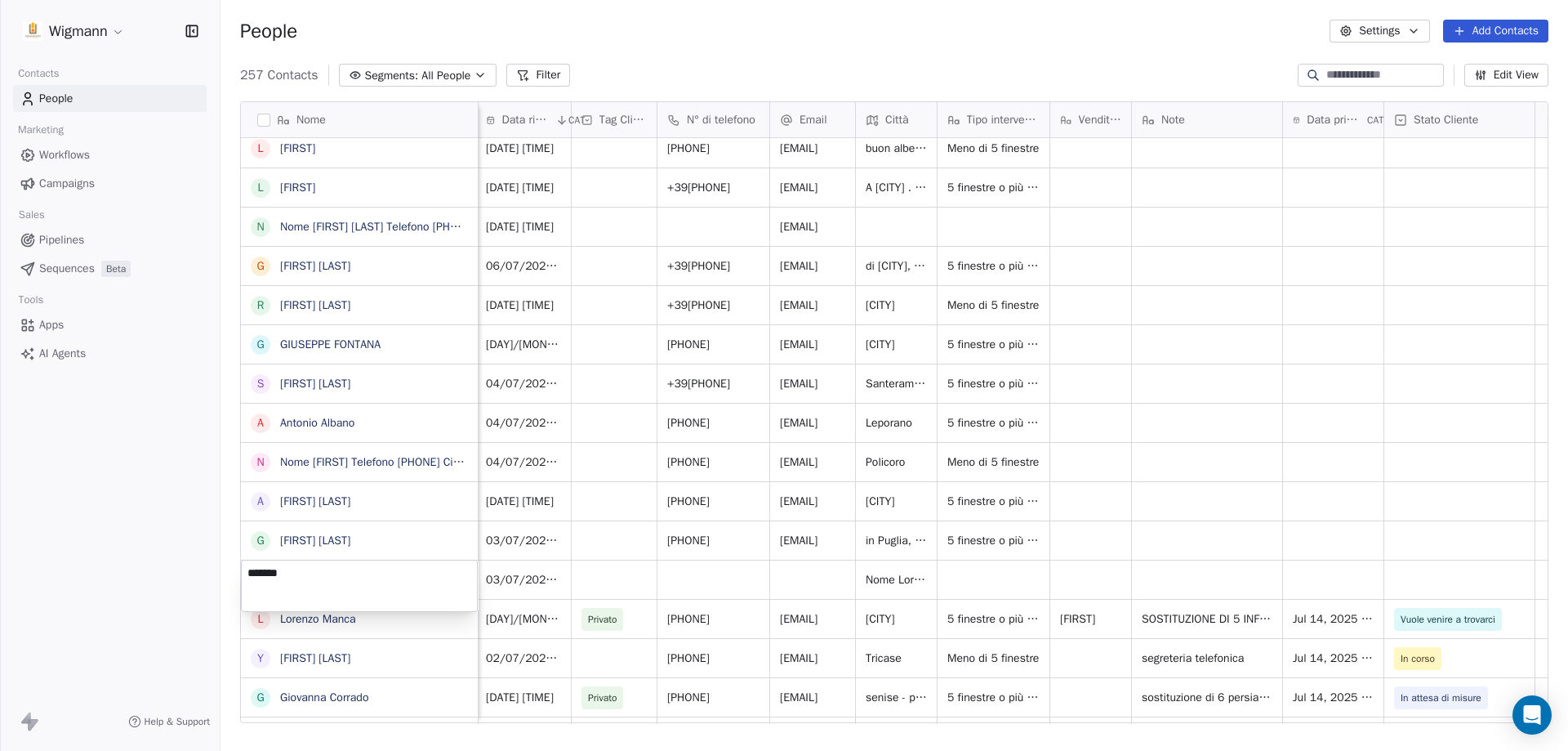 type on "********" 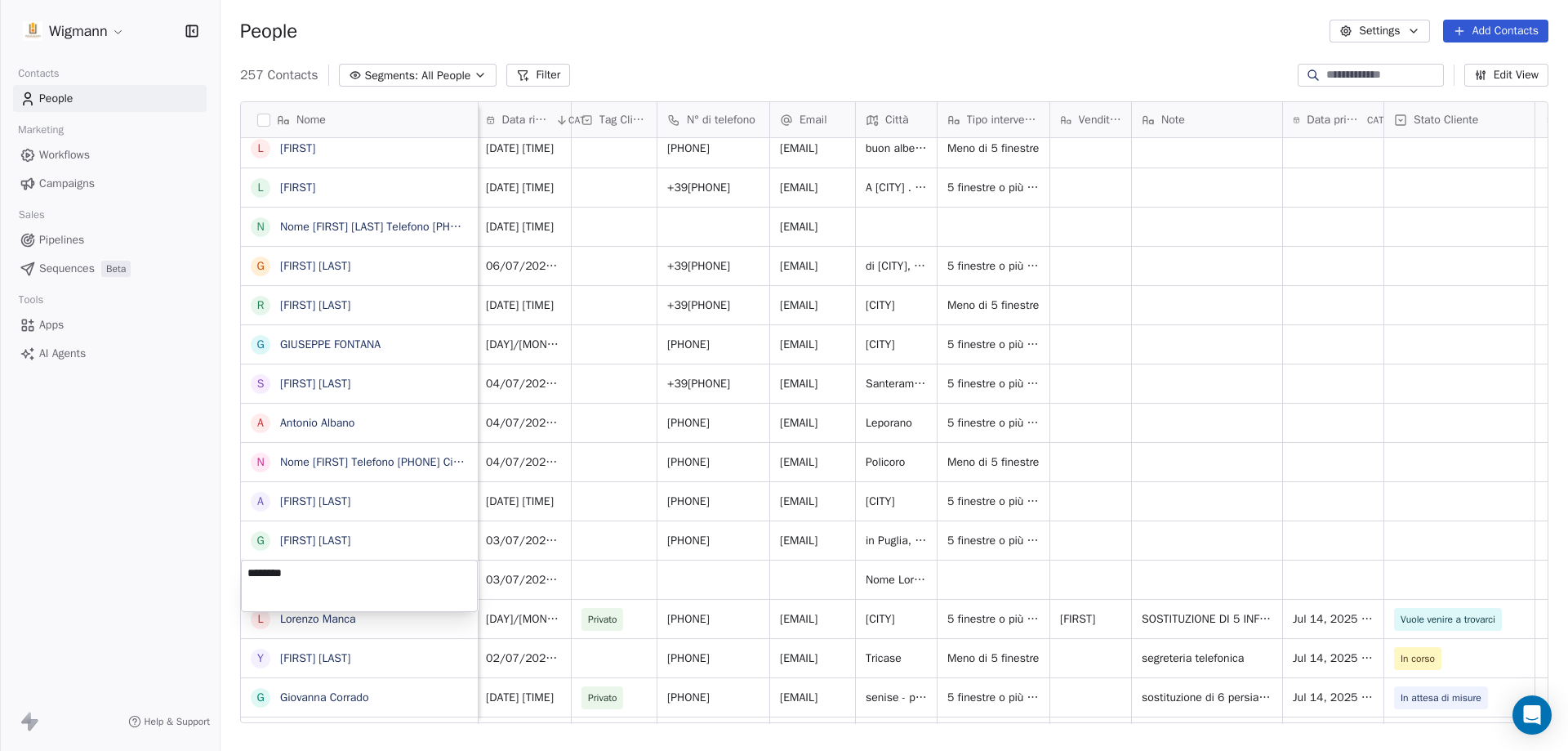 click on "Wigmann Contacts People Marketing Workflows Campaigns Sales Pipelines Sequences Beta Tools Apps AI Agents Help & Support People Settings Add Contacts 257 Contacts Segments: All People Filter Edit View Tag Add to Sequence Nome R [FIRST] [LAST] L [LAST] [FIRST] N Nome [FIRST] Telefono [PHONE] Città [CITY] Email [EMAIL] Informazioni Buongiorno, vorrei chiedere un preventivo e qualche informazione in merito a porte blindate da installare A [FIRST] [LAST] C [LAST] [FIRST] V [FIRST] l [FIRST] l [FIRST] N Nome [FIRST] [LAST] Telefono [PHONE] Città [CITY] Email [EMAIL] Informazioni buongiorno, per un cantiere di ristrutturazione in [CITY] avrei bisogno di sostituire alcuni G [FIRST] [LAST] R [FIRST] [LAST] G [FIRST] [LAST] S [FIRST] [LAST] A [FIRST] [LAST] N A [FIRST] [LAST] G [FIRST] [LAST] L [FIRST] [LAST] Y [FIRST] [LAST] G [FIRST] [LAST] N [FIRST] [LAST] I [FIRST] [LAST] P [FIRST] [LAST] G [FIRST] [LAST] N [FIRST] [LAST] I [LAST] G [LAST] S [LAST] G [LAST] P [LAST] M" at bounding box center (784, 375) 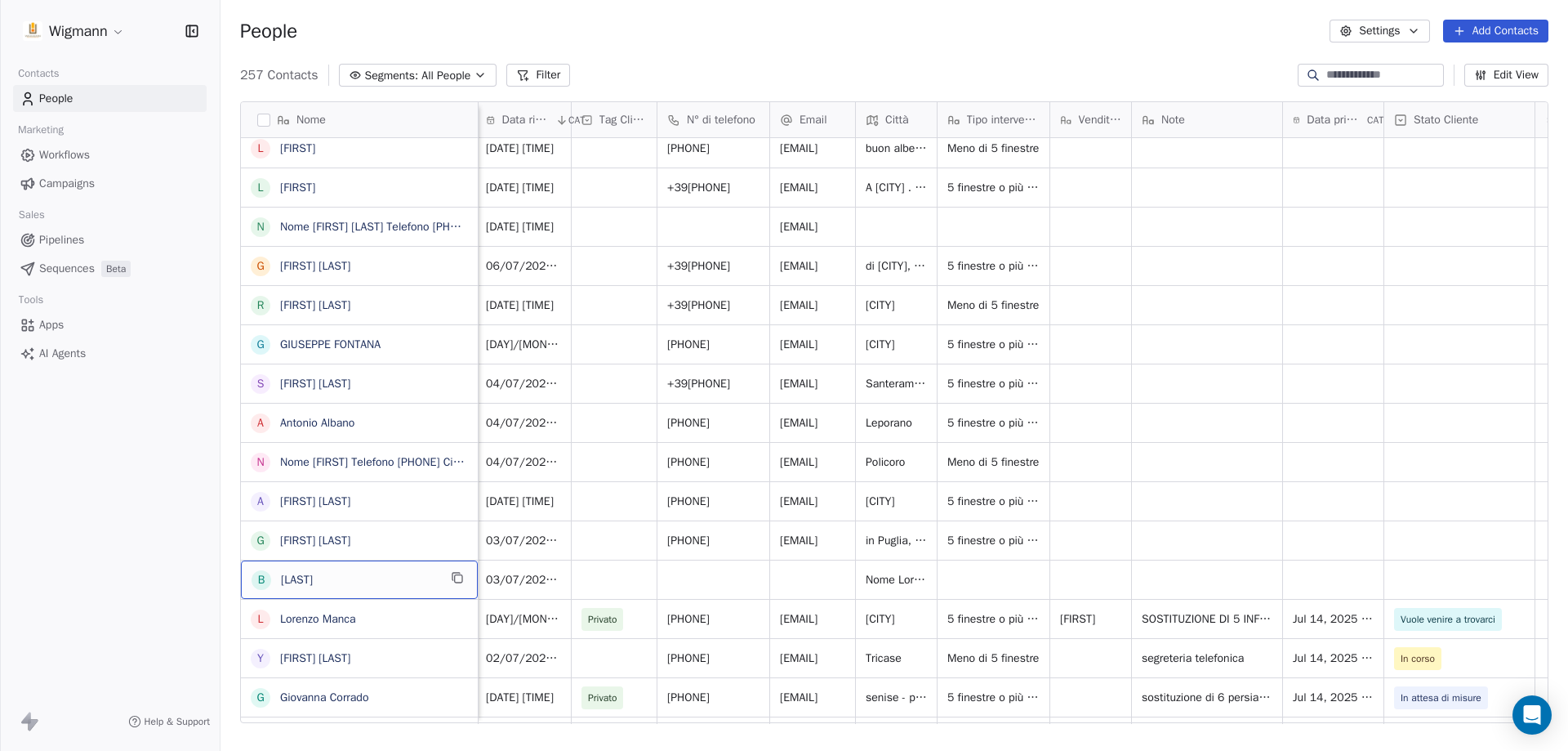 click on "[LAST]" at bounding box center (359, 580) 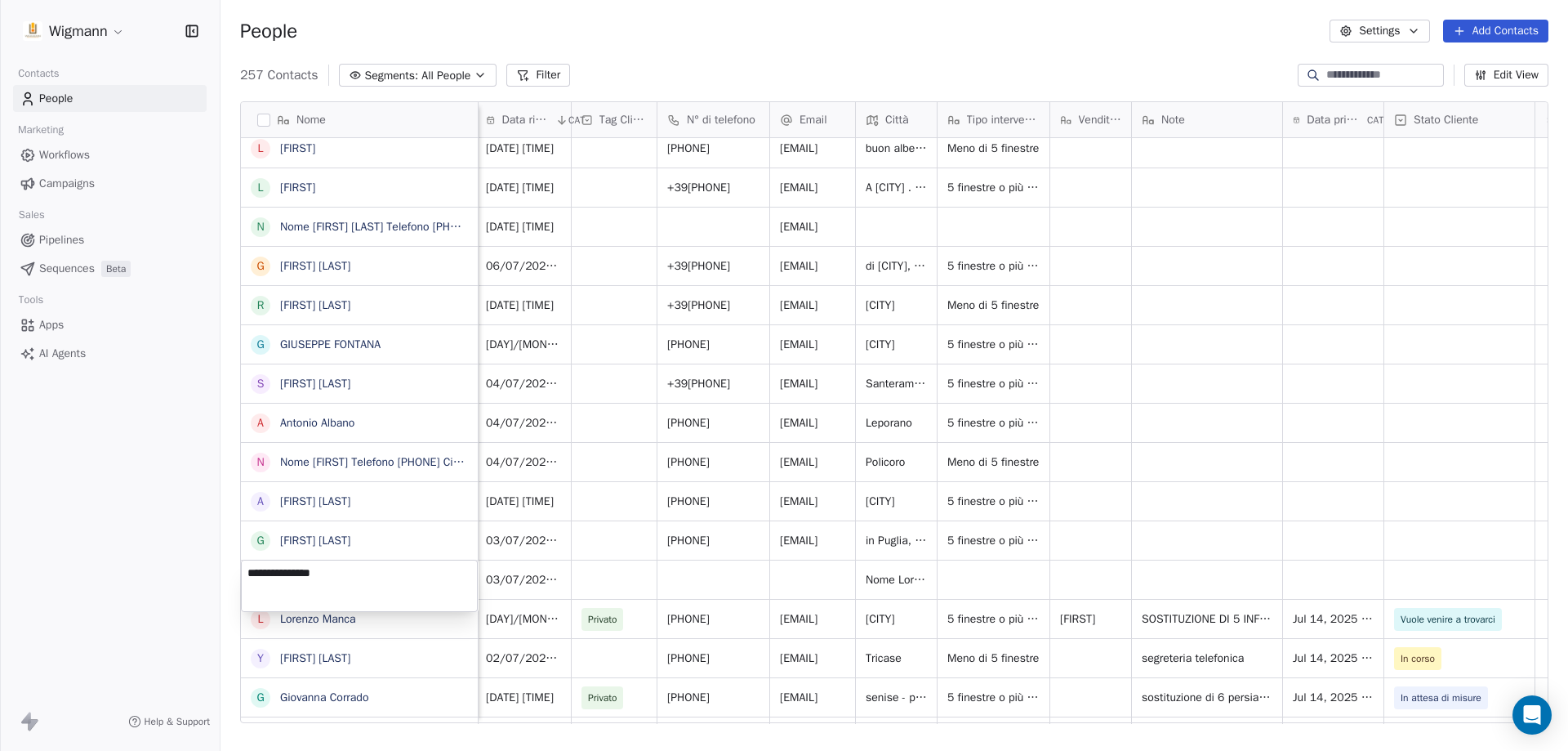 type on "**********" 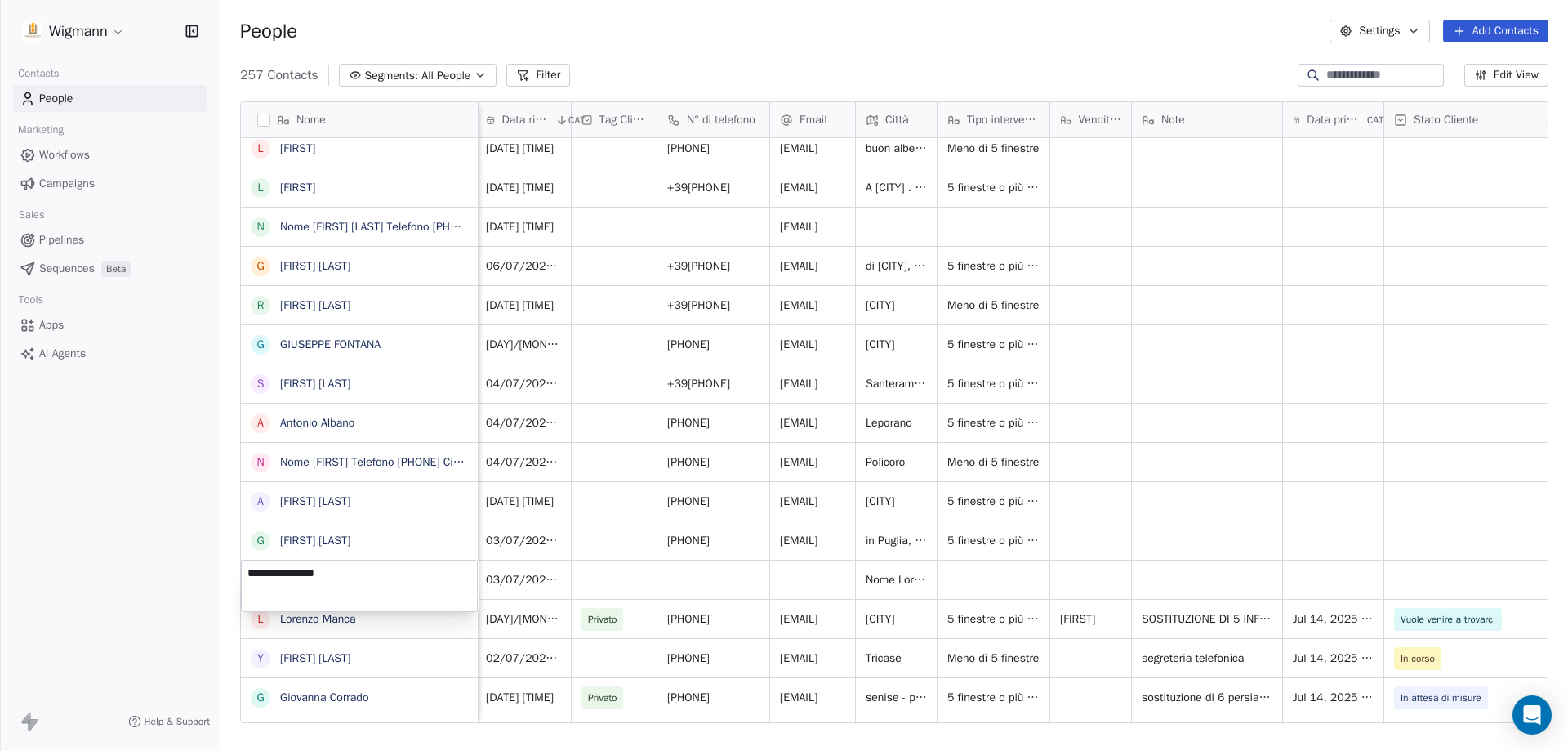 click on "Nome R [LAST] L [LAST] Oronzo N Nome Antonio Telefono [PHONE] Città [CITY] Email [EMAIL] Informazioni Buongiorno, vorrei chiedere un preventivo e qualche informazione in merito a porte blindate da installare A Antonio Virgilis C Carlo Crudele V Valentina l [LAST] l lauratribuzio N Nome Giorgio Marchiotto Telefono [PHONE] Città [CITY] Email [EMAIL] Informazioni buongiorno, per un cantiere di ristrutturazione in [CITY] avrei bisogno di sostituire alcuni G Giovanni Alianelli R Rosaria Zingarello G GIUSEPPE FONTANA S Sandra Stasolla A Antonio Albano N A Angie Alberti G Giovanni Lagreca B Barbieri L Lorenzo Manca Y Yefferson Quinonez G Giovanna Corrado N F Fedele Frapporti I Imma Frascella P Pietro Tambo G Gianni Caracci N N" at bounding box center (784, 375) 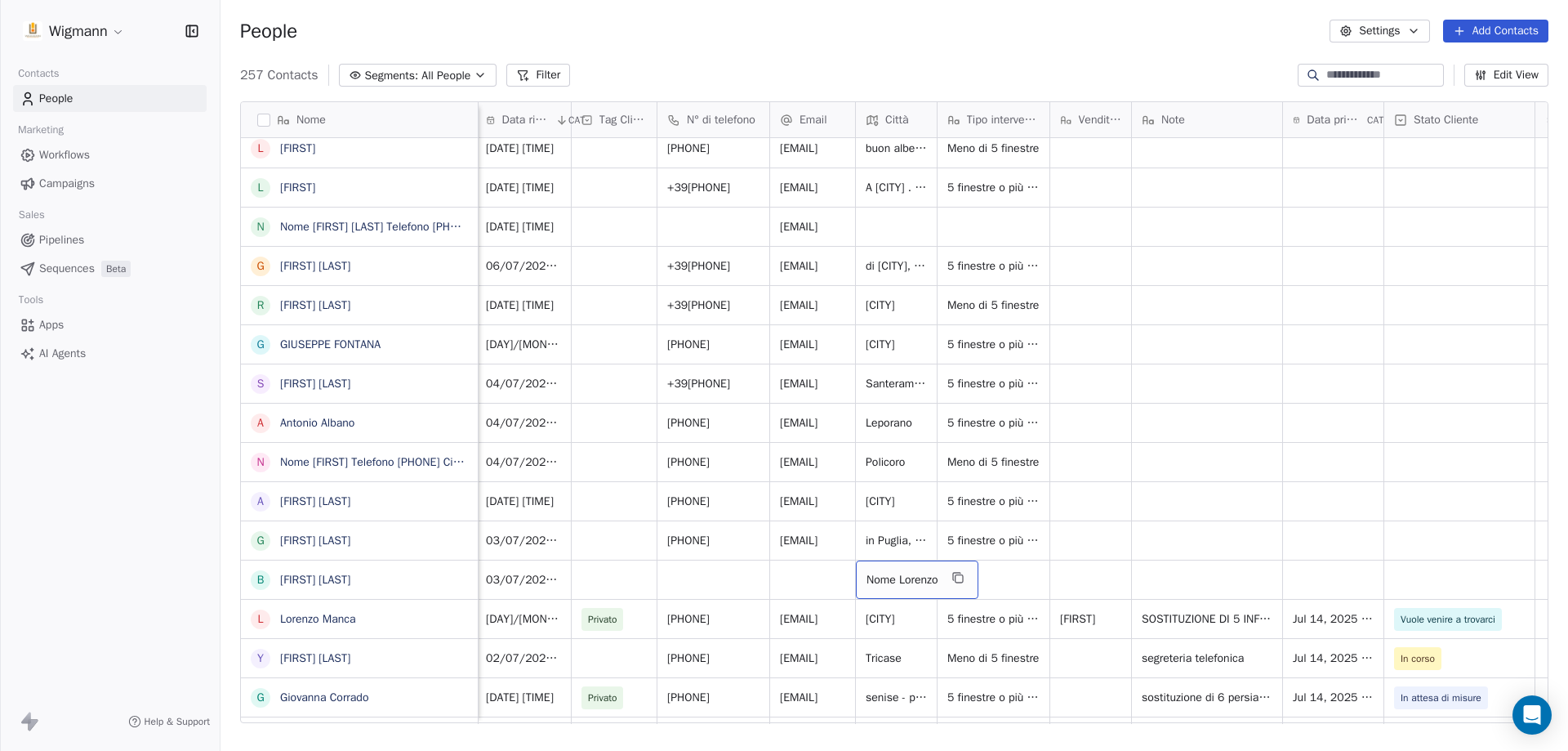 click on "Nome Lorenzo" at bounding box center (902, 580) 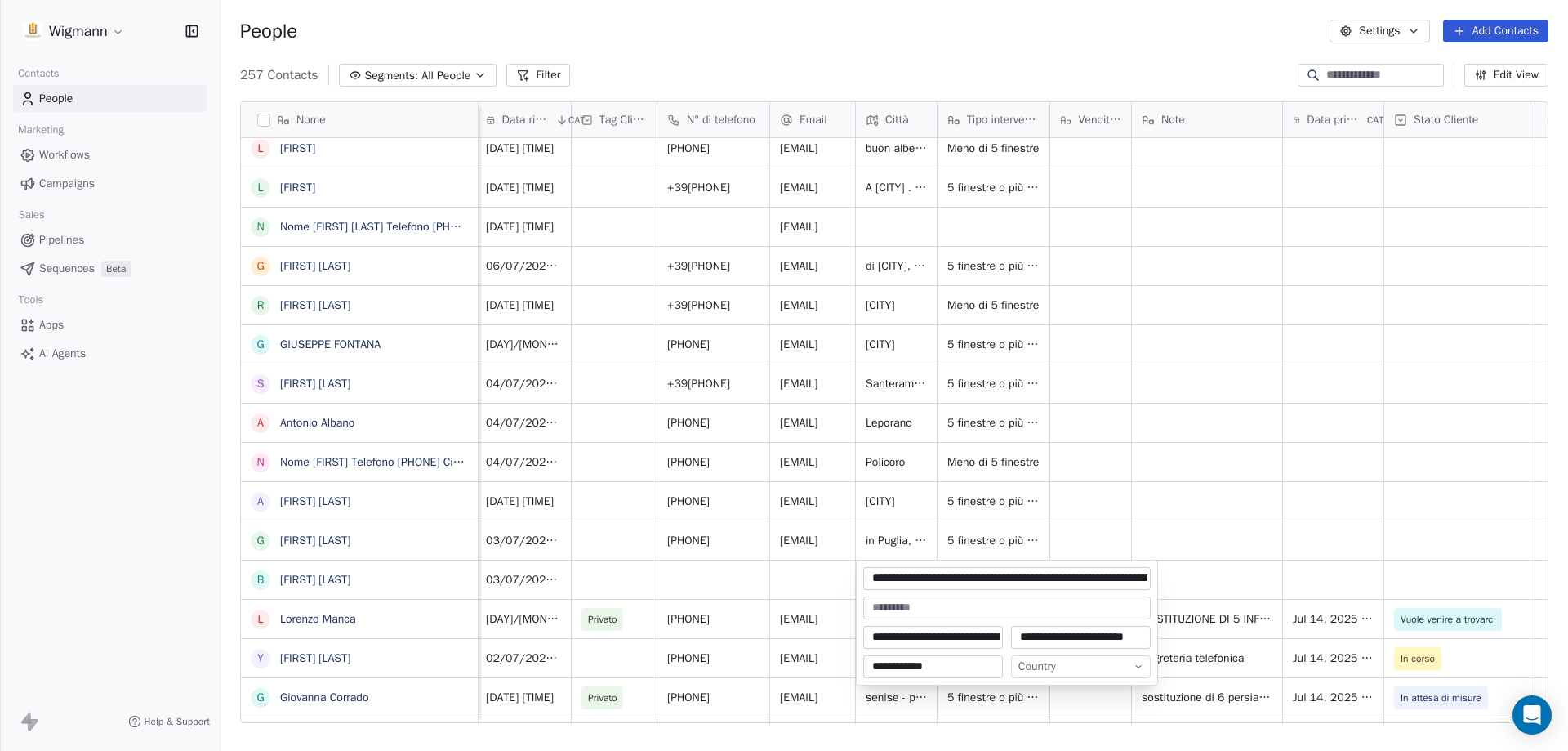 scroll, scrollTop: 0, scrollLeft: 282, axis: horizontal 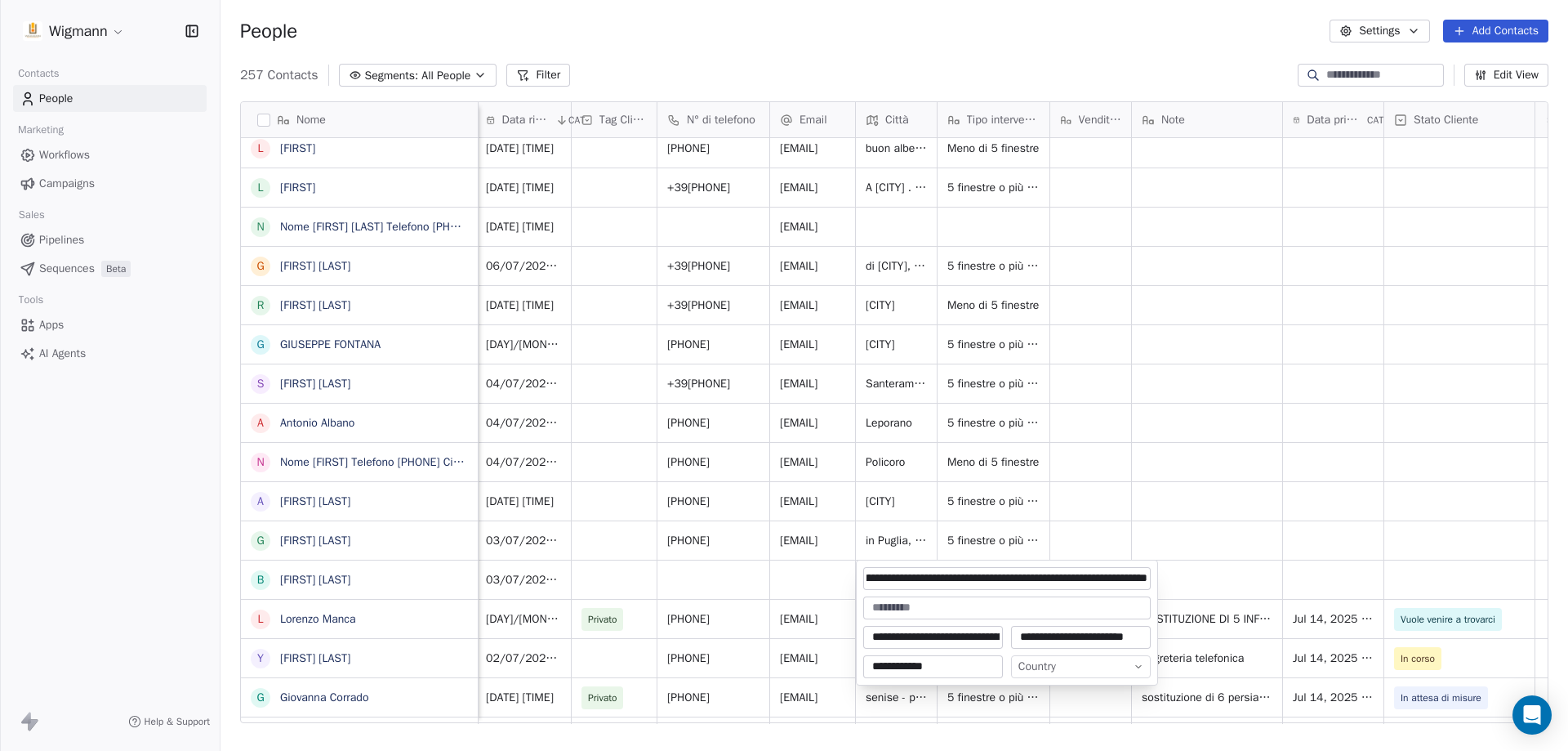 click on "**********" at bounding box center (1007, 579) 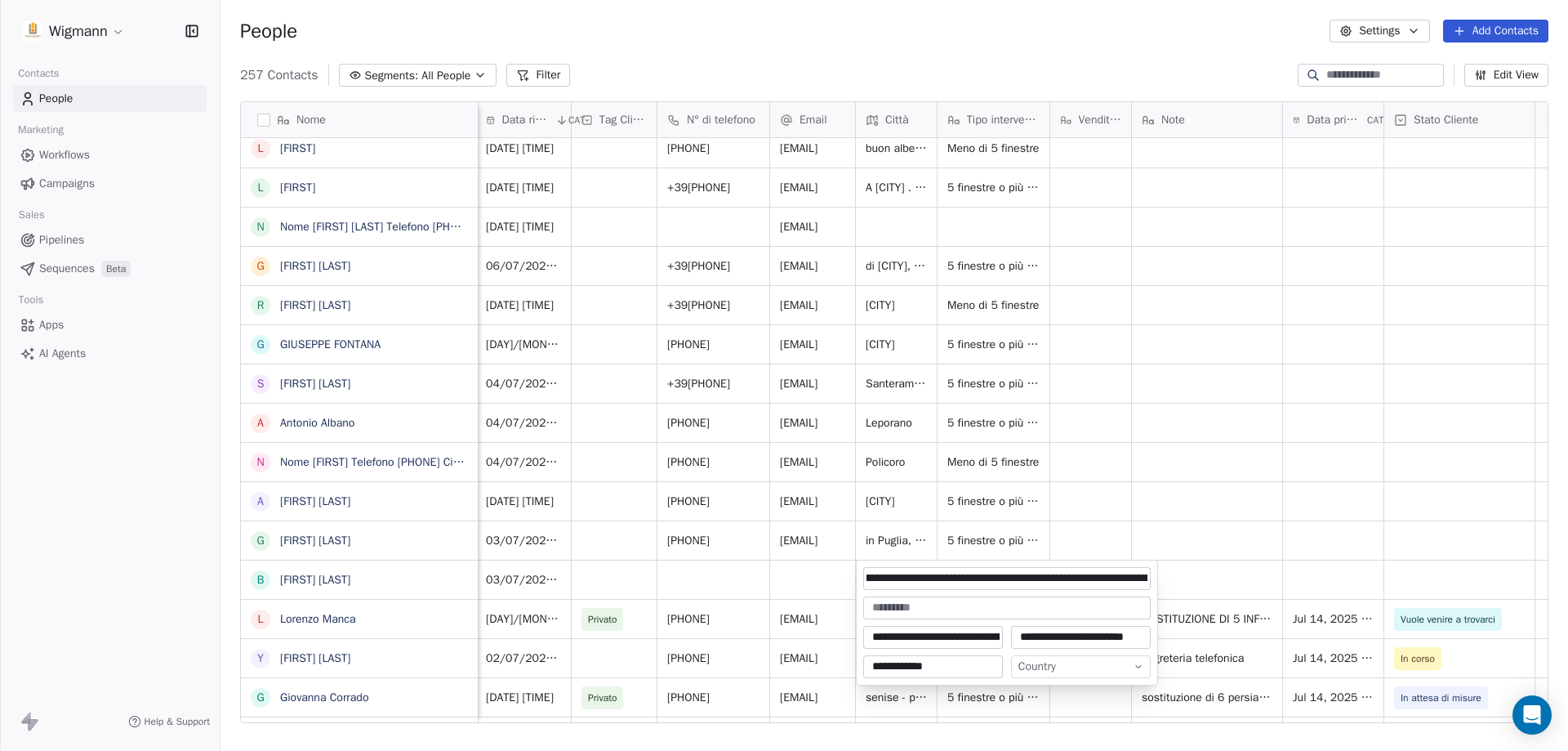 scroll, scrollTop: 0, scrollLeft: 54, axis: horizontal 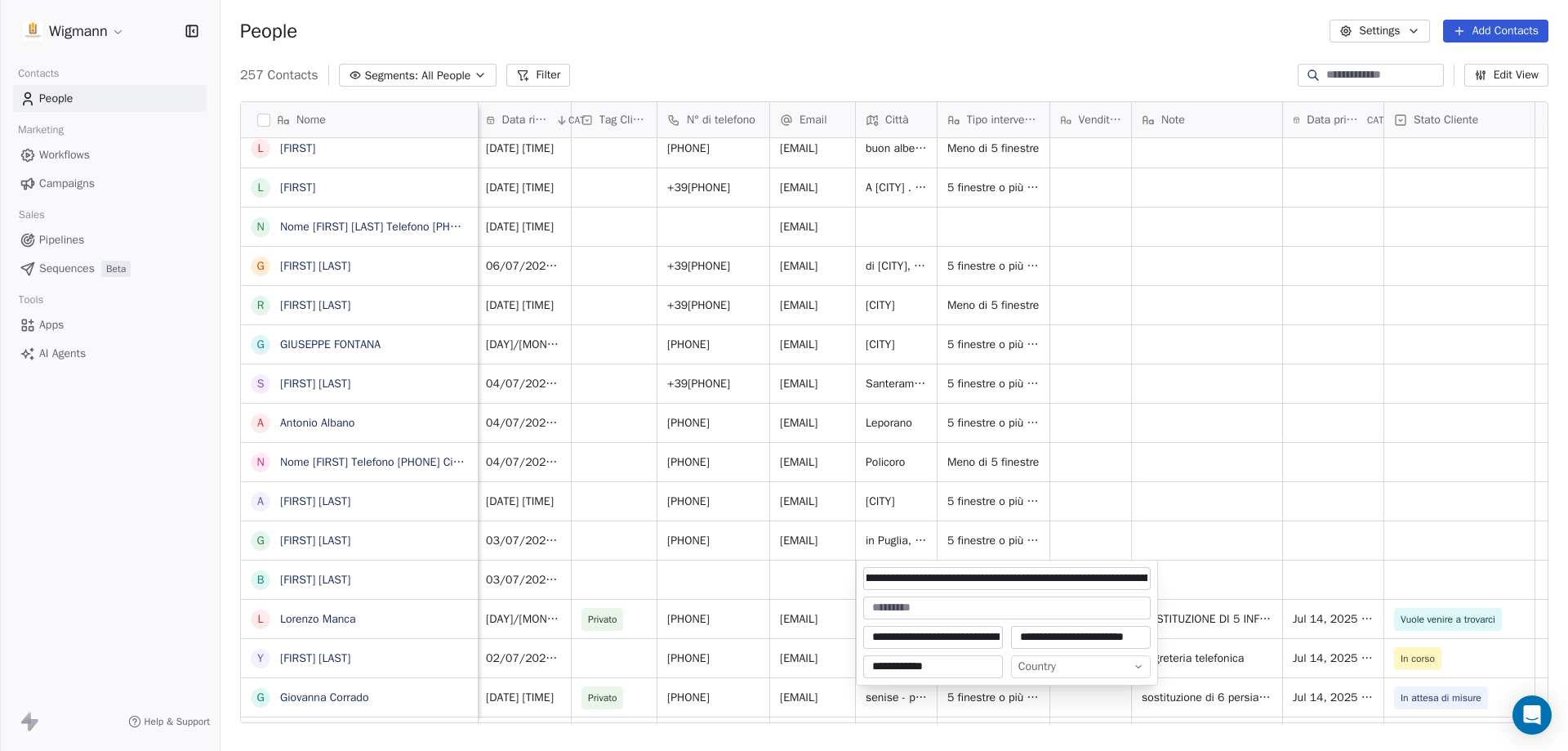 drag, startPoint x: 1022, startPoint y: 577, endPoint x: 1093, endPoint y: 579, distance: 71.028163 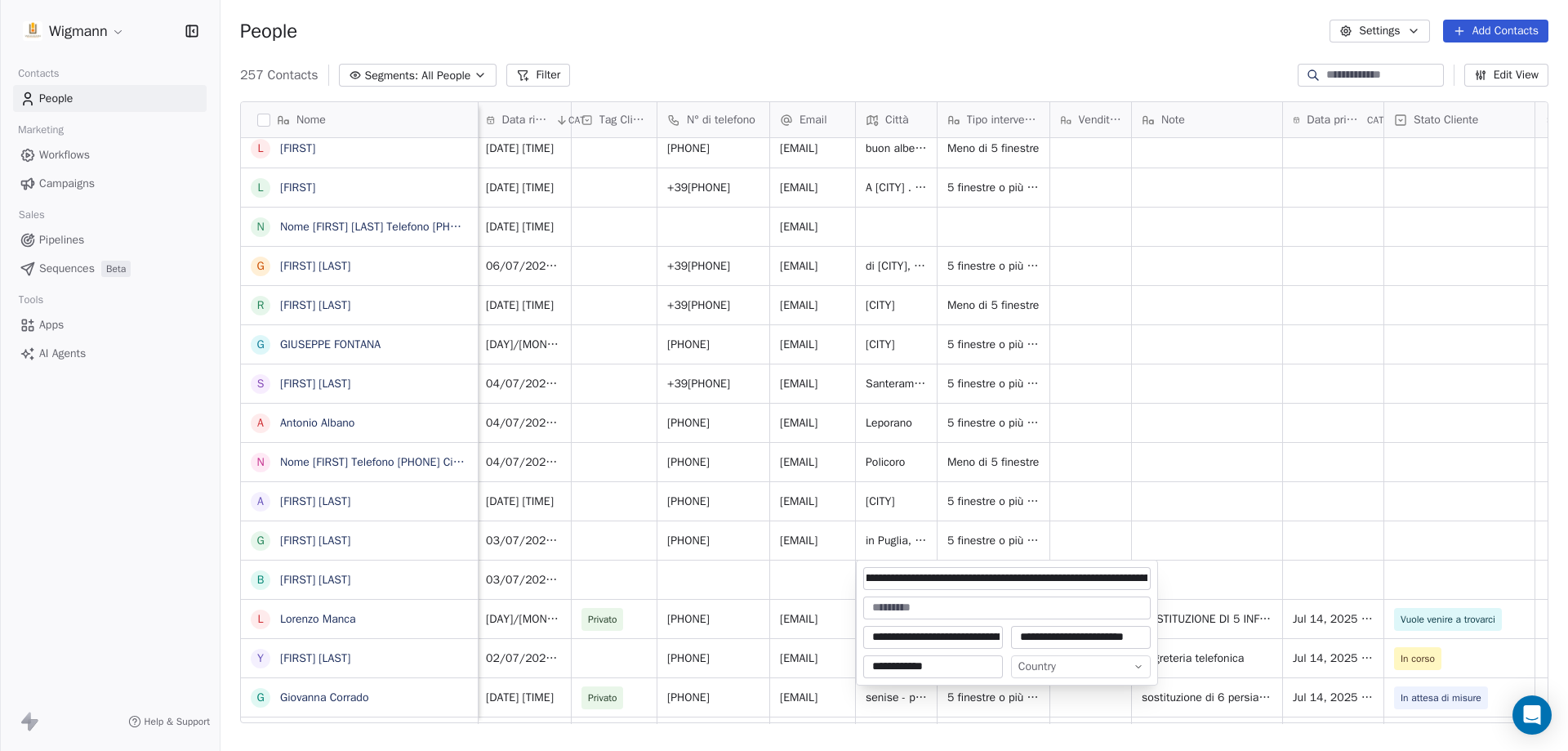 click on "**********" at bounding box center [1007, 579] 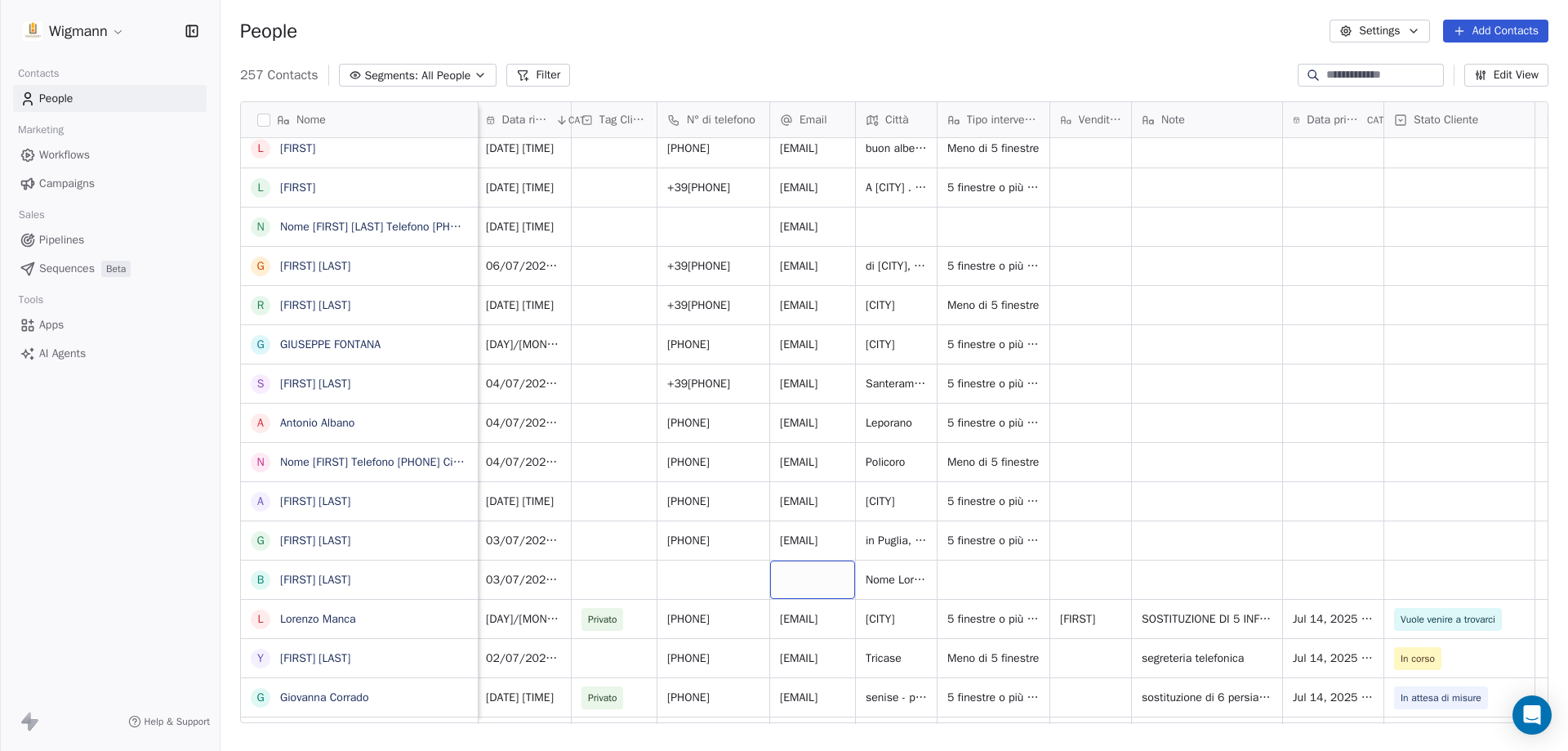 click at bounding box center [813, 579] 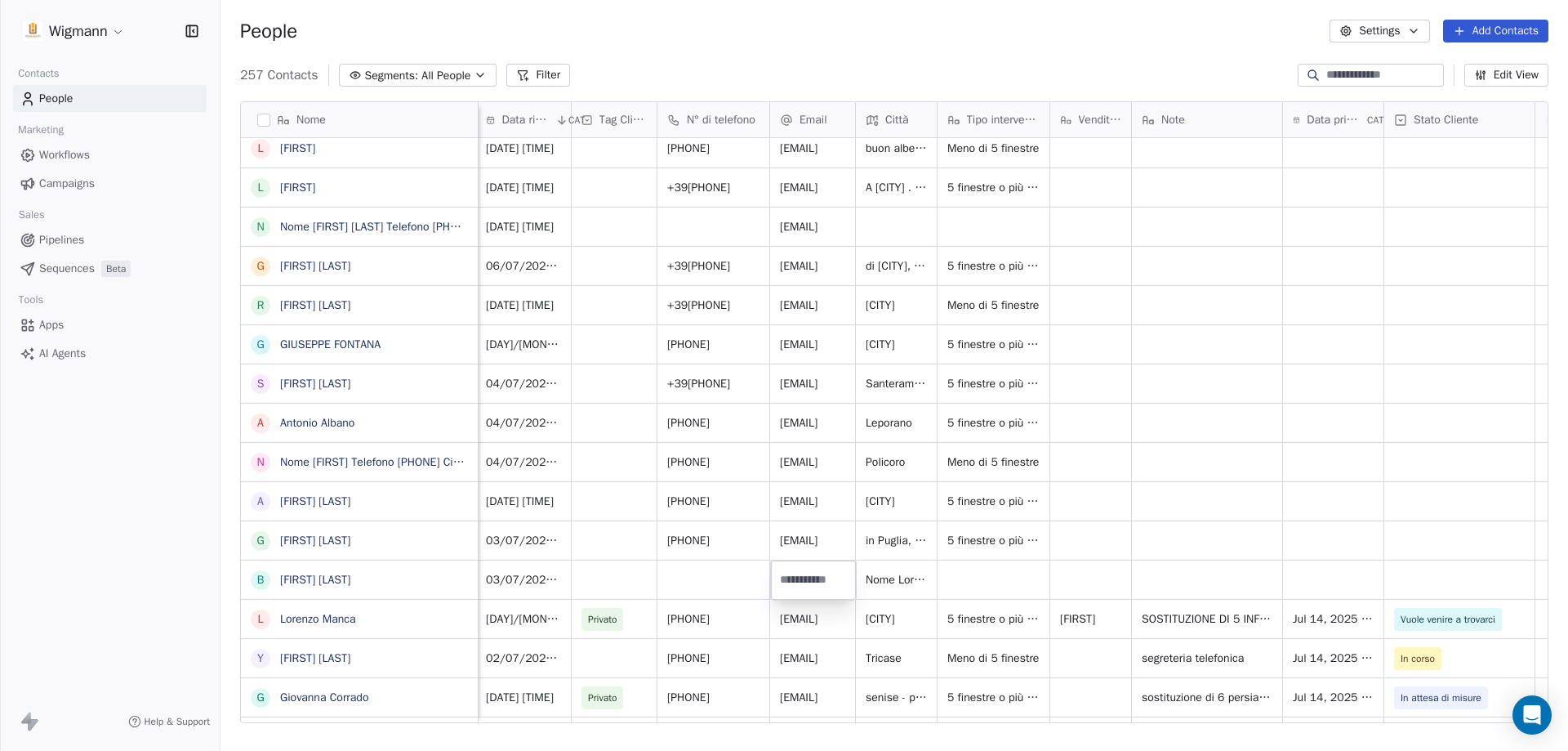 type on "**********" 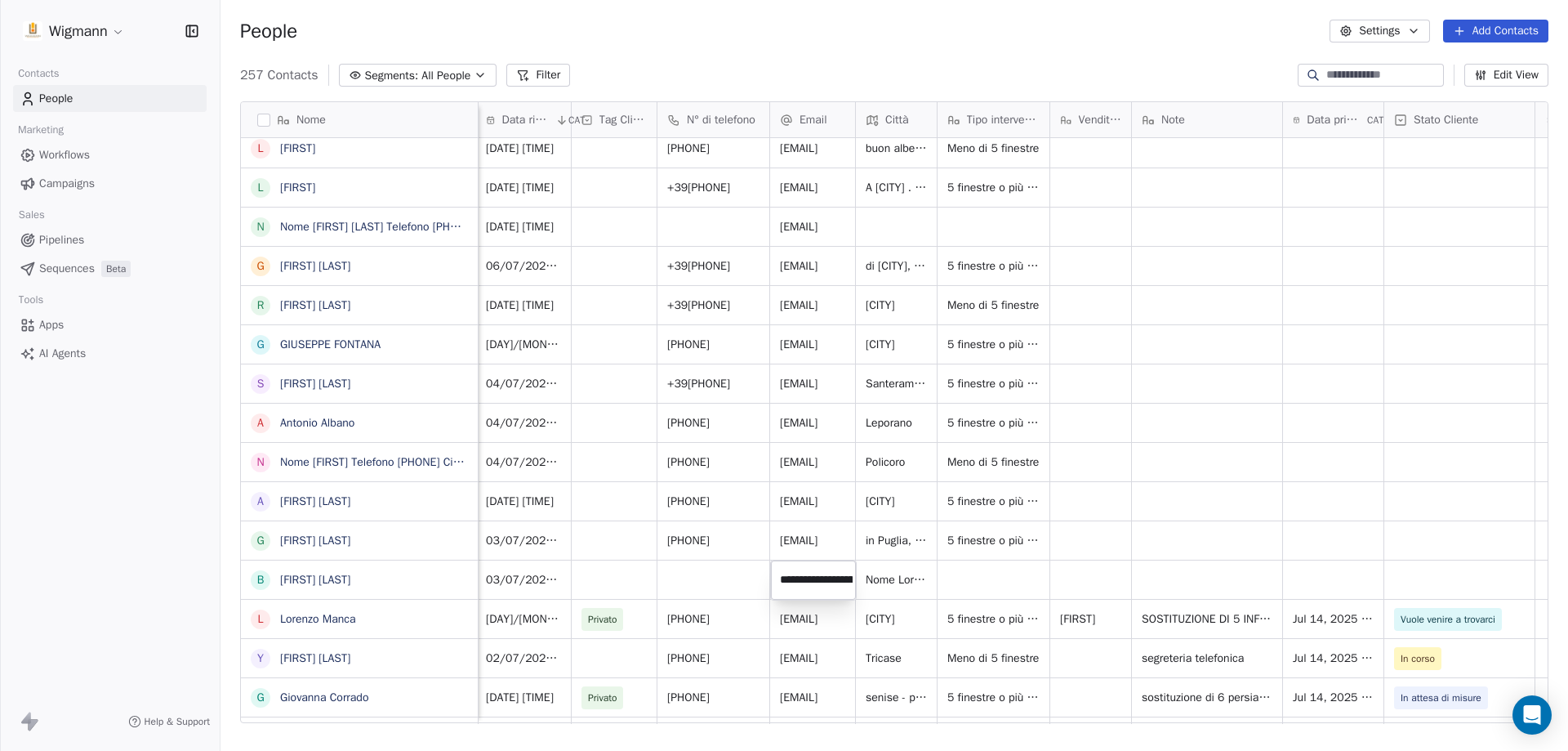 scroll, scrollTop: 0, scrollLeft: 86, axis: horizontal 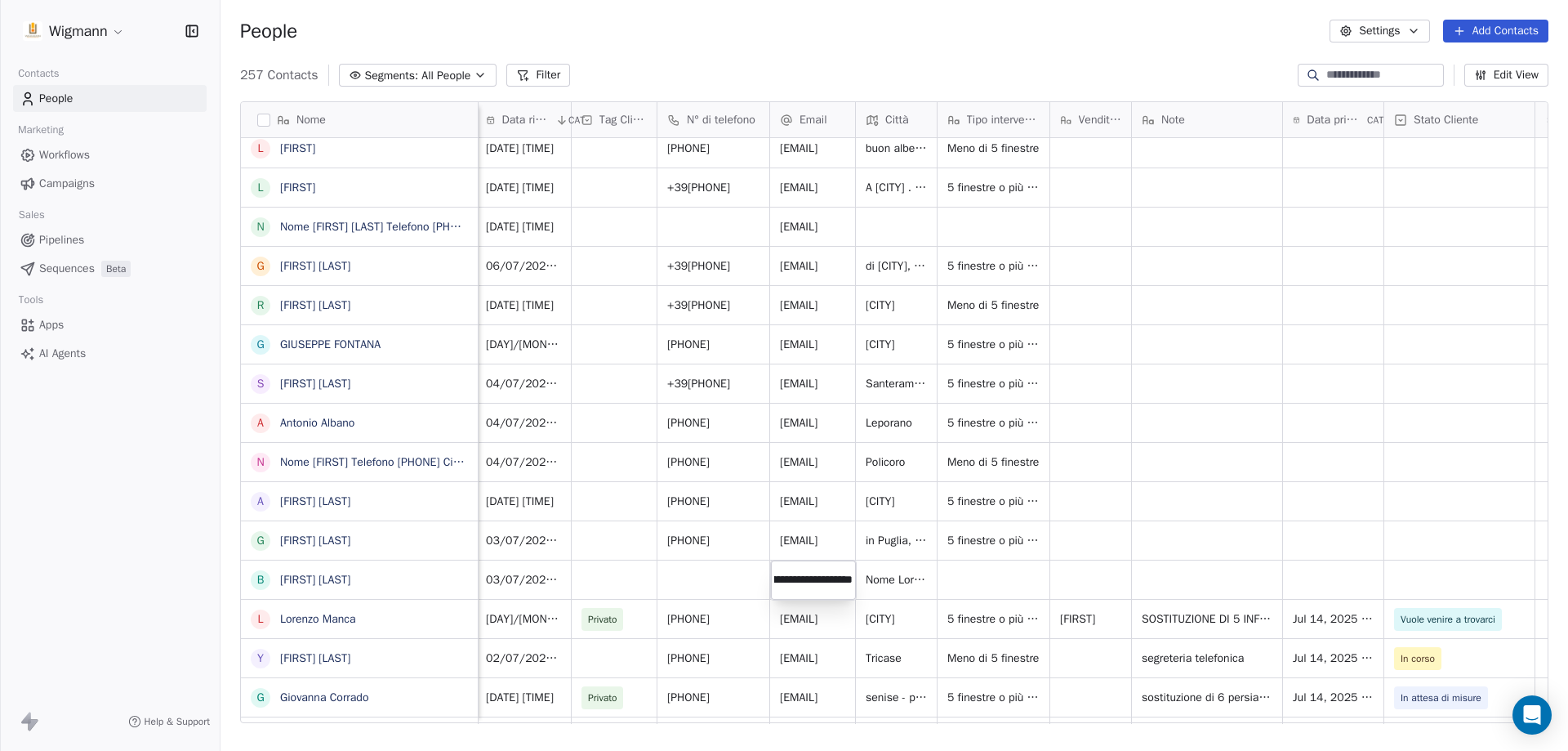 click on "Nome R [LAST] L [LAST] Oronzo N Nome Antonio Telefono [PHONE] Città [CITY] Email [EMAIL] Informazioni Buongiorno, vorrei chiedere un preventivo e qualche informazione in merito a porte blindate da installare A Antonio Virgilis C Carlo Crudele V Valentina lauratribuzio N Nome Giorgio Marchiotto Telefono [PHONE] Città [CITY] Email [EMAIL] Informazioni buongiorno, per un cantiere di ristrutturazione in [CITY] avrei bisogno di sostituire alcuni G Giovanni Alianelli R Rosaria Zingarello G GIUSEPPE FONTANA S Sandra Stasolla A Antonio Albano N A Angie Alberti G Giovanni Lagreca B Barbieri L Lorenzo Manca Y Yefferson Quinonez G Giovanna Corrado N F Fedele Frapporti I Imma Frascella P Pietro Tambo G Gianni Caracci N N" at bounding box center [784, 375] 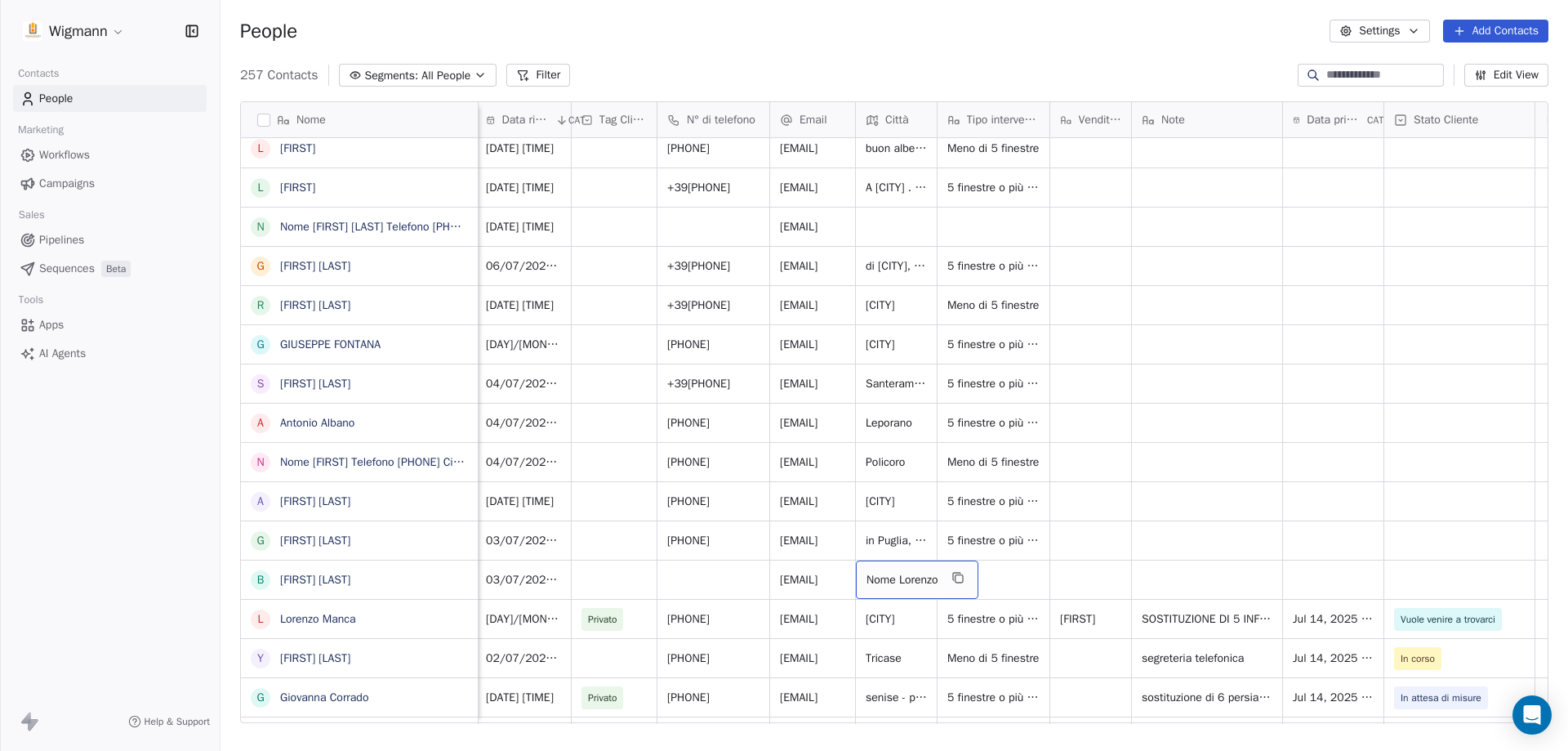 click on "Nome Lorenzo" at bounding box center [902, 580] 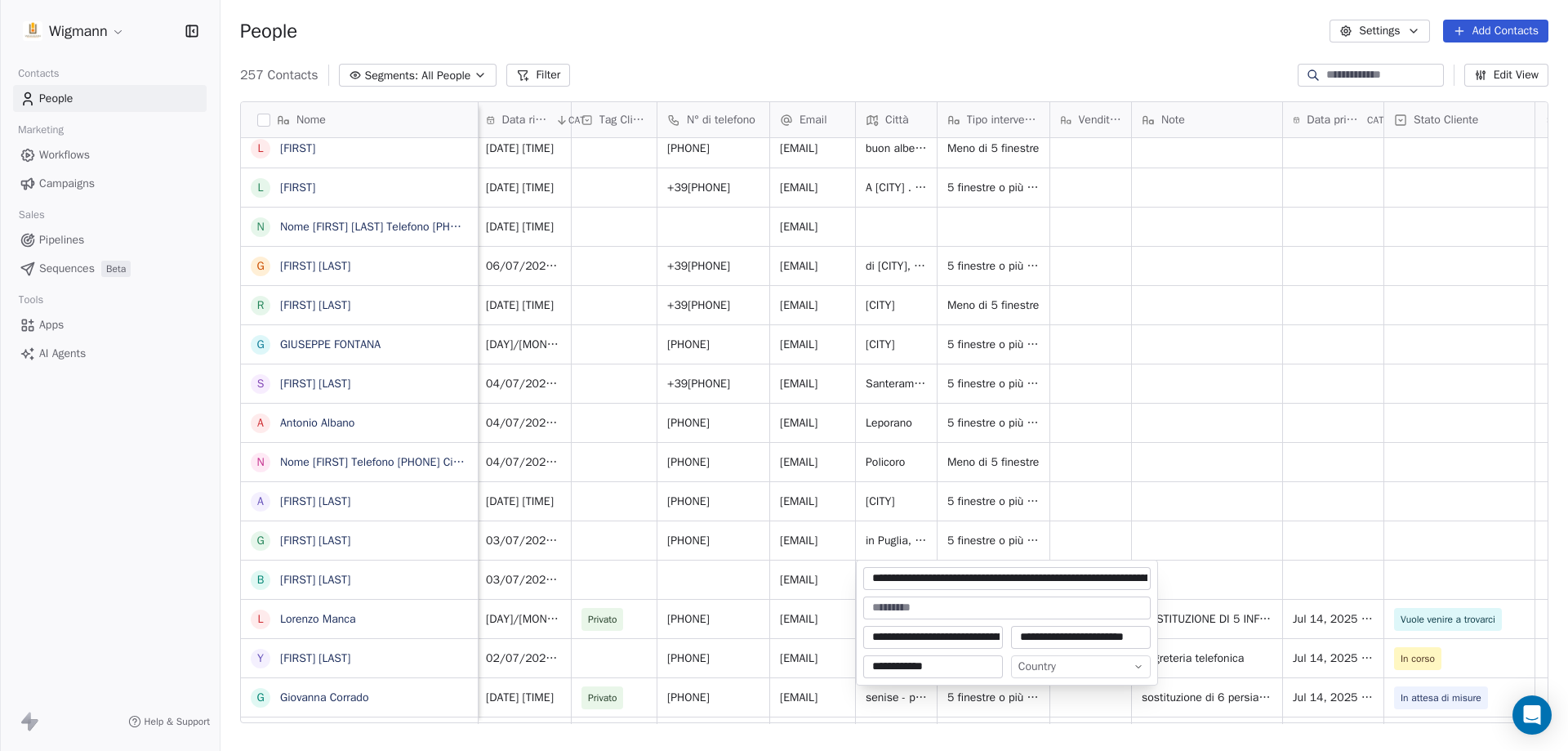 scroll, scrollTop: 0, scrollLeft: 282, axis: horizontal 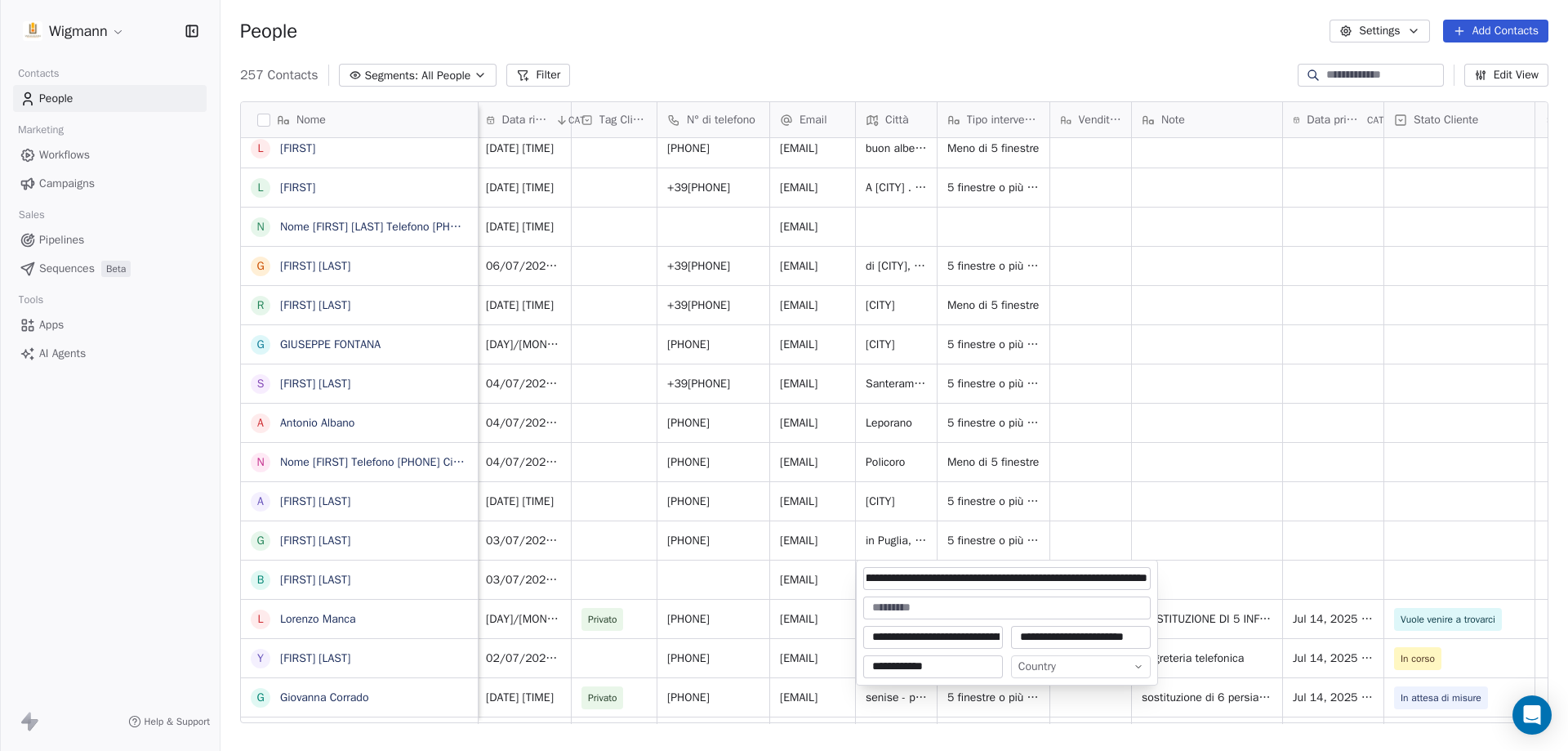 click on "**********" at bounding box center (1007, 579) 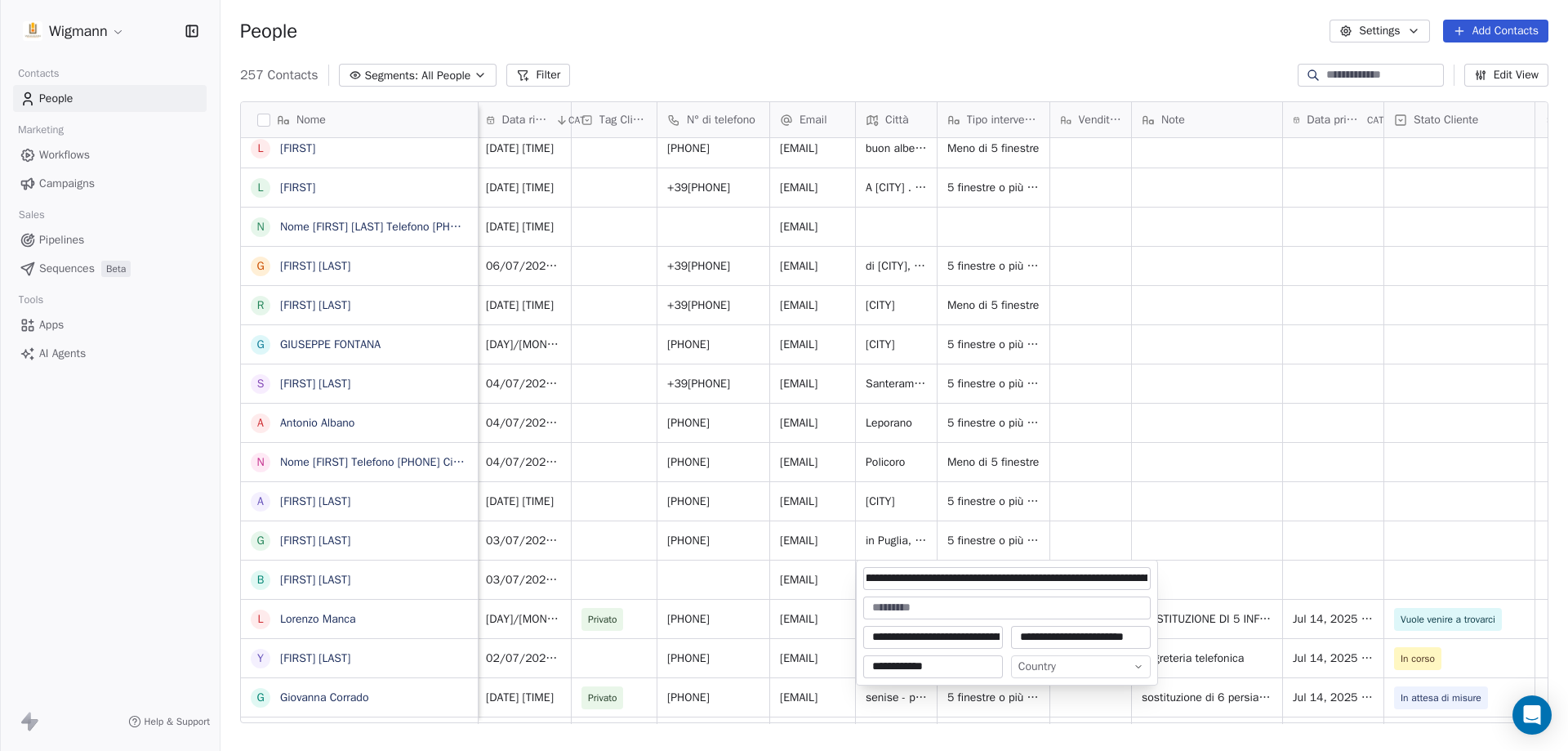 scroll, scrollTop: 0, scrollLeft: 18, axis: horizontal 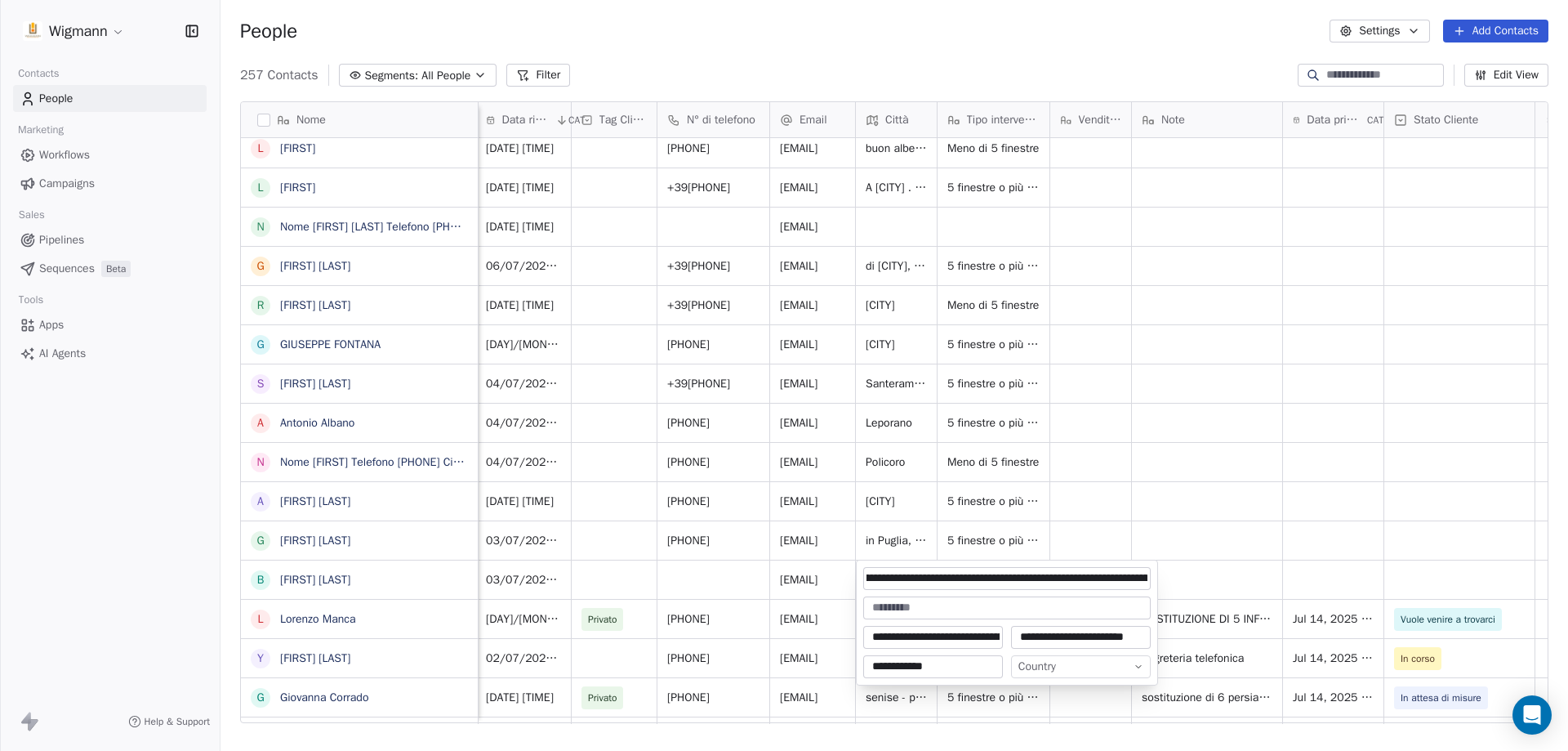 drag, startPoint x: 1007, startPoint y: 578, endPoint x: 945, endPoint y: 582, distance: 62.1289 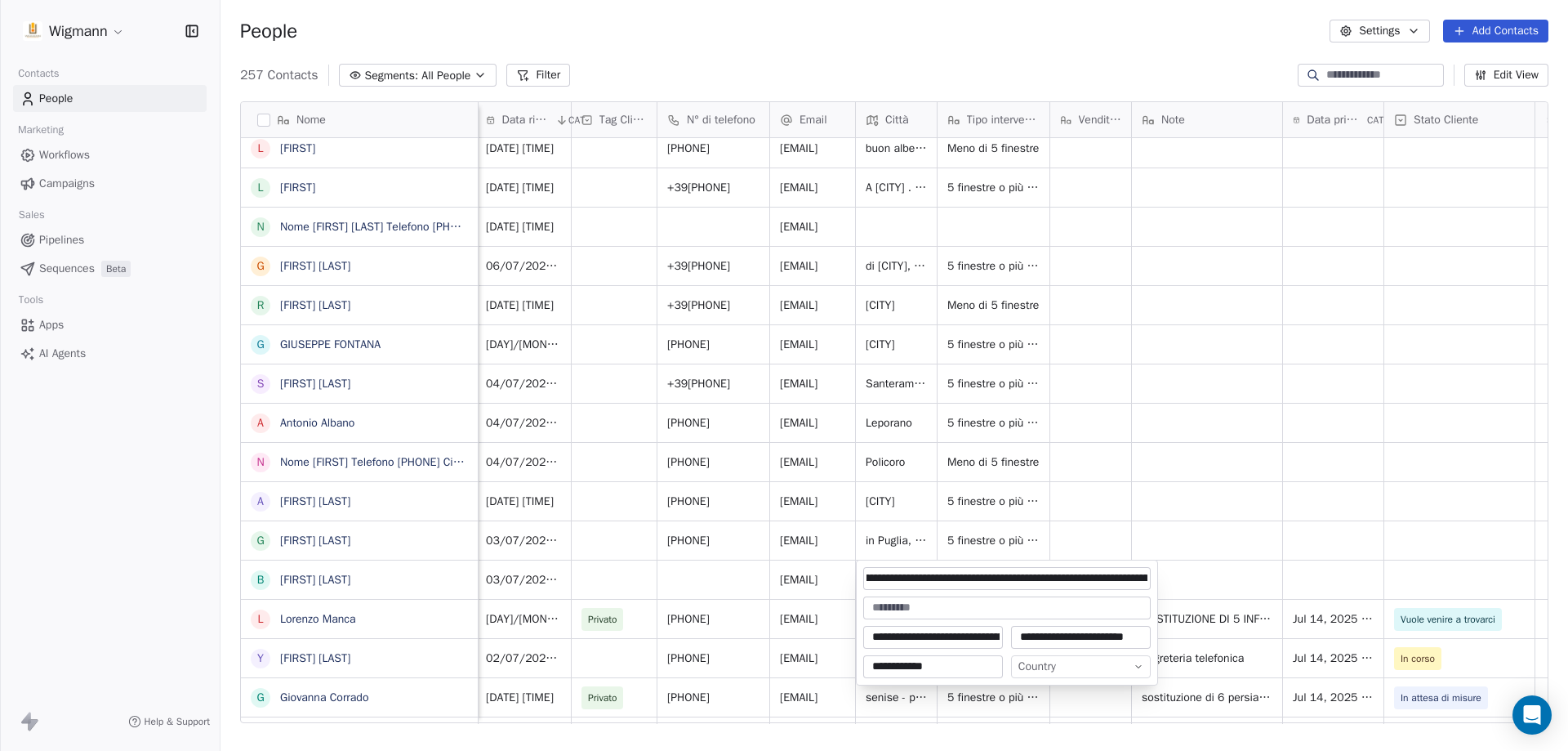 click on "**********" at bounding box center (1007, 579) 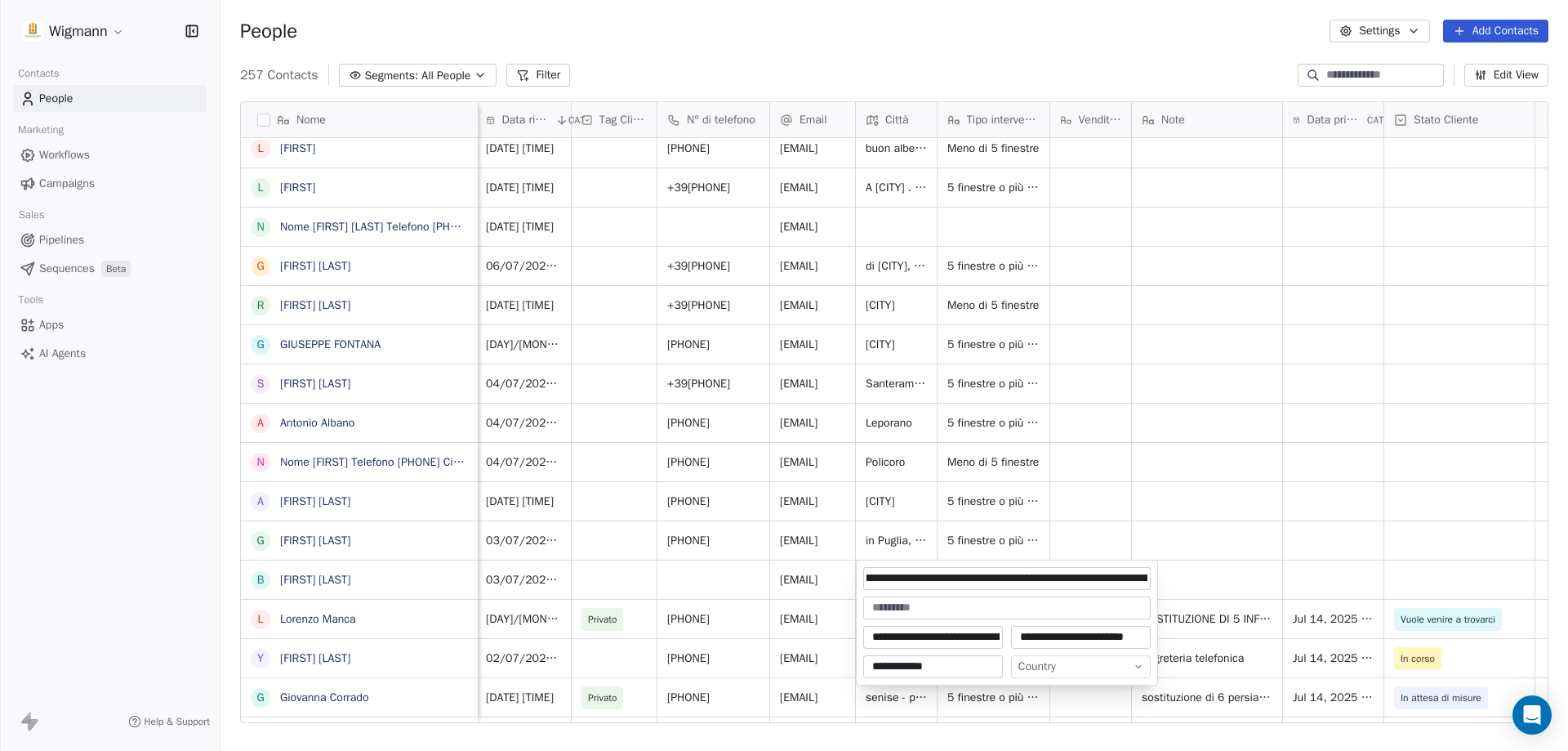 click on "Nome R [LAST] L [LAST] Oronzo N Nome Antonio Telefono [PHONE] Città [CITY] Email [EMAIL] Informazioni Buongiorno, vorrei chiedere un preventivo e qualche informazione in merito a porte blindate da installare A Antonio Virgilis C Carlo Crudele V Valentina lauratribuzio N Nome Giorgio Marchiotto Telefono [PHONE] Città [CITY] Email [EMAIL] Informazioni buongiorno, per un cantiere di ristrutturazione in [CITY] avrei bisogno di sostituire alcuni G Giovanni Alianelli R Rosaria Zingarello G GIUSEPPE FONTANA S Sandra Stasolla A Antonio Albano N A Angie Alberti G Giovanni Lagreca B Barbieri L Lorenzo Manca Y Yefferson Quinonez G Giovanna Corrado N F Fedele Frapporti I Imma Frascella P Pietro Tambo G Gianni Caracci N N" at bounding box center (784, 375) 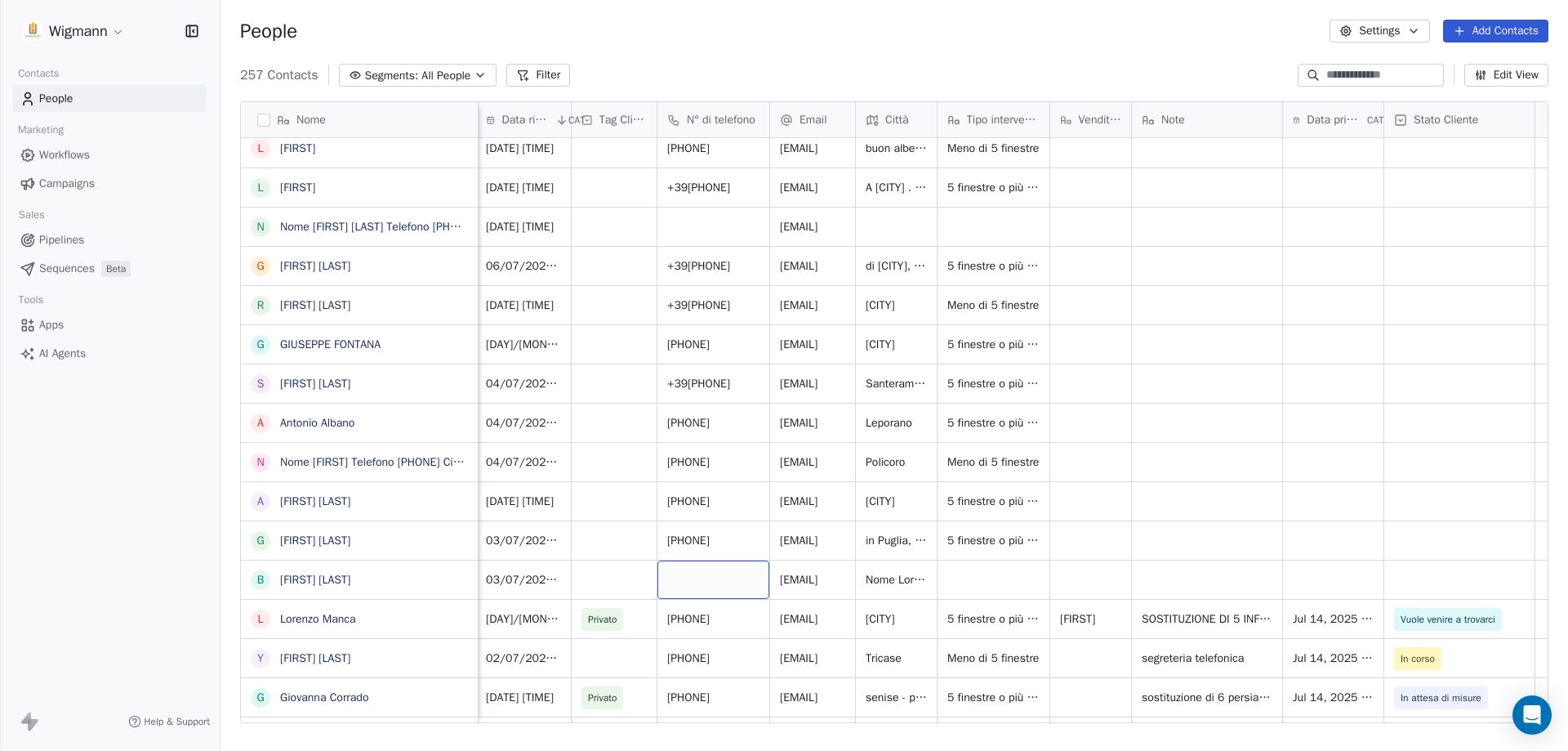 click at bounding box center [713, 579] 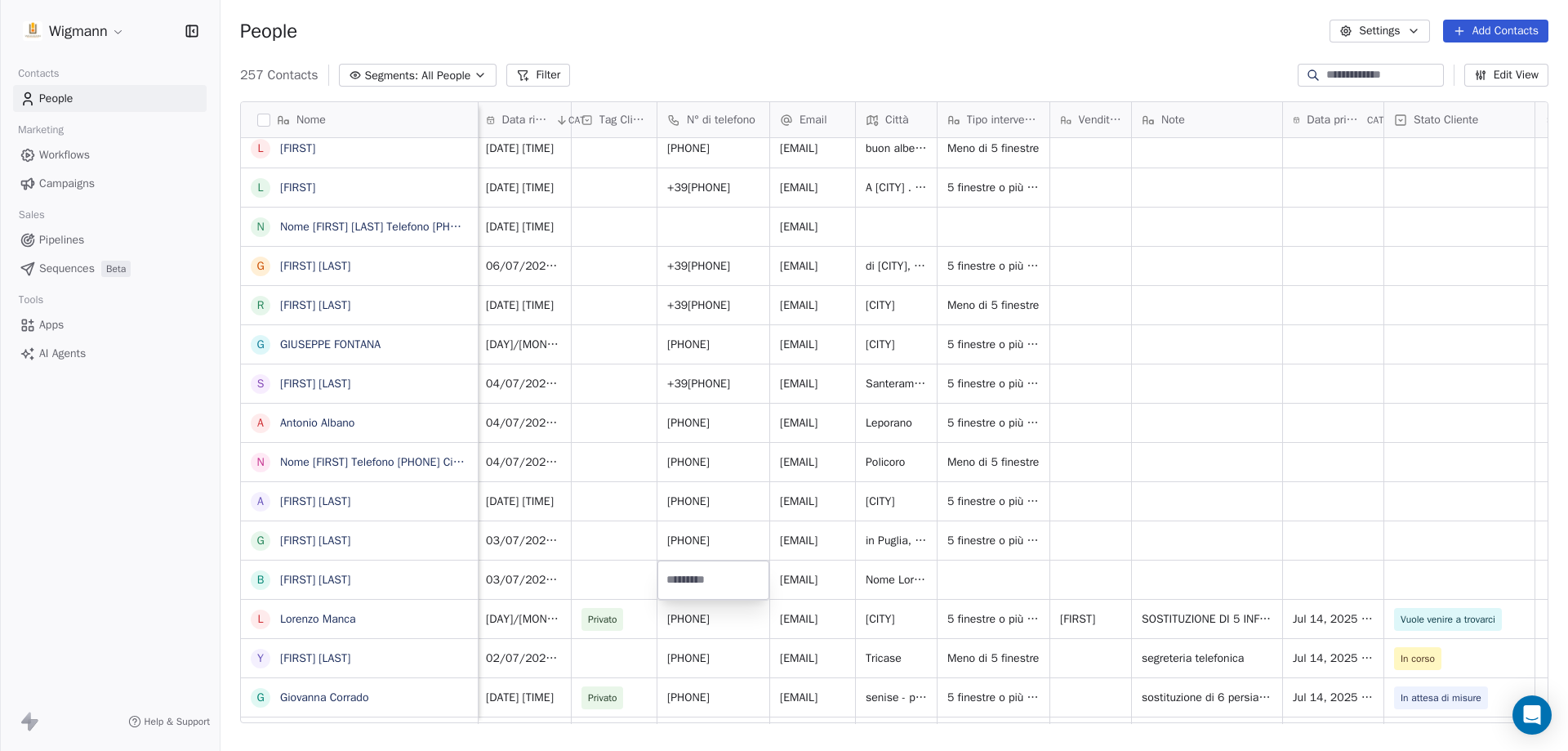 type on "**********" 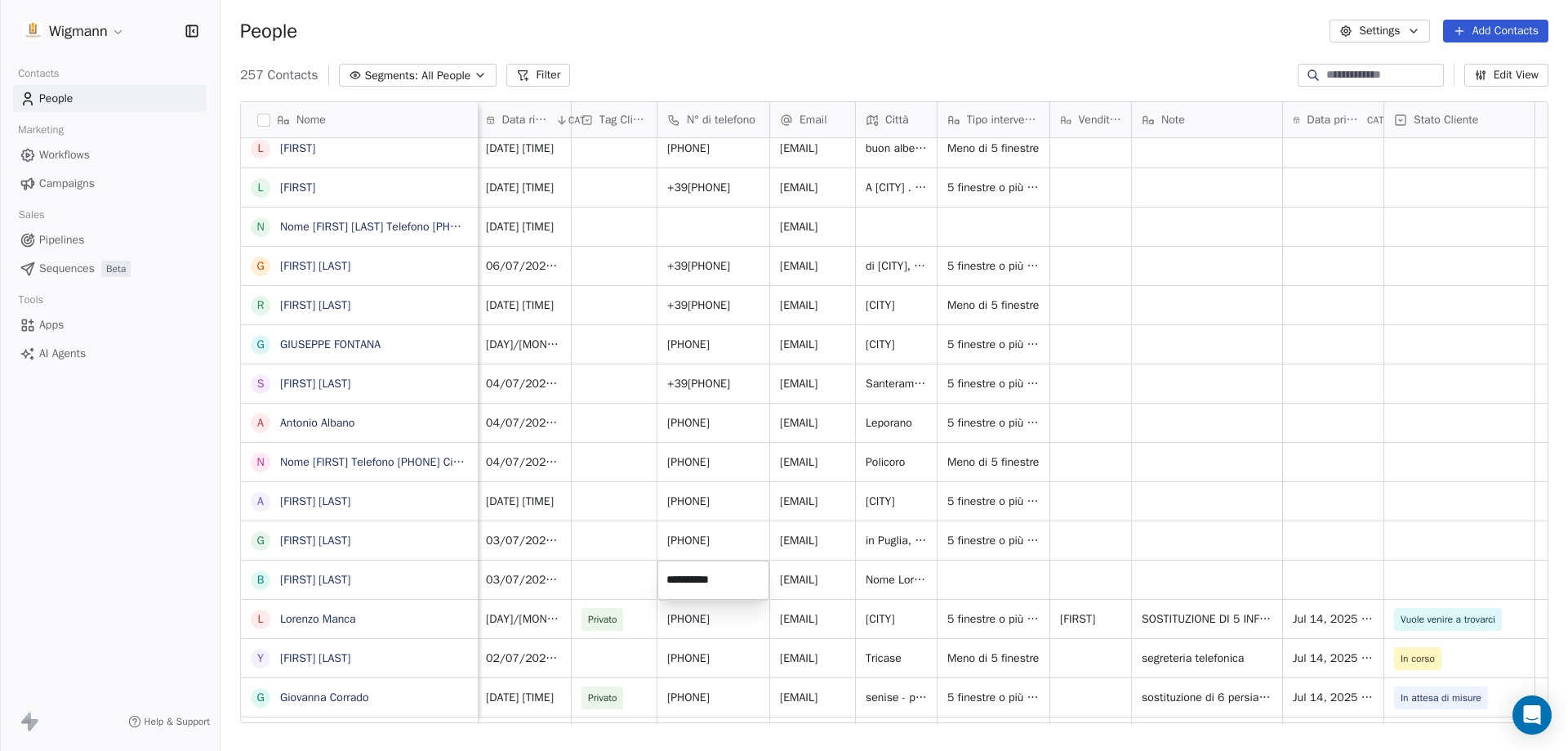 click on "Nome R [LAST] L [LAST] Oronzo N Nome Antonio Telefono [PHONE] Città [CITY] Email [EMAIL] Informazioni Buongiorno, vorrei chiedere un preventivo e qualche informazione in merito a porte blindate da installare A Antonio Virgilis C Carlo Crudele V Valentina lauratribuzio N Nome Giorgio Marchiotto Telefono [PHONE] Città [CITY] Email [EMAIL] Informazioni buongiorno, per un cantiere di ristrutturazione in [CITY] avrei bisogno di sostituire alcuni G Giovanni Alianelli R Rosaria Zingarello G GIUSEPPE FONTANA S Sandra Stasolla A Antonio Albano N A Angie Alberti G Giovanni Lagreca B Barbieri L Lorenzo Manca Y Yefferson Quinonez G Giovanna Corrado N F Fedele Frapporti I Imma Frascella P Pietro Tambo G Gianni Caracci N N" at bounding box center (784, 375) 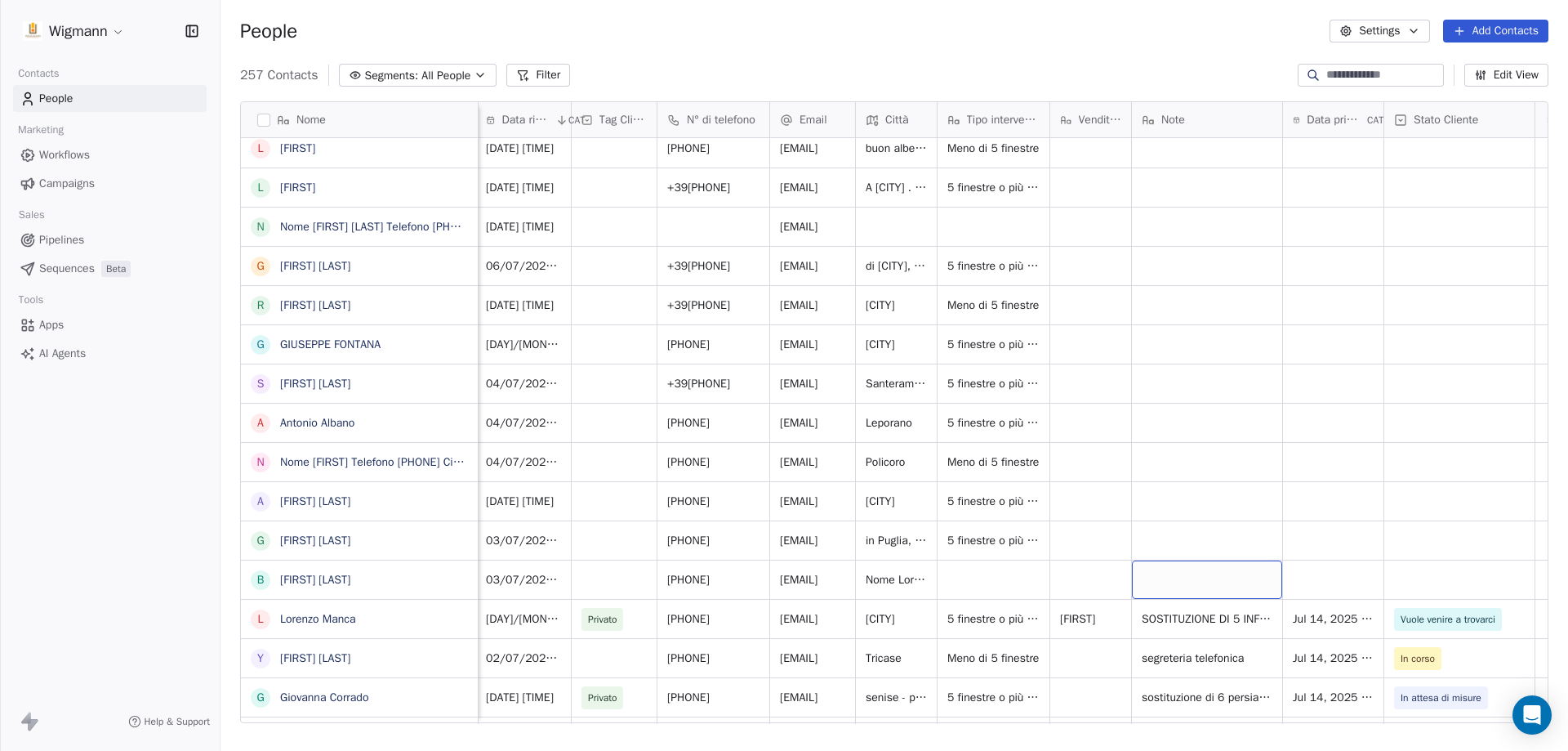 click at bounding box center (1207, 579) 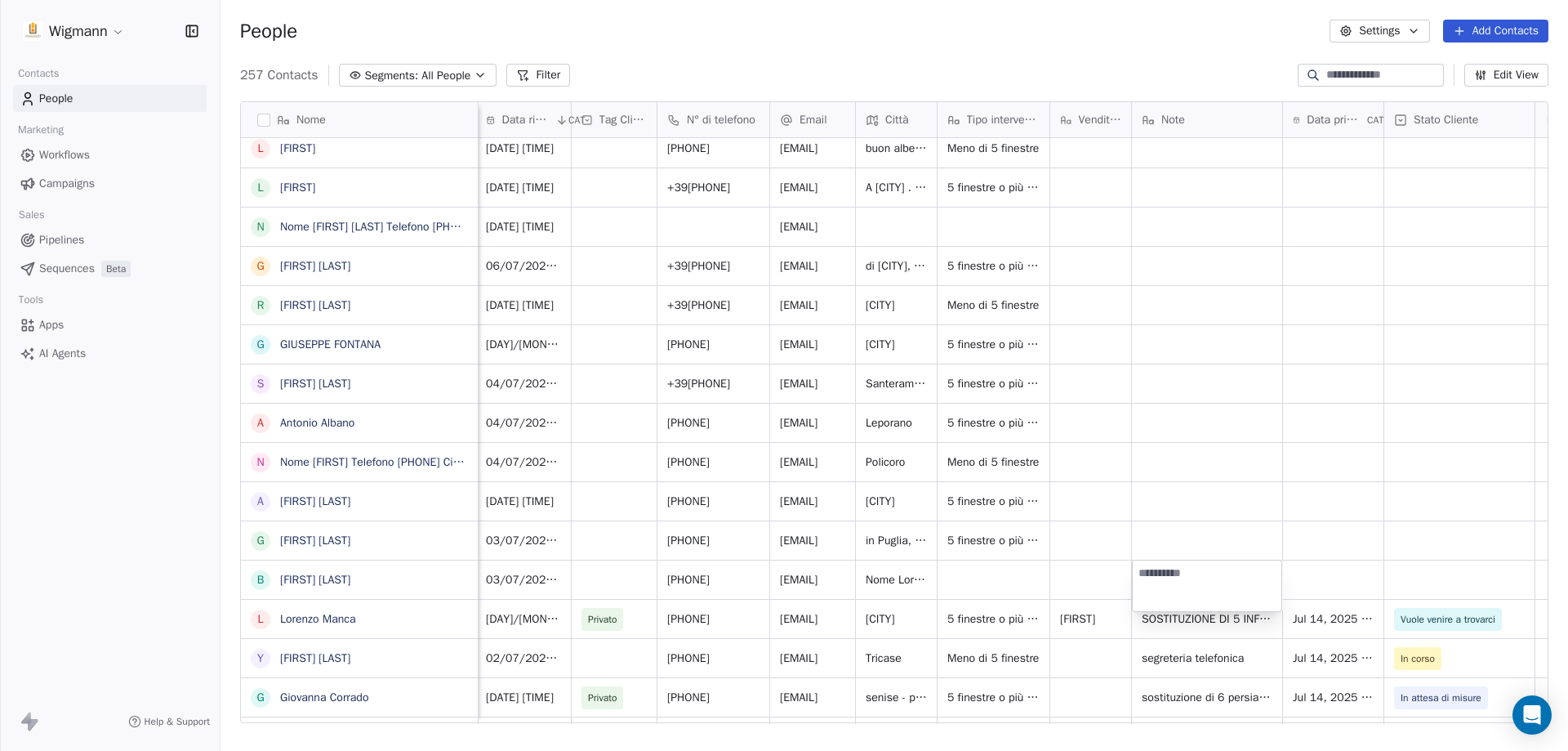 click on "Nome R [LAST] L [LAST] Oronzo N Nome Antonio Telefono [PHONE] Città [CITY] Email [EMAIL] Informazioni Buongiorno, vorrei chiedere un preventivo e qualche informazione in merito a porte blindate da installare A Antonio Virgilis C Carlo Crudele V Valentina lauratribuzio N Nome Giorgio Marchiotto Telefono [PHONE] Città [CITY] Email [EMAIL] Informazioni buongiorno, per un cantiere di ristrutturazione in [CITY] avrei bisogno di sostituire alcuni G Giovanni Alianelli R Rosaria Zingarello G GIUSEPPE FONTANA S Sandra Stasolla A Antonio Albano N A Angie Alberti G Giovanni Lagreca B Barbieri L Lorenzo Manca Y Yefferson Quinonez G Giovanna Corrado N F Fedele Frapporti I Imma Frascella P Pietro Tambo G Gianni Caracci N N" at bounding box center [784, 375] 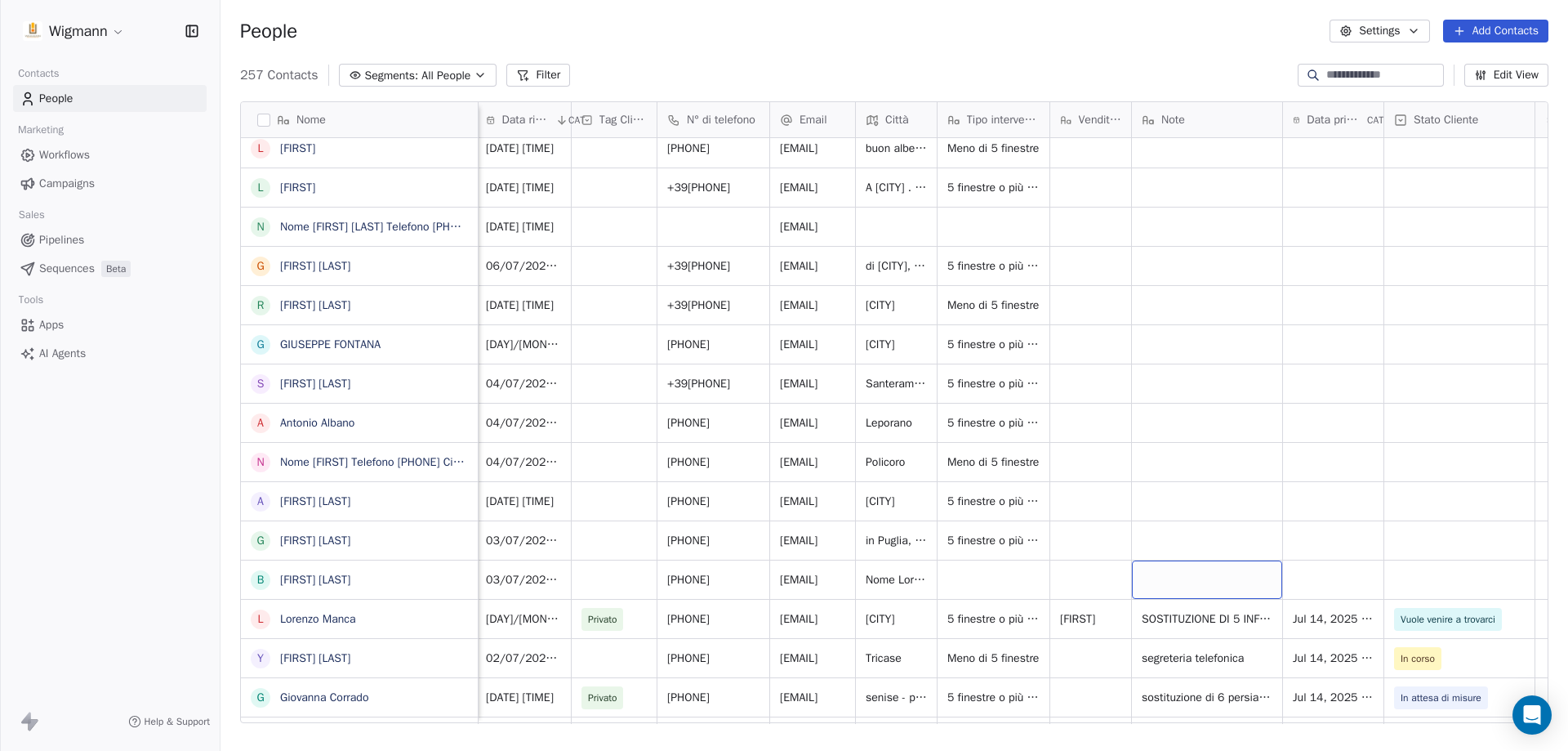 click at bounding box center (1207, 579) 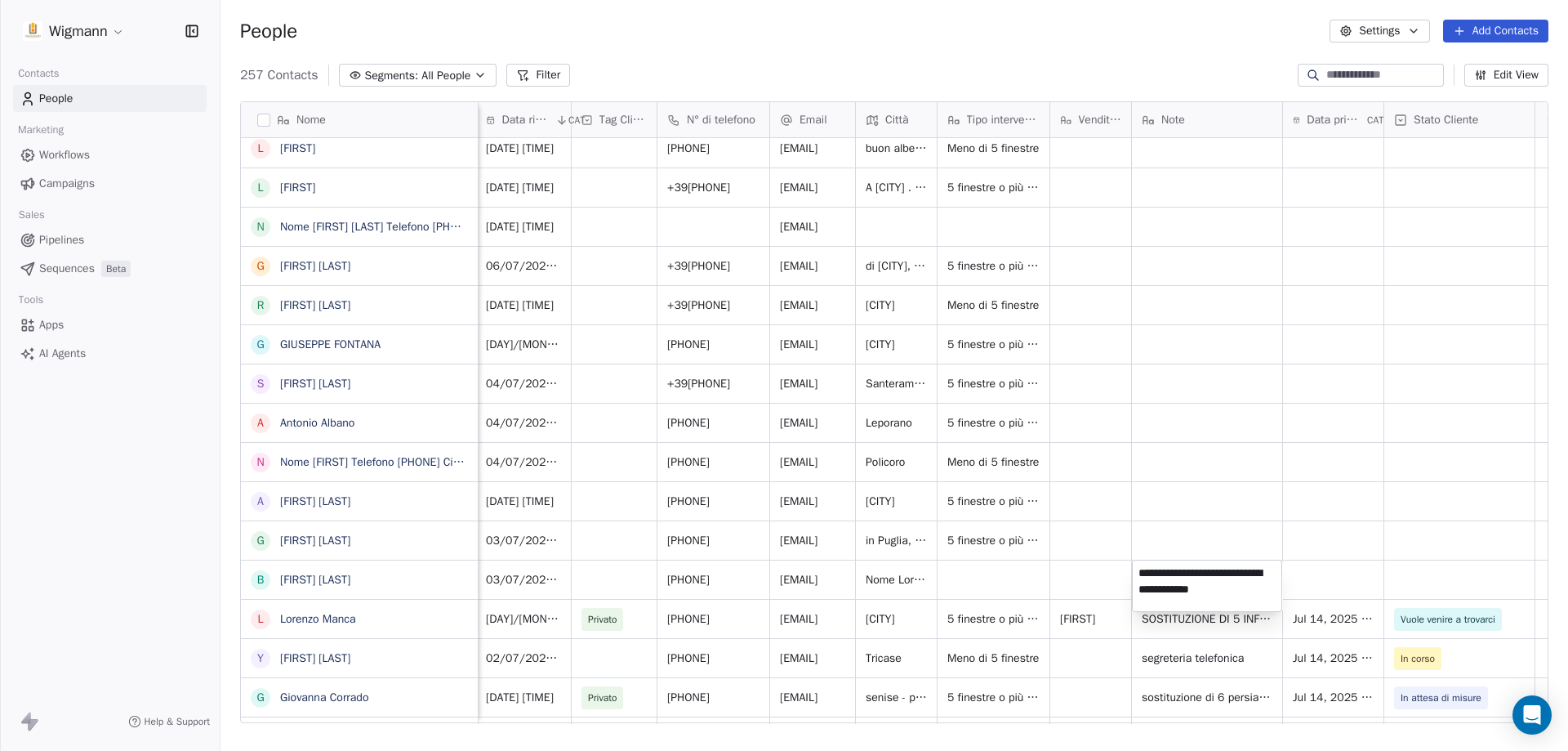 click on "**********" at bounding box center (1207, 586) 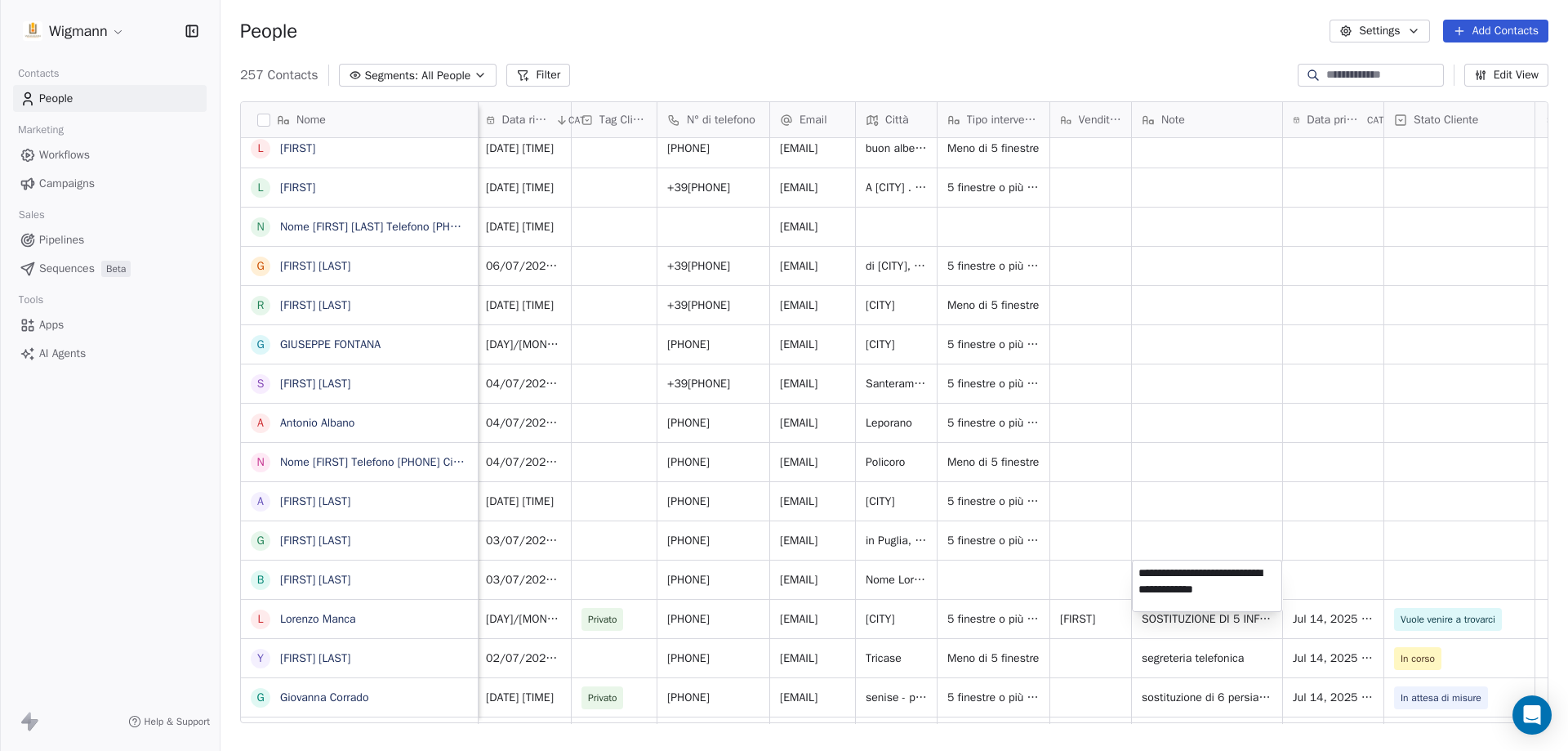click on "**********" at bounding box center [1207, 586] 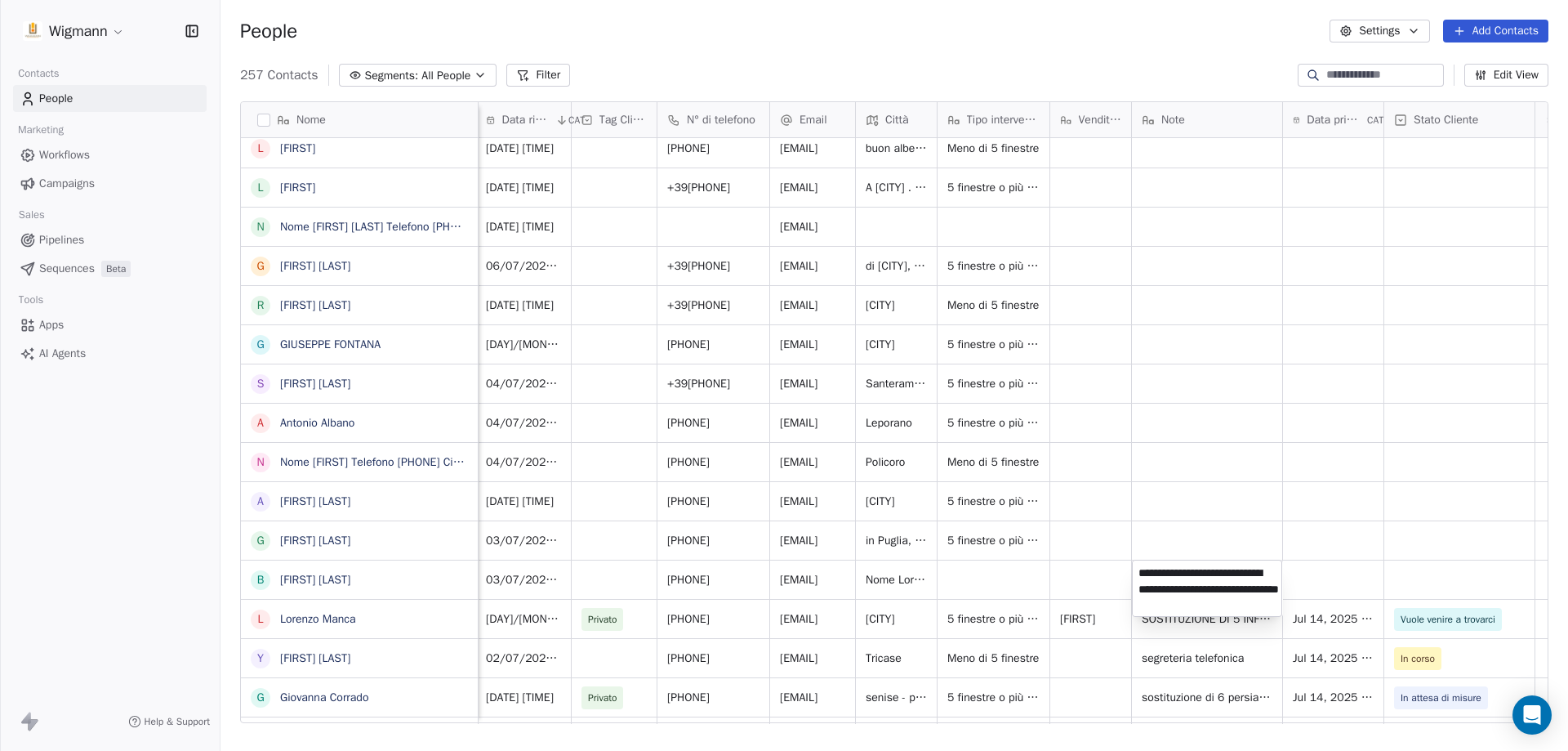 click on "**********" at bounding box center (1207, 588) 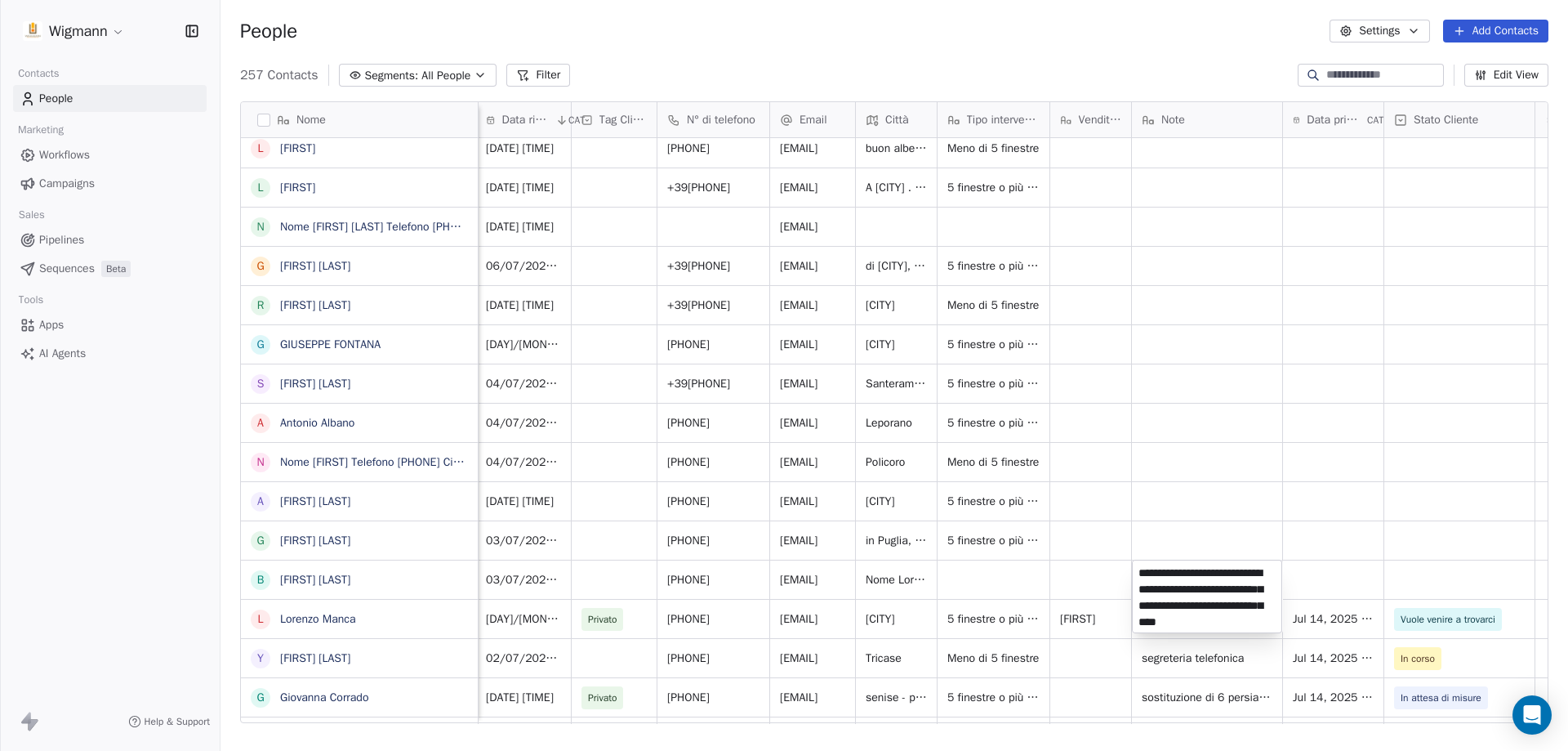 type on "**********" 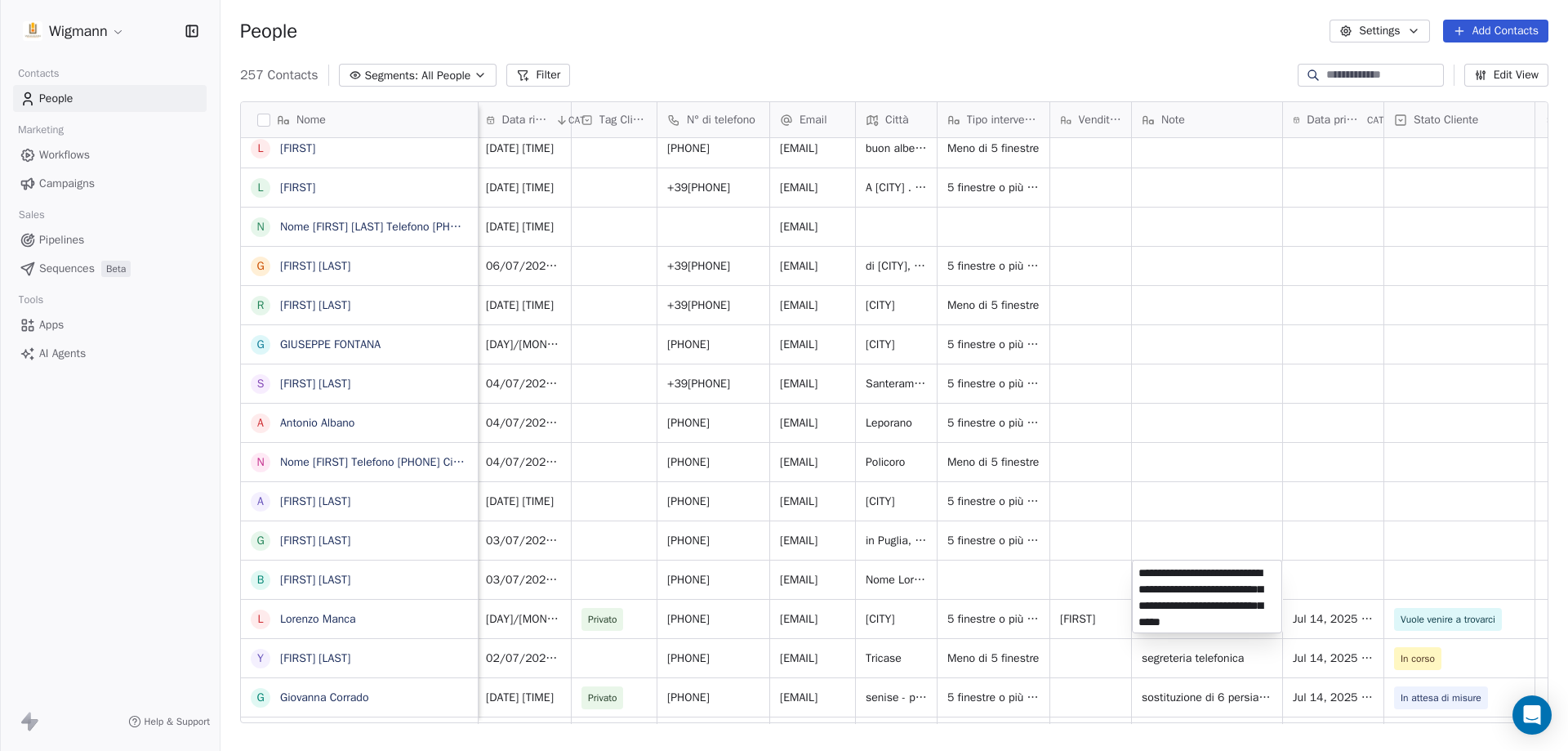 click on "**********" at bounding box center [1207, 597] 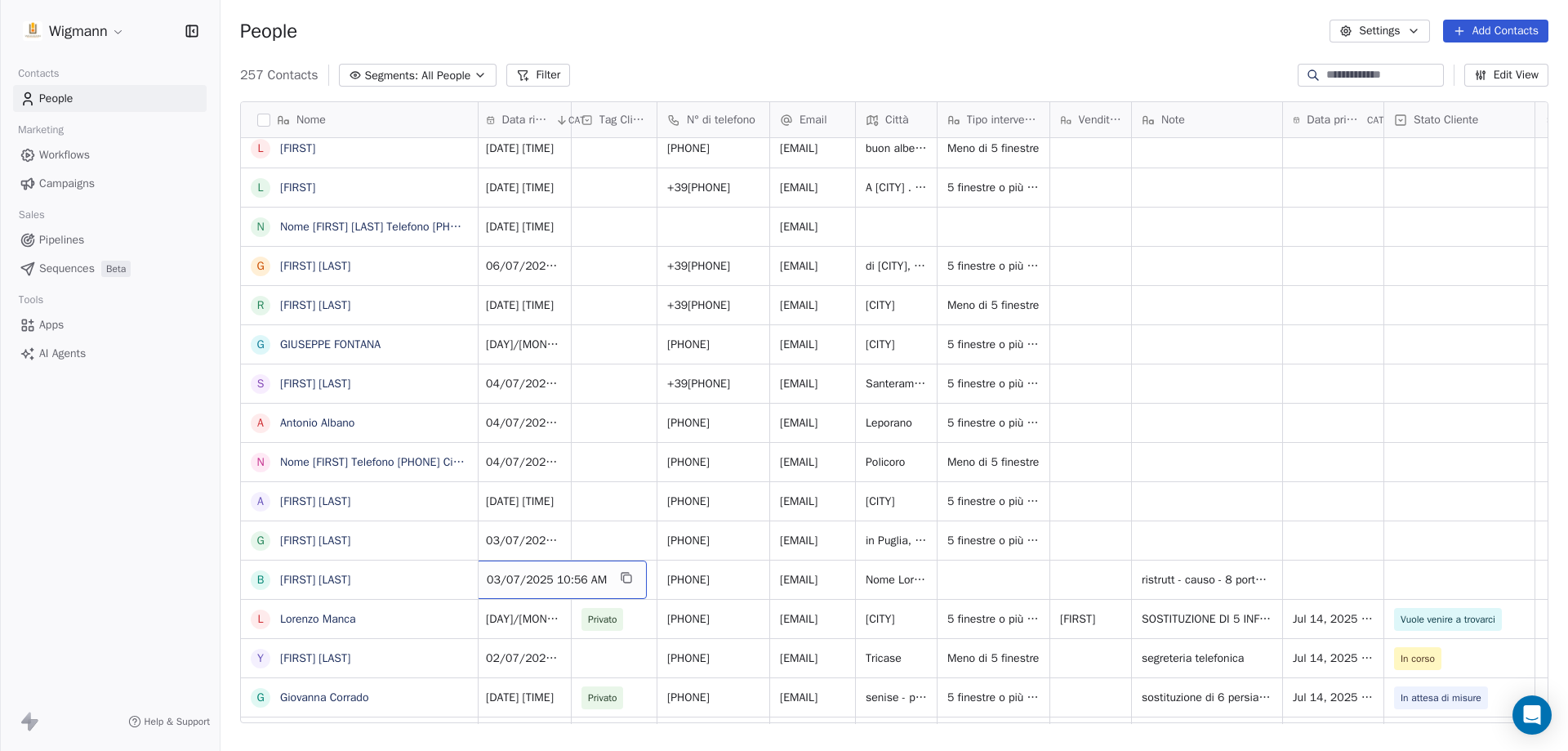 scroll, scrollTop: 0, scrollLeft: 0, axis: both 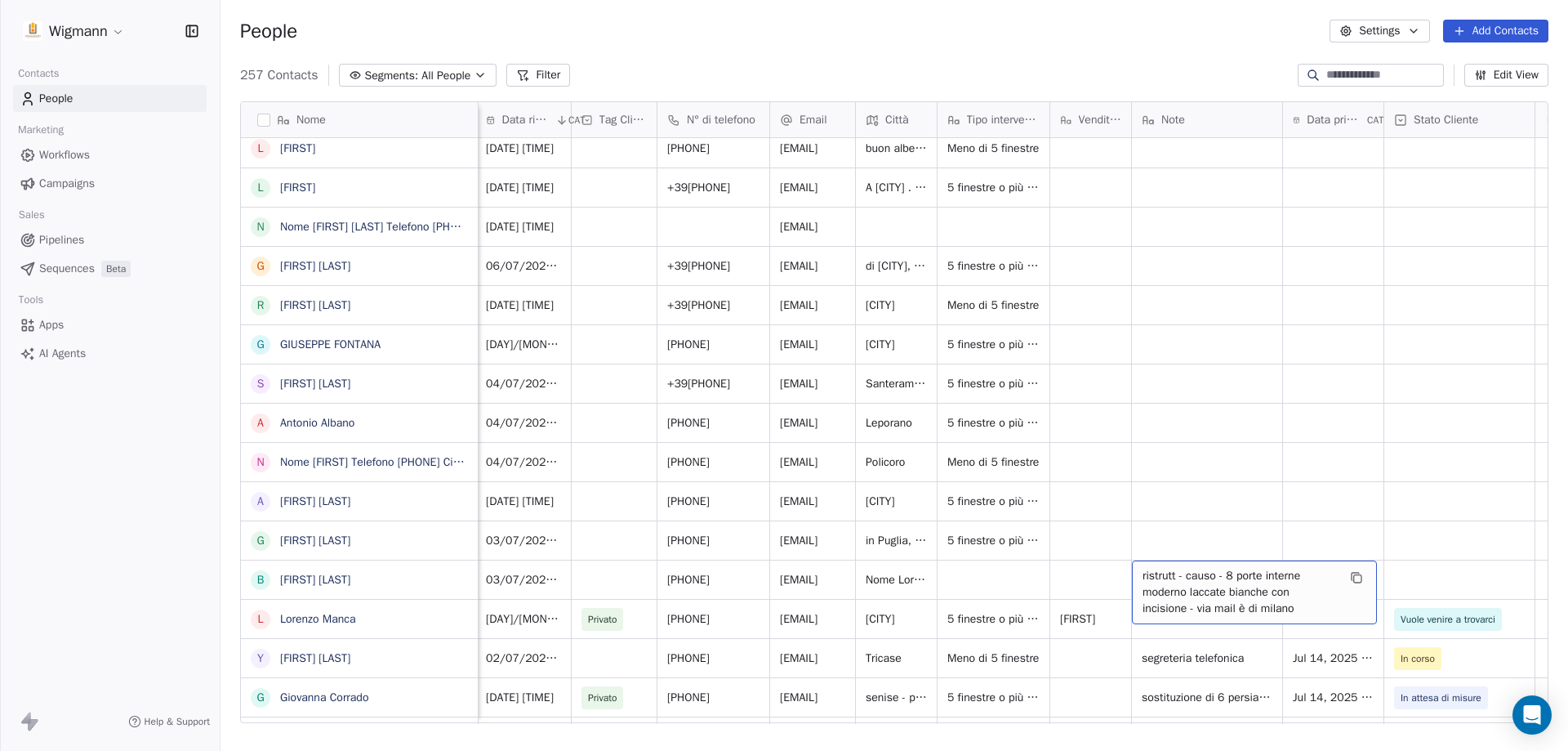 click on "ristrutt - causo - 8 porte interne moderno laccate bianche con incisione - via mail è di milano" at bounding box center (1240, 592) 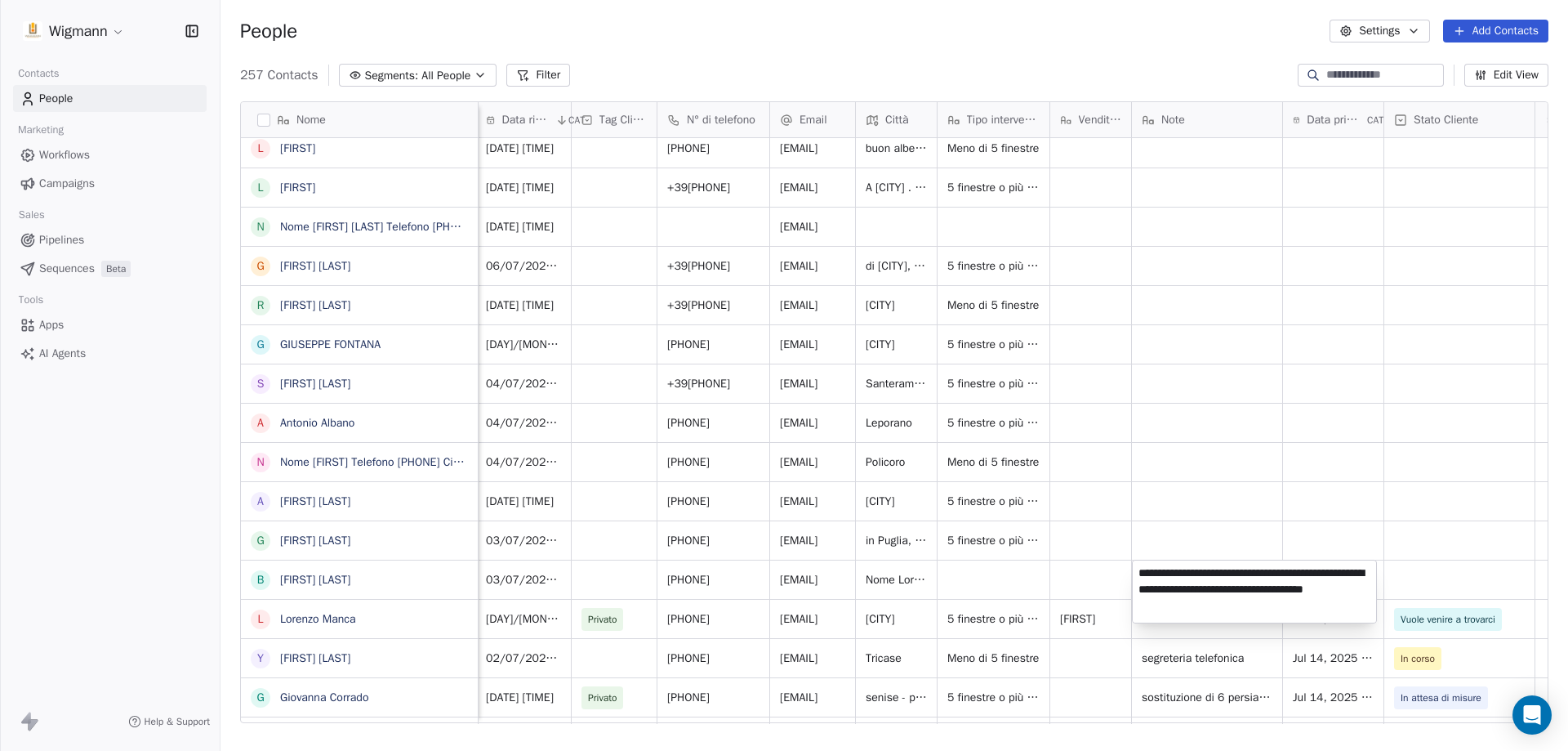 click on "**********" at bounding box center [1254, 592] 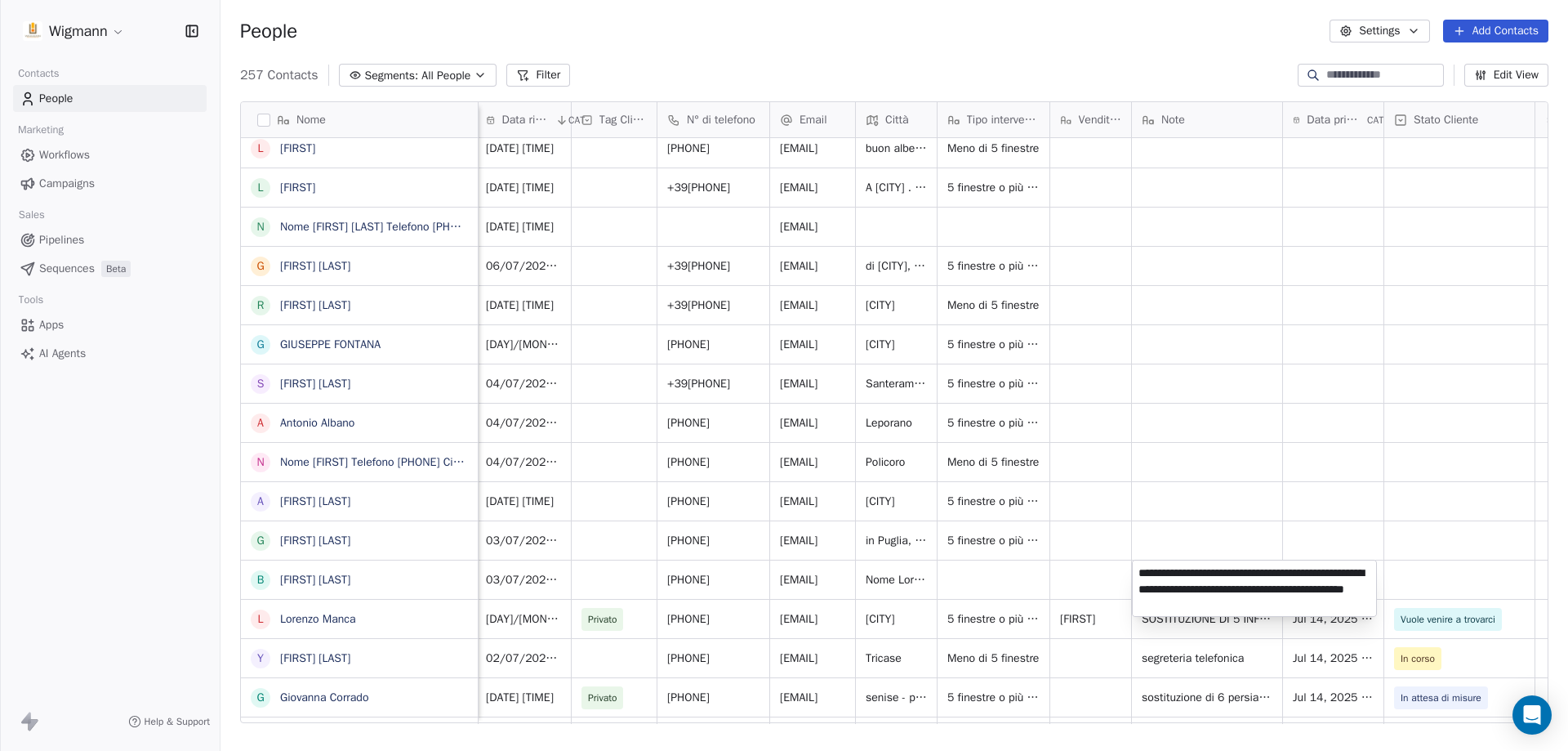 click on "**********" at bounding box center [1254, 588] 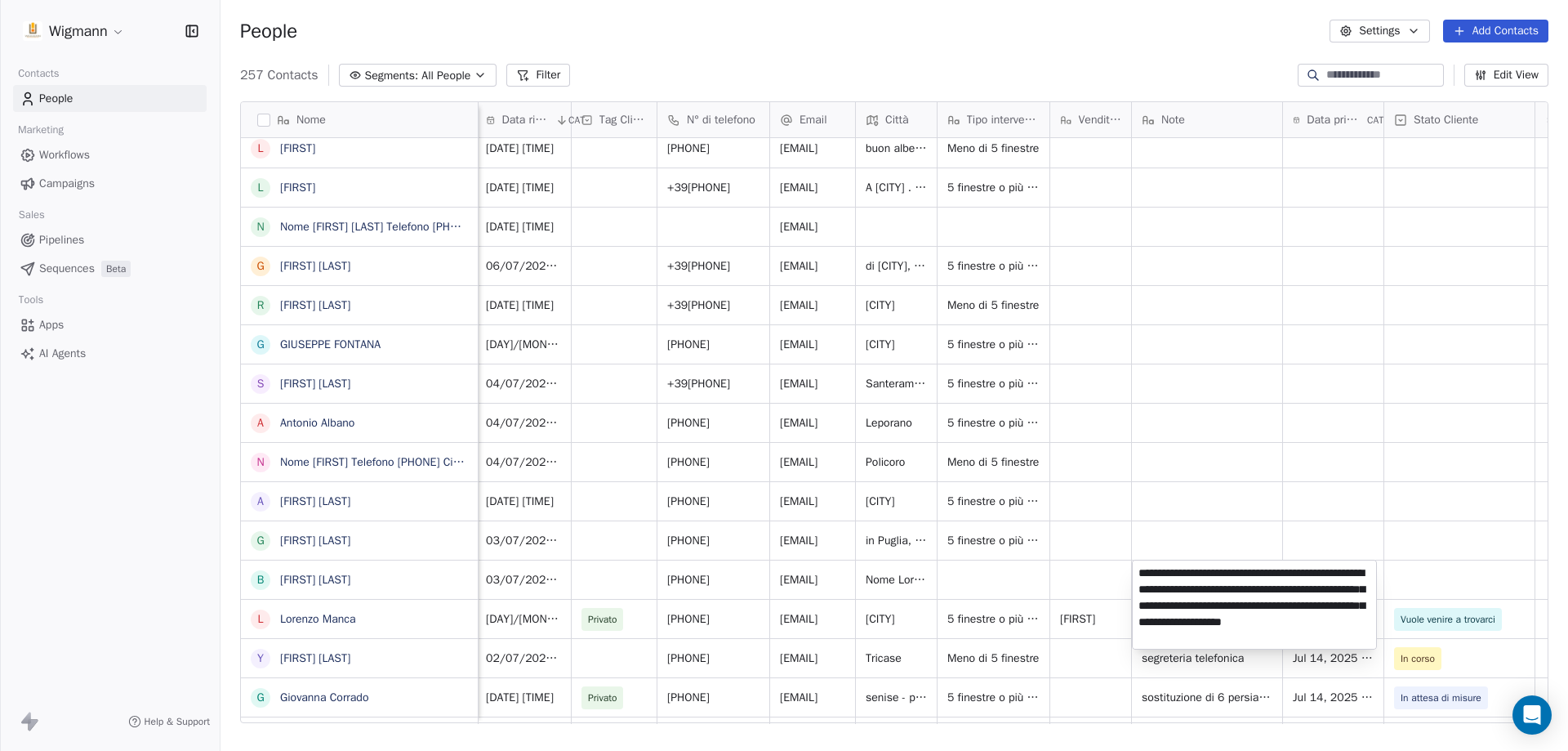 type on "**********" 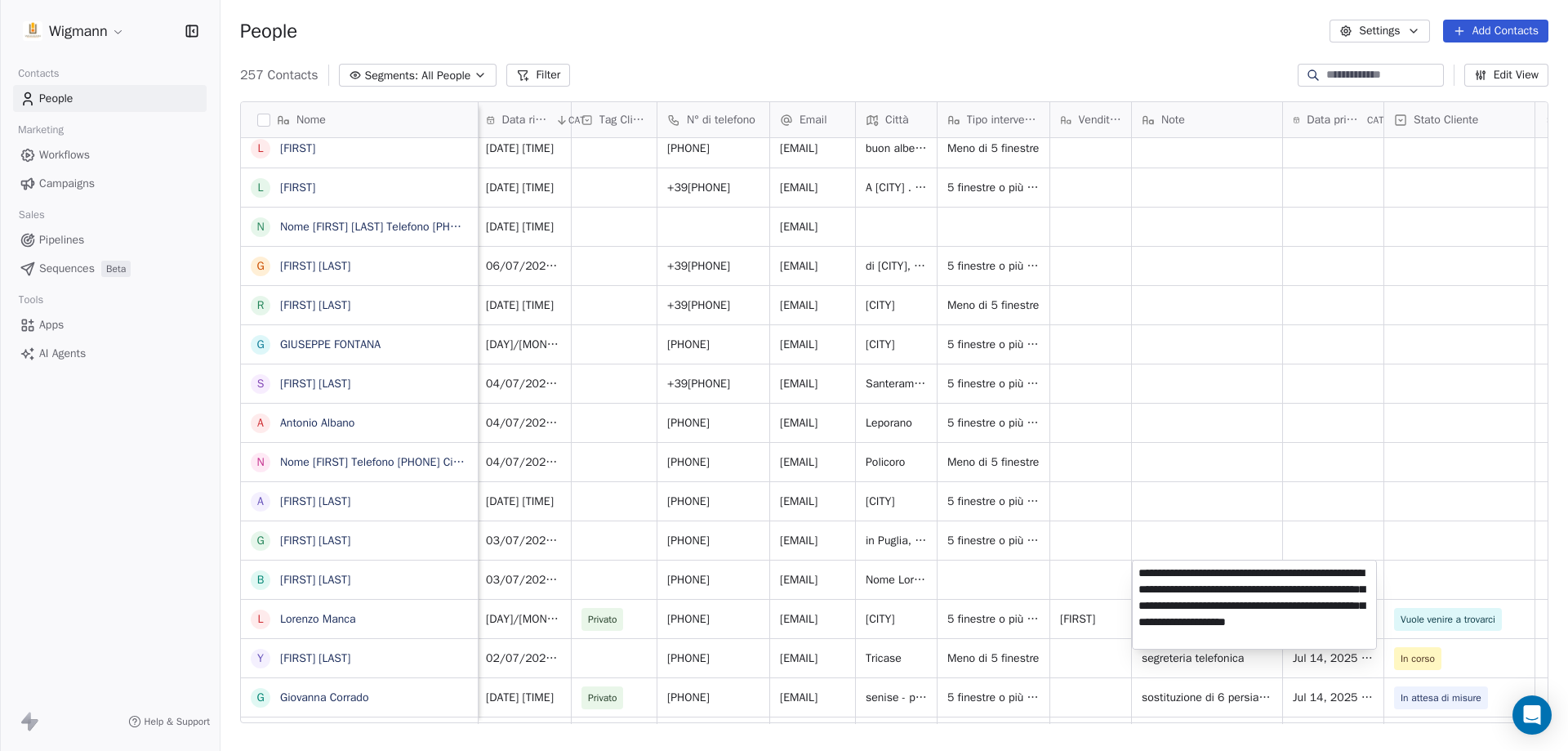 click on "Nome R [LAST] L [LAST] Oronzo N Nome Antonio Telefono [PHONE] Città [CITY] Email [EMAIL] Informazioni Buongiorno, vorrei chiedere un preventivo e qualche informazione in merito a porte blindate da installare A Antonio Virgilis C Carlo Crudele V Valentina lauratribuzio N Nome Giorgio Marchiotto Telefono [PHONE] Città [CITY] Email [EMAIL] Informazioni buongiorno, per un cantiere di ristrutturazione in [CITY] avrei bisogno di sostituire alcuni G Giovanni Alianelli R Rosaria Zingarello G GIUSEPPE FONTANA S Sandra Stasolla A Antonio Albano N A Angie Alberti G Giovanni Lagreca B Barbieri L Lorenzo Manca Y Yefferson Quinonez G Giovanna Corrado N F Fedele Frapporti I Imma Frascella P Pietro Tambo G Gianni Caracci N N" at bounding box center [784, 375] 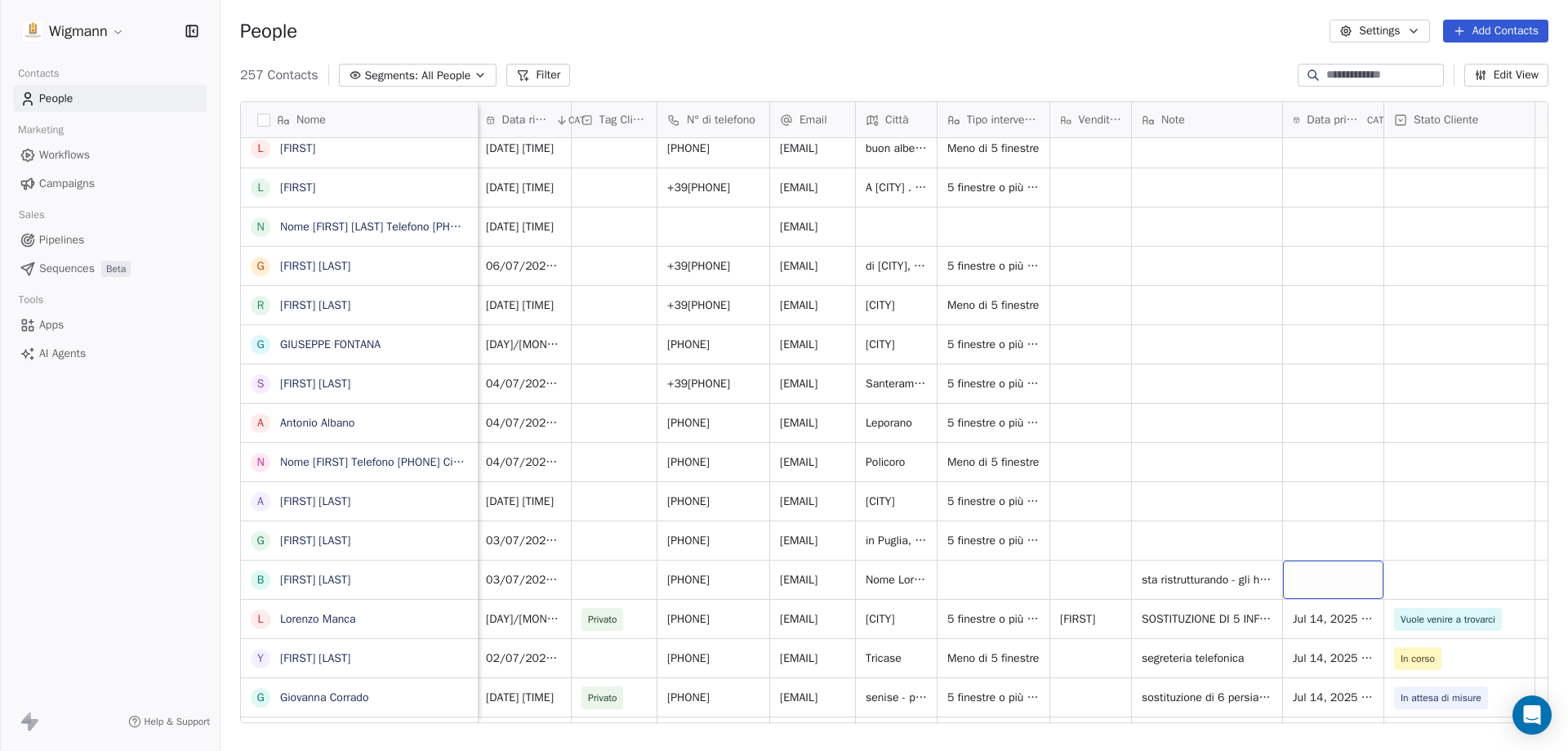 click at bounding box center (1333, 579) 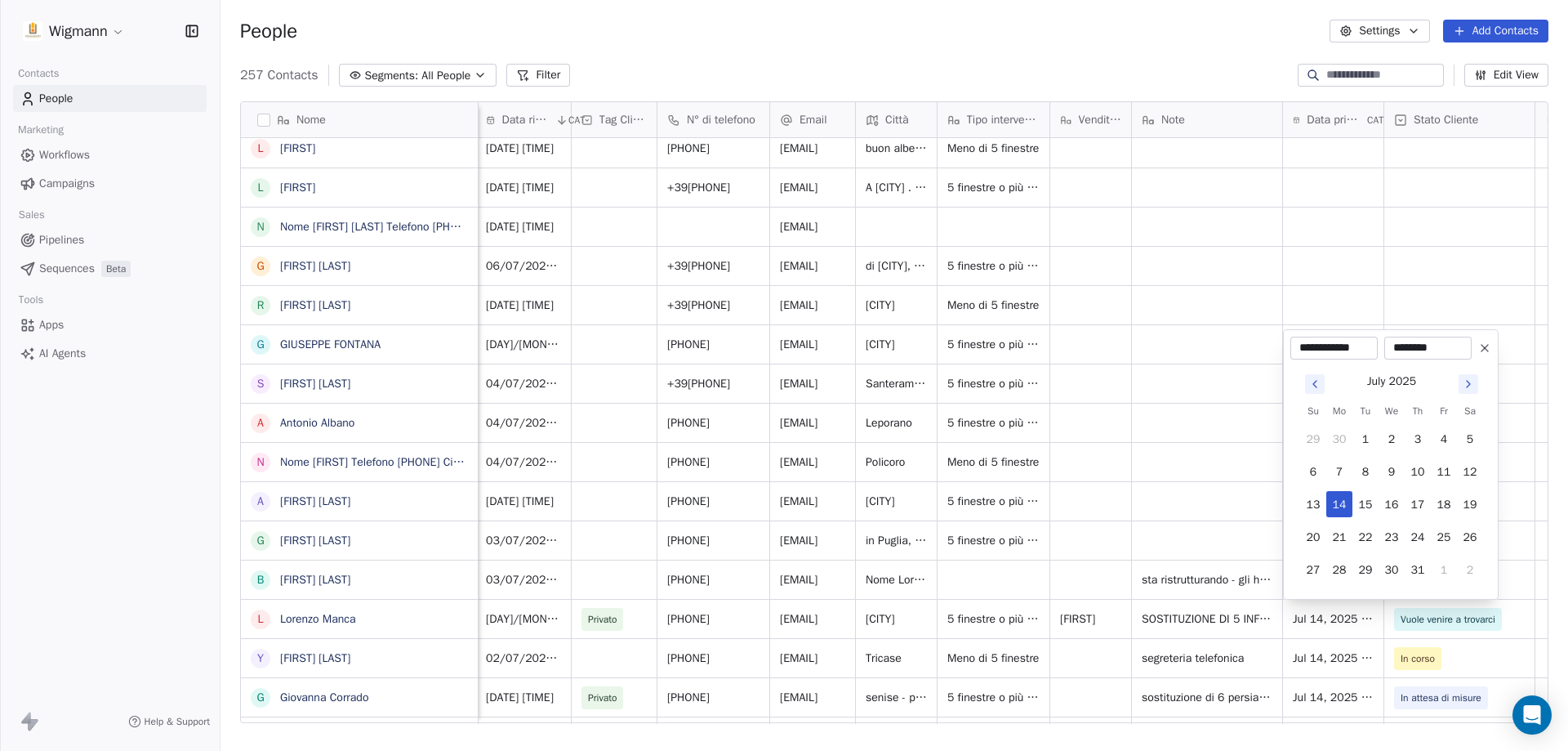 click on "Nome R [LAST] L [LAST] Oronzo N Nome Antonio Telefono [PHONE] Città [CITY] Email [EMAIL] Informazioni Buongiorno, vorrei chiedere un preventivo e qualche informazione in merito a porte blindate da installare A Antonio Virgilis C Carlo Crudele V Valentina lauratribuzio N Nome Giorgio Marchiotto Telefono [PHONE] Città [CITY] Email [EMAIL] Informazioni buongiorno, per un cantiere di ristrutturazione in [CITY] avrei bisogno di sostituire alcuni G Giovanni Alianelli R Rosaria Zingarello G GIUSEPPE FONTANA S Sandra Stasolla A Antonio Albano N A Angie Alberti G Giovanni Lagreca B Barbieri L Lorenzo Manca Y Yefferson Quinonez G Giovanna Corrado N F Fedele Frapporti I Imma Frascella P Pietro Tambo G Gianni Caracci N N" at bounding box center (784, 375) 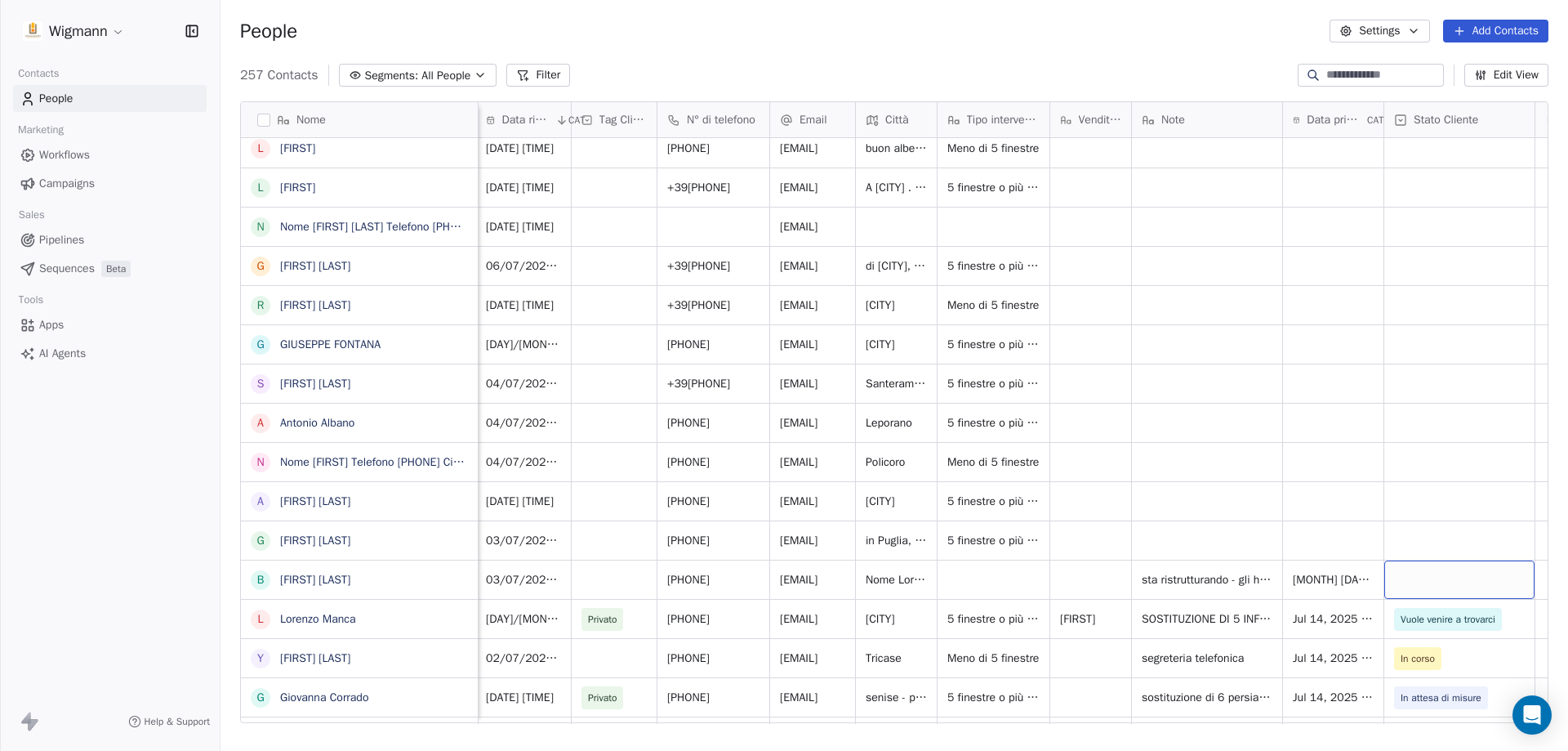 click at bounding box center (1459, 579) 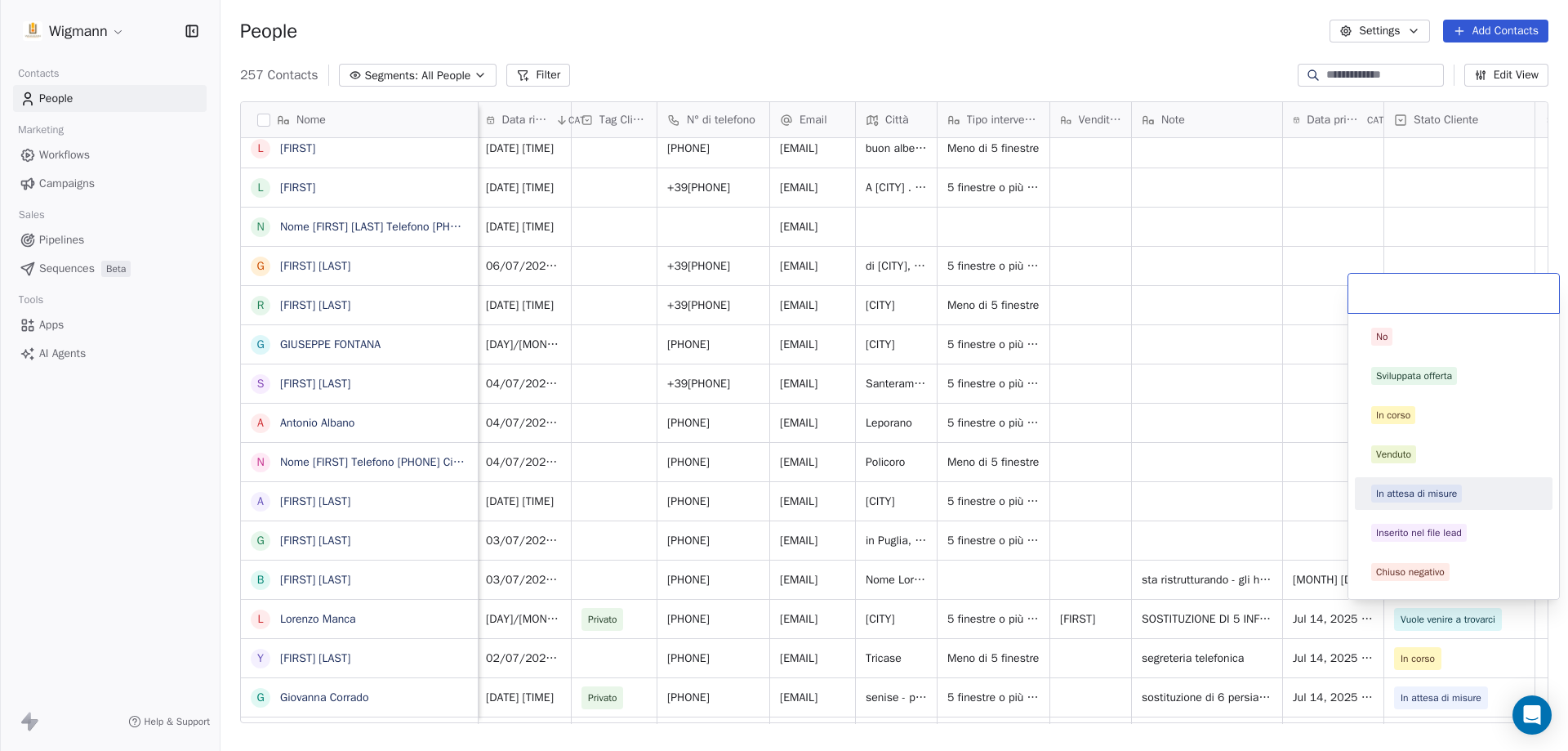 click on "In attesa di misure" at bounding box center (1416, 494) 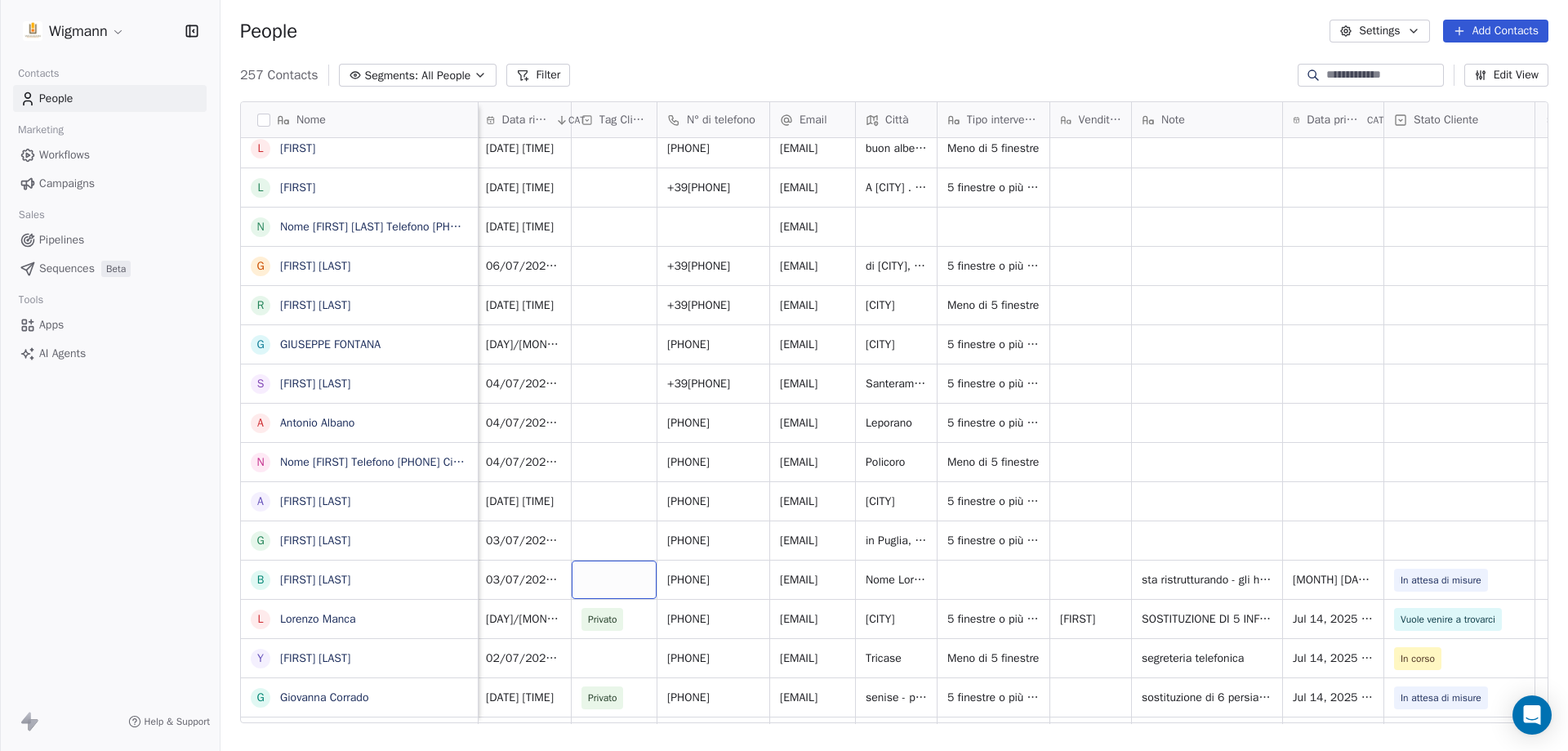 click at bounding box center [614, 579] 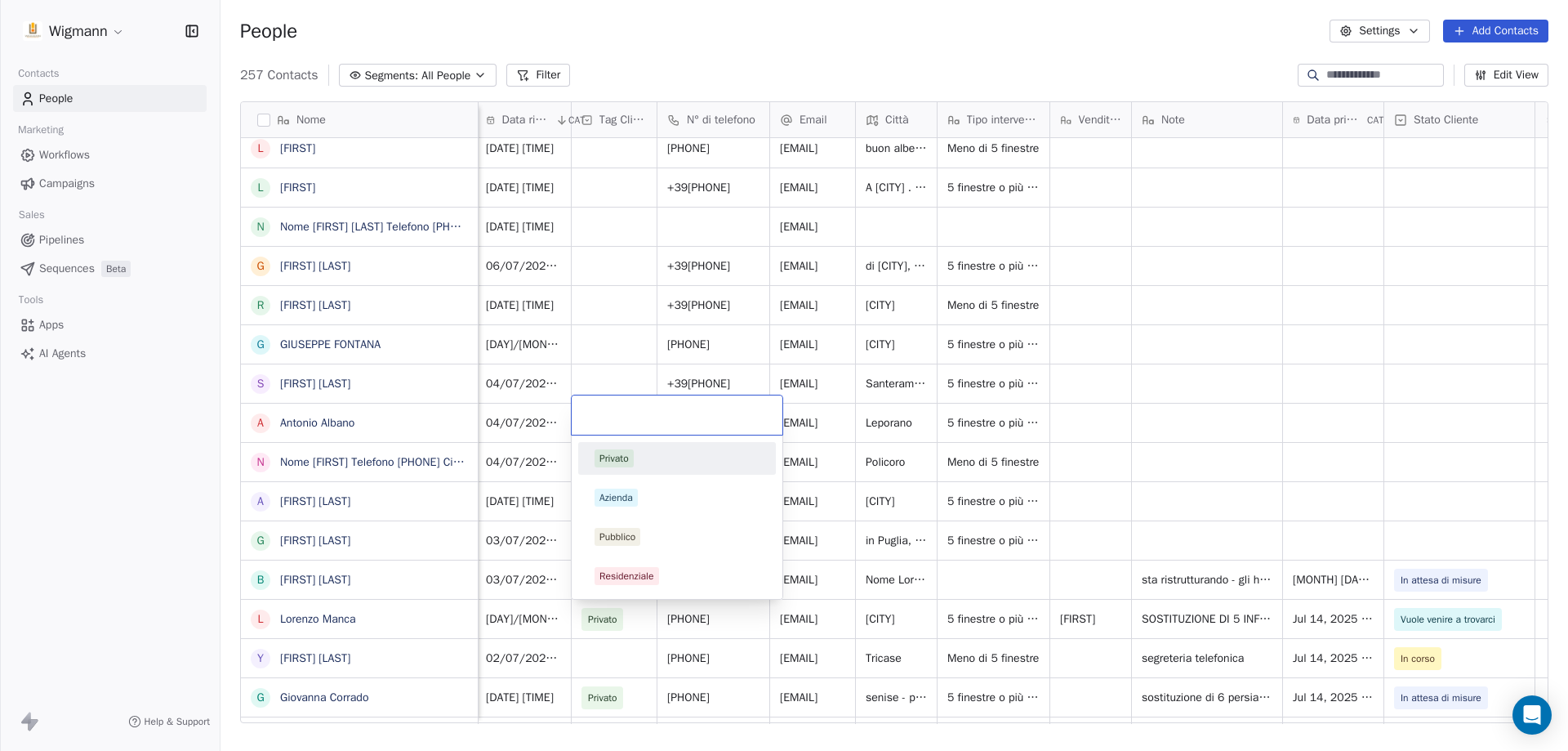 click on "Privato" at bounding box center (677, 458) 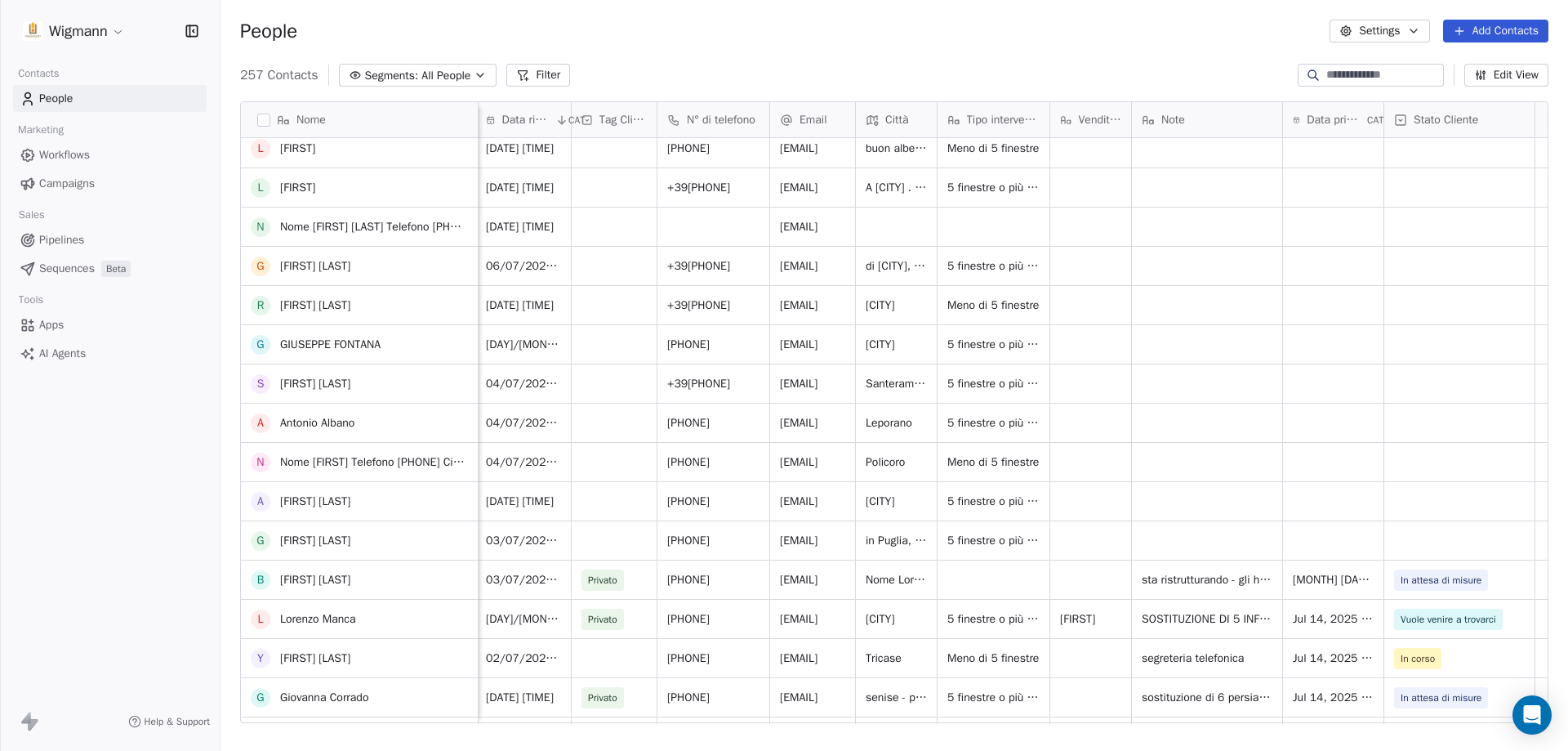 scroll, scrollTop: 0, scrollLeft: 0, axis: both 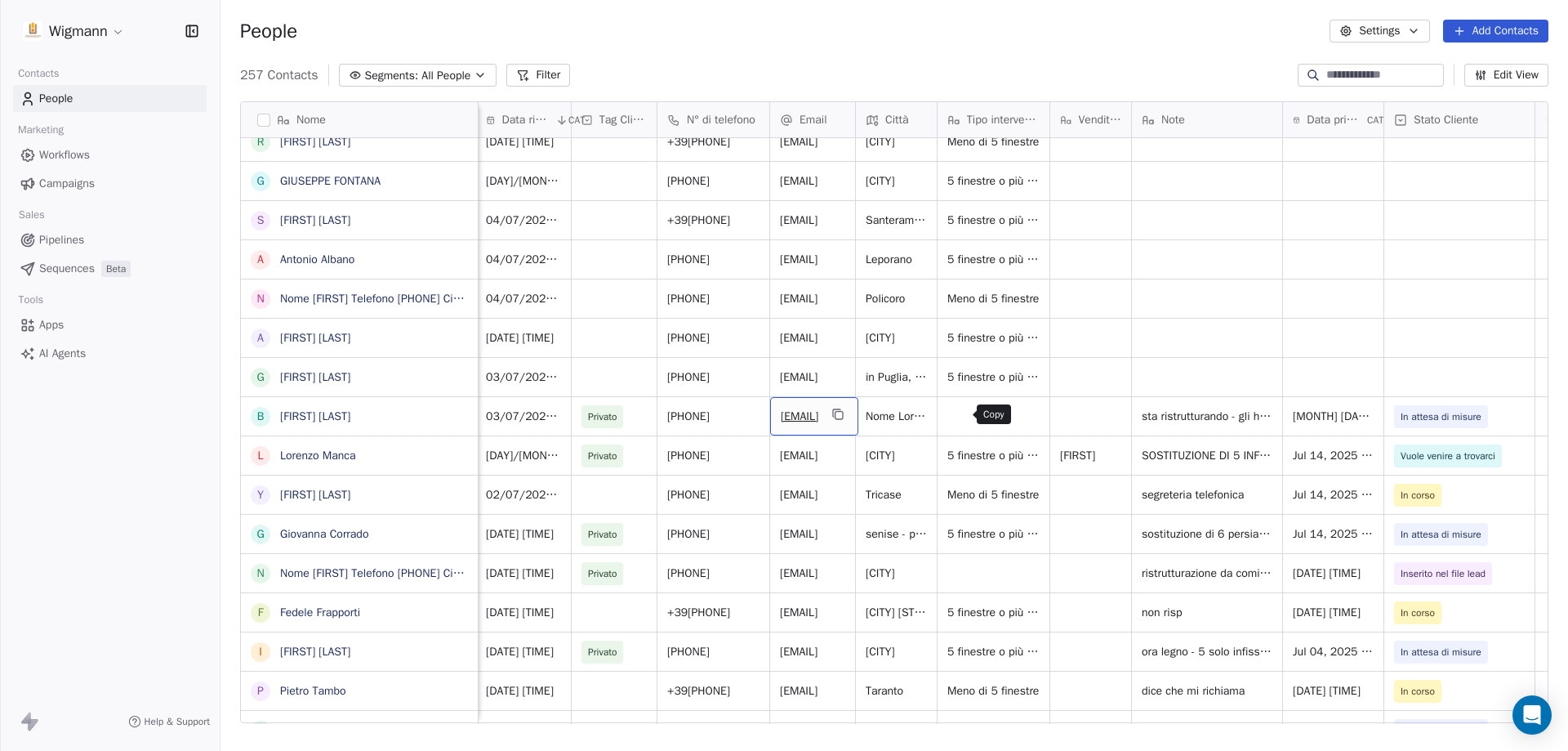 click 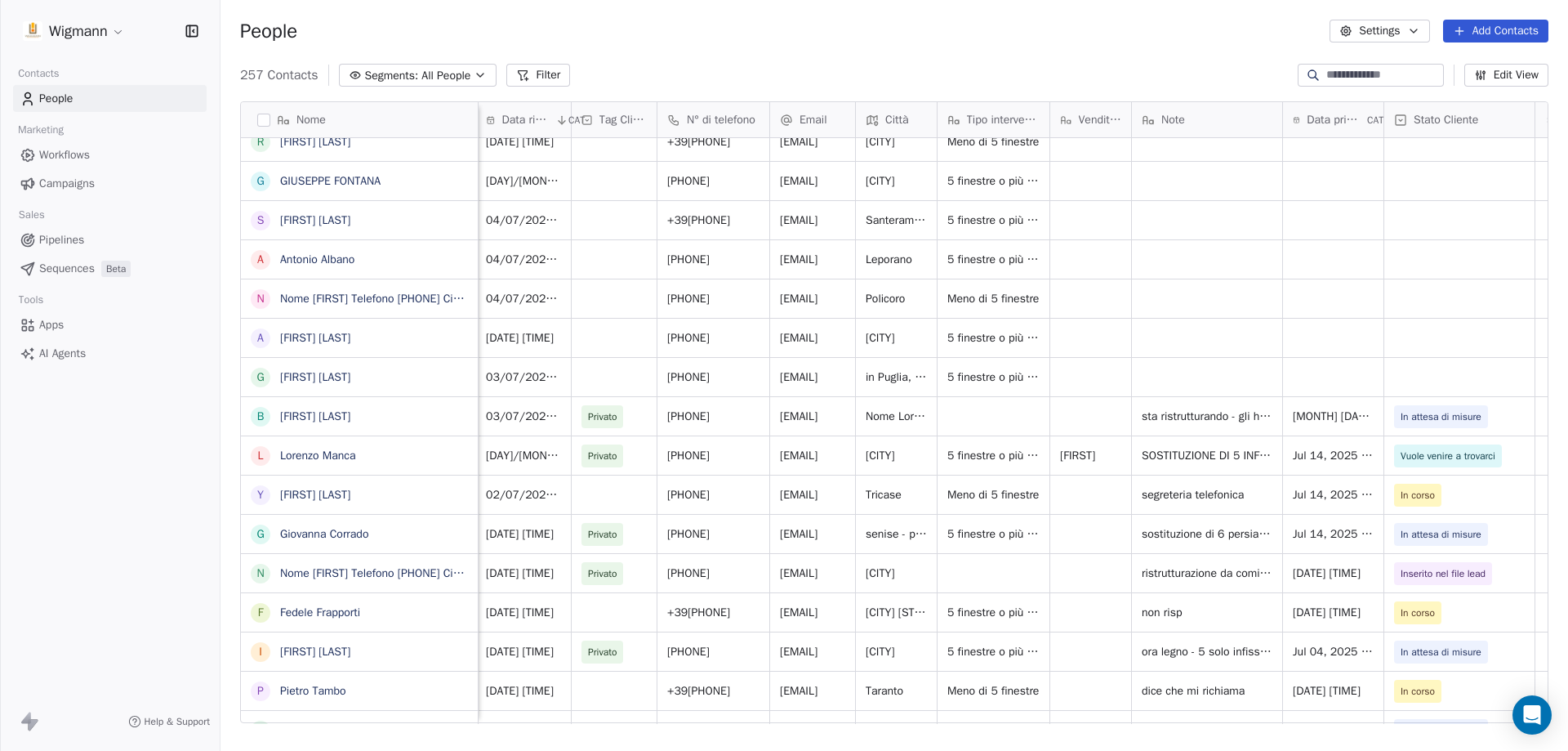 click at bounding box center [1383, 75] 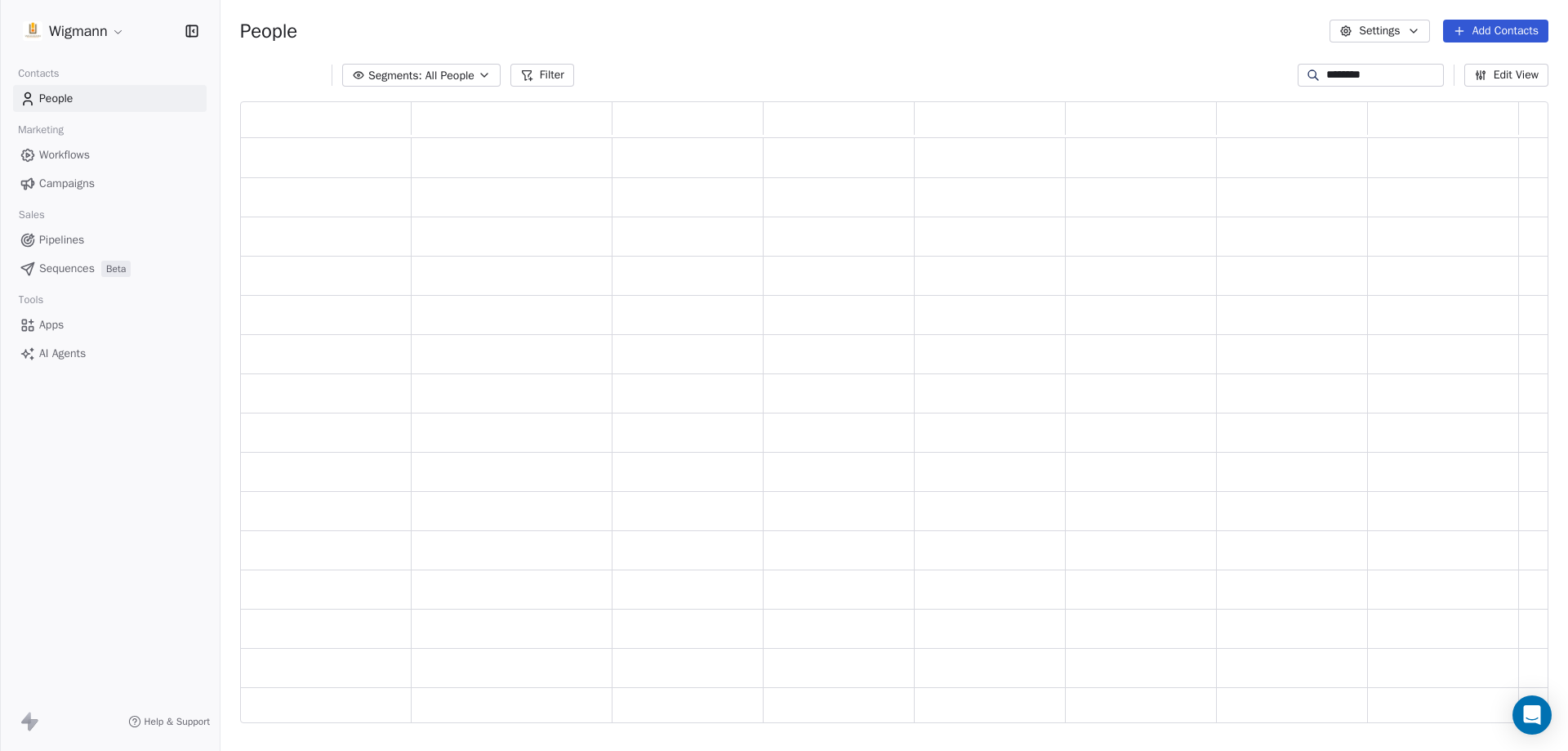 type on "********" 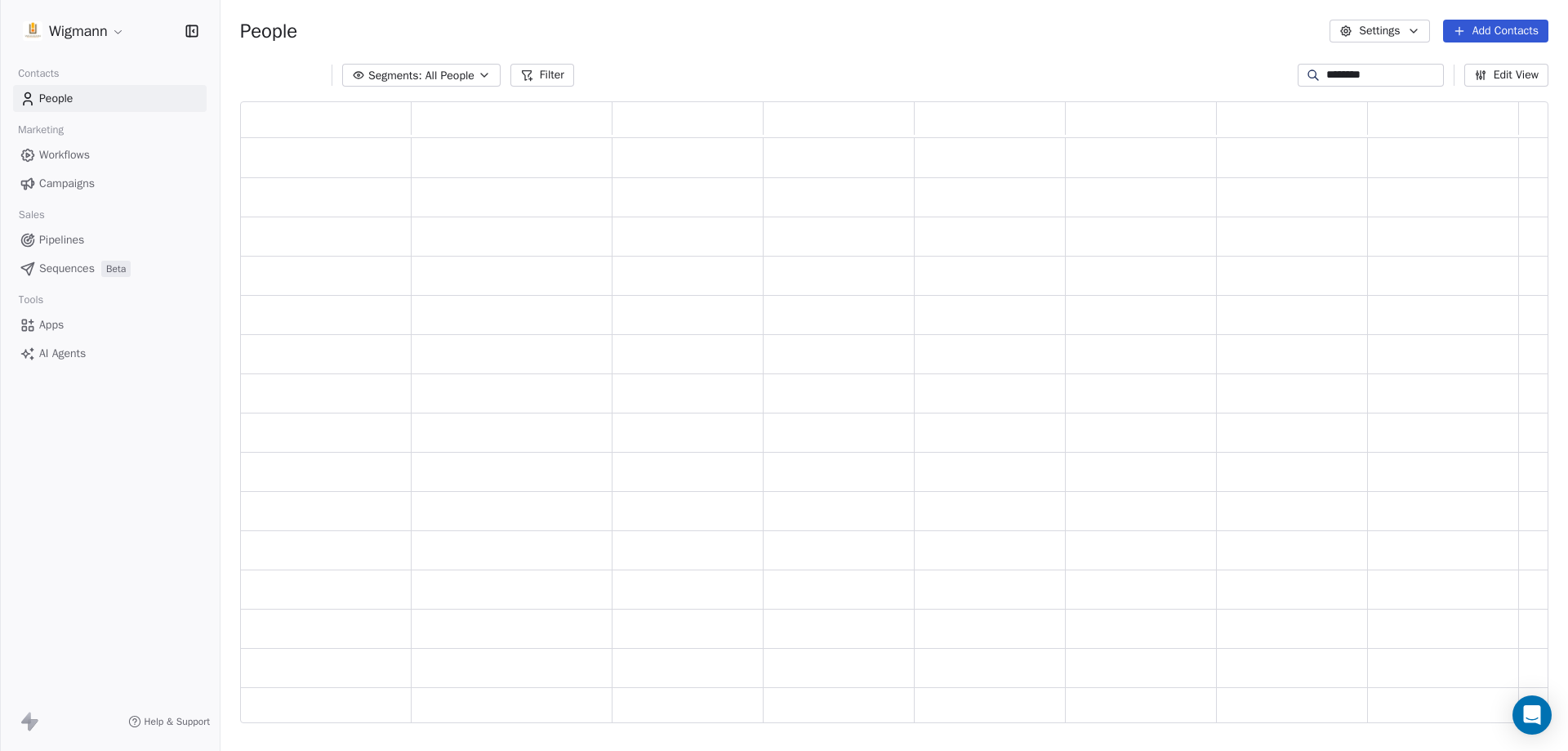 scroll, scrollTop: 13, scrollLeft: 13, axis: both 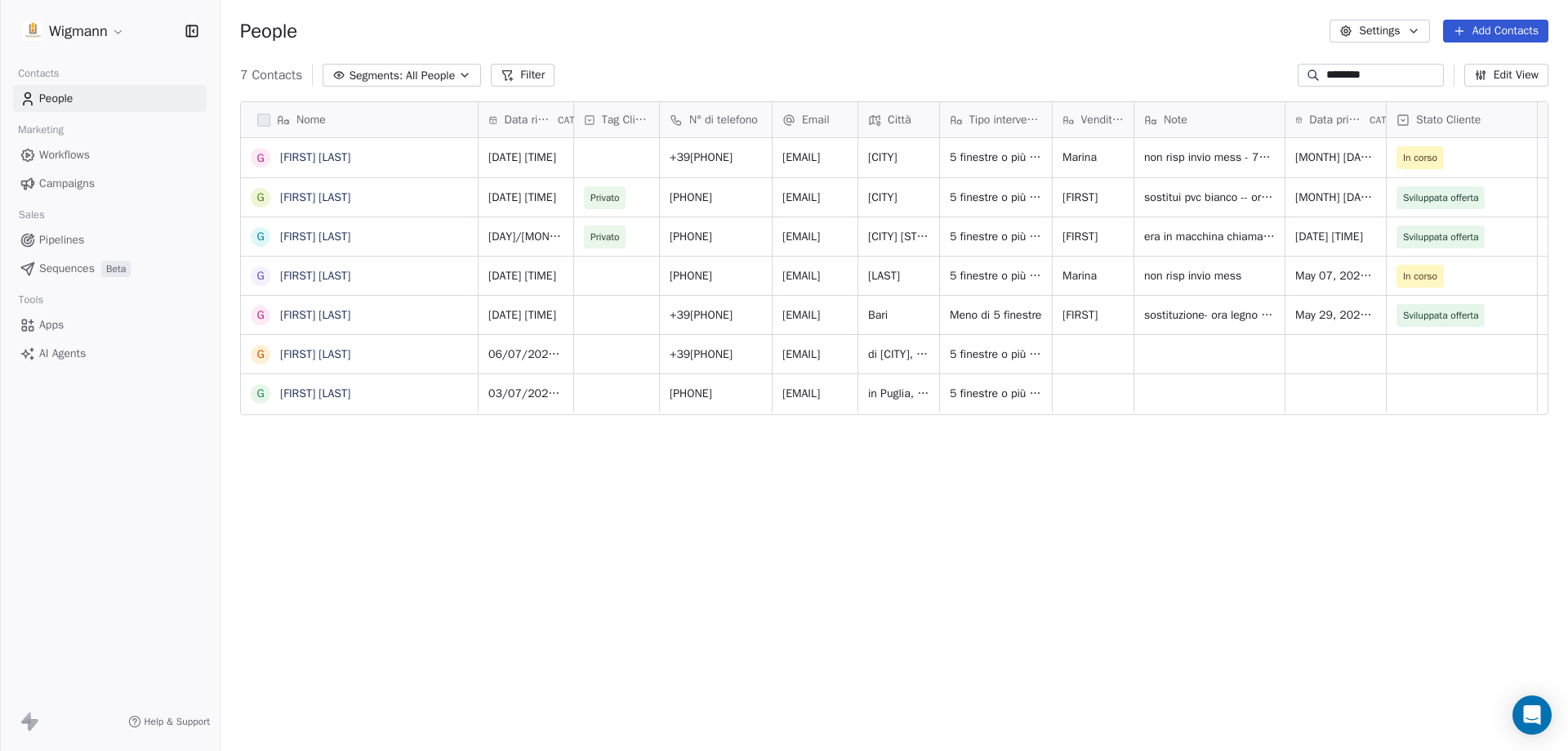 drag, startPoint x: 1378, startPoint y: 74, endPoint x: 1250, endPoint y: 77, distance: 128.03515 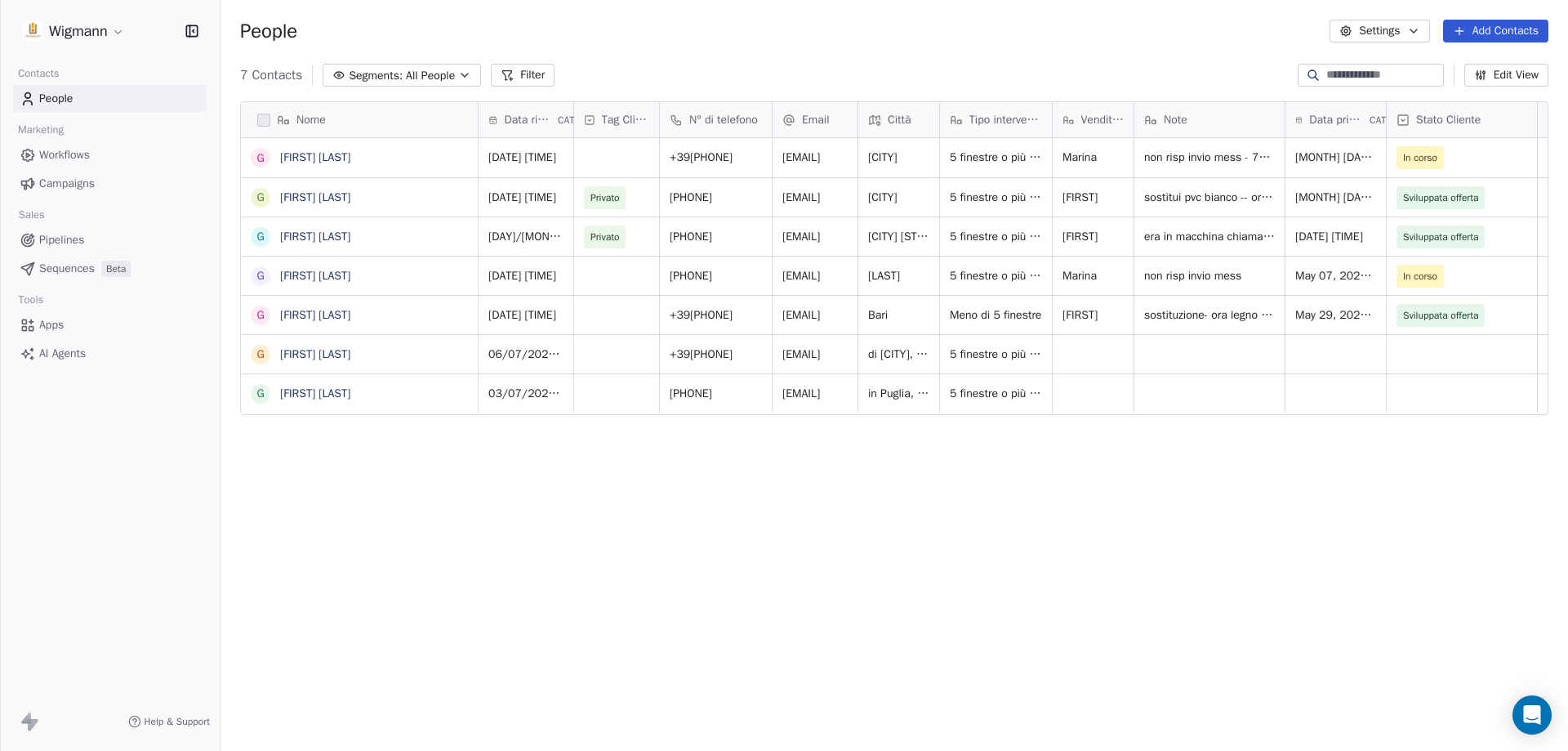 type 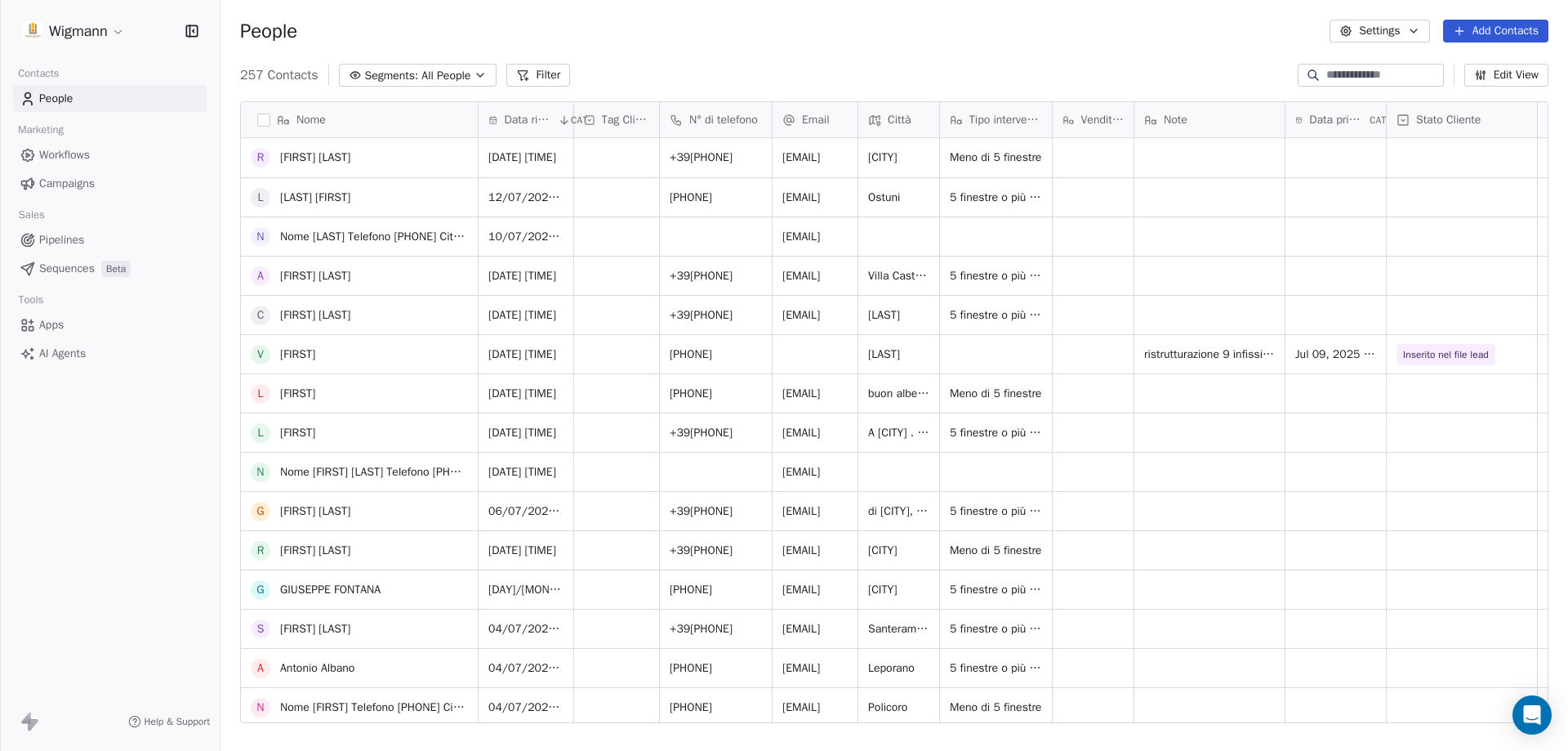scroll, scrollTop: 327, scrollLeft: 0, axis: vertical 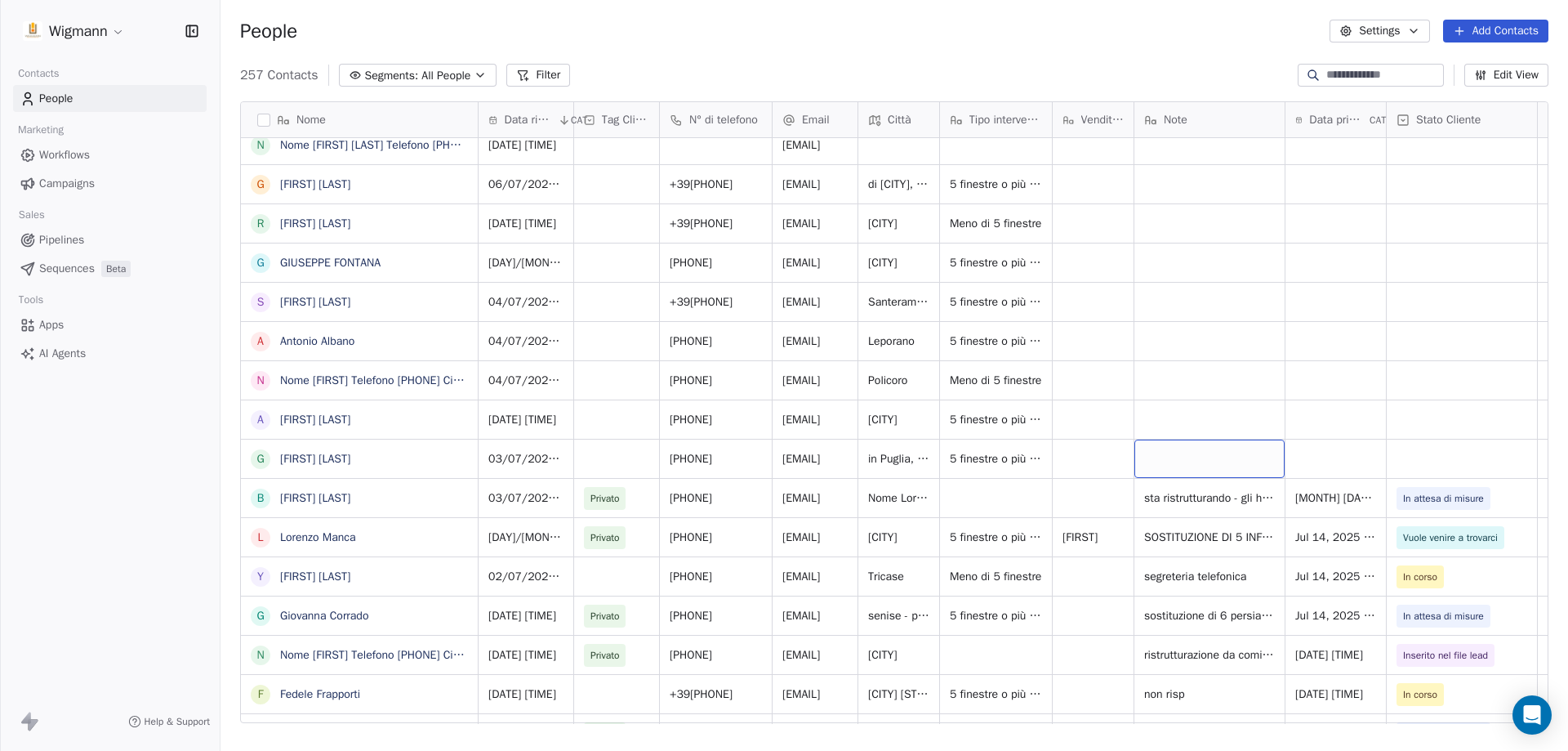 click at bounding box center [1209, 458] 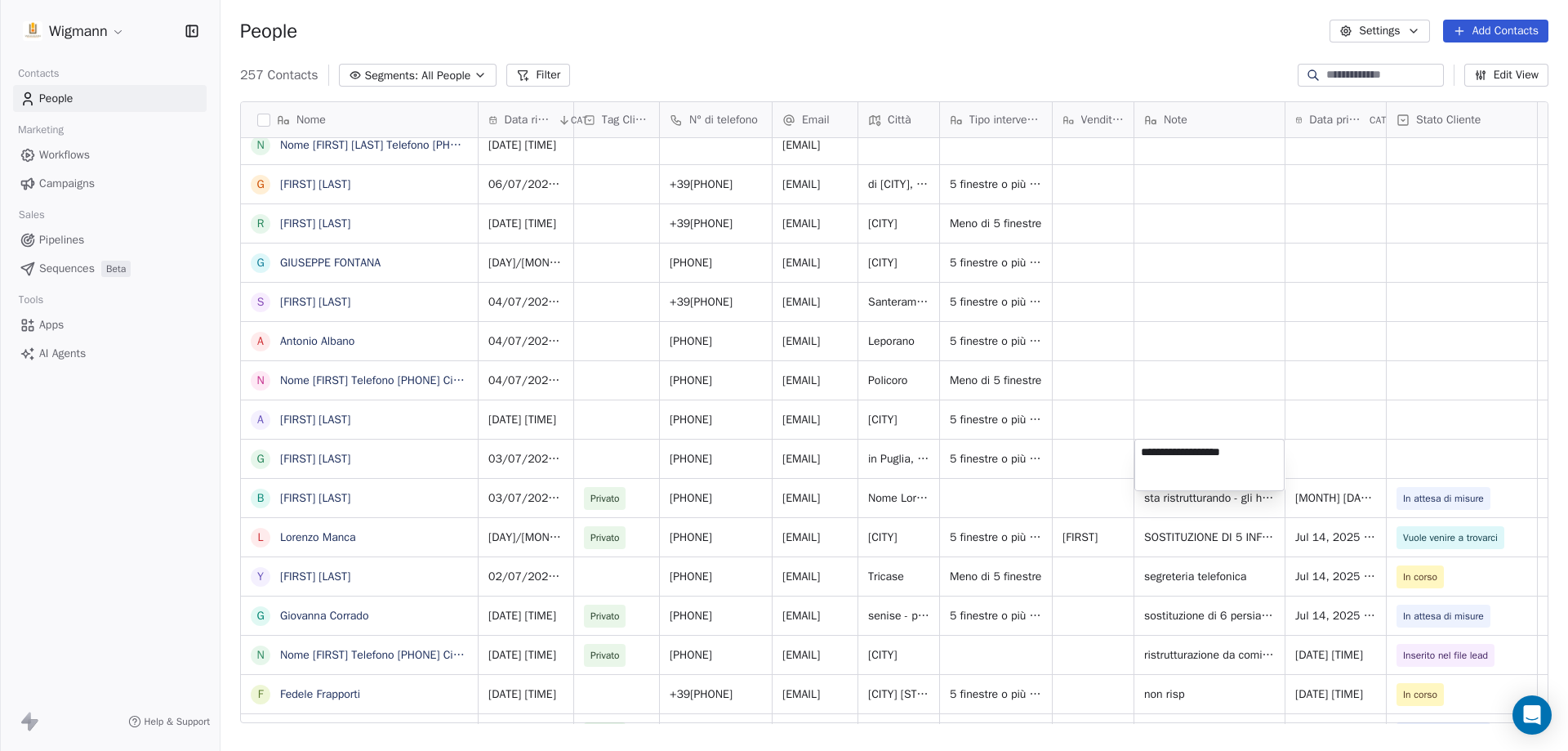 type on "**********" 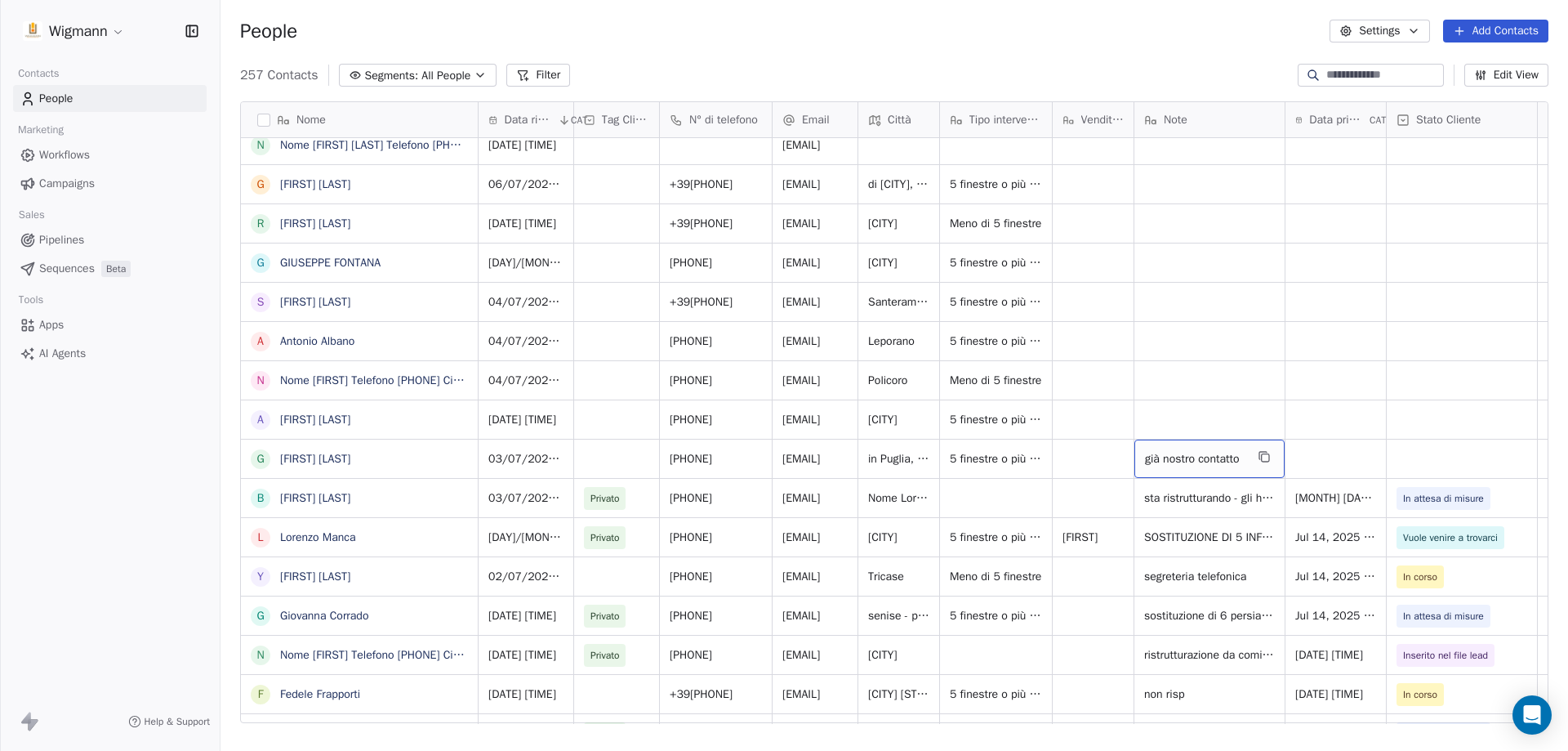 click on "già nostro contatto" at bounding box center (1209, 458) 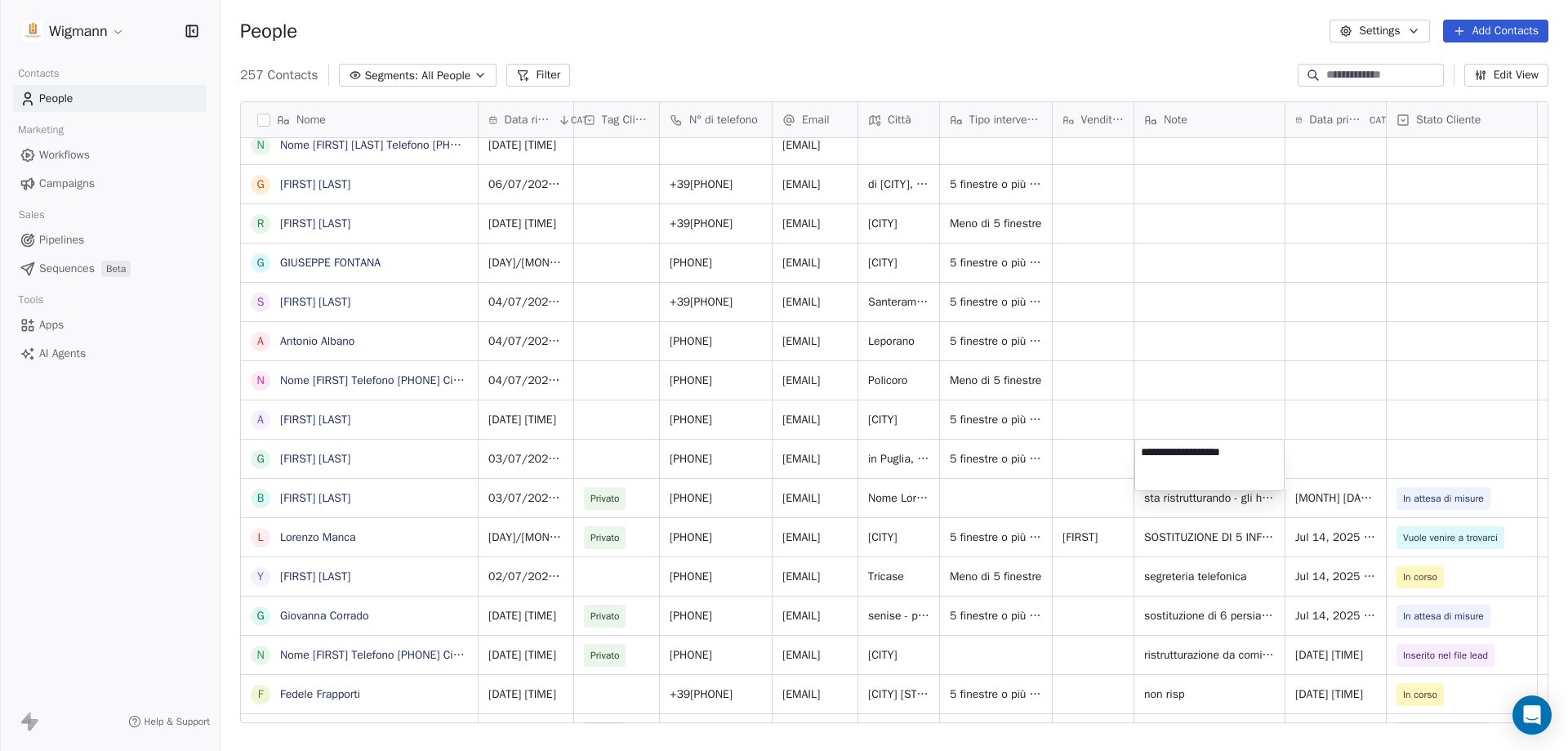 click on "**********" at bounding box center (1209, 465) 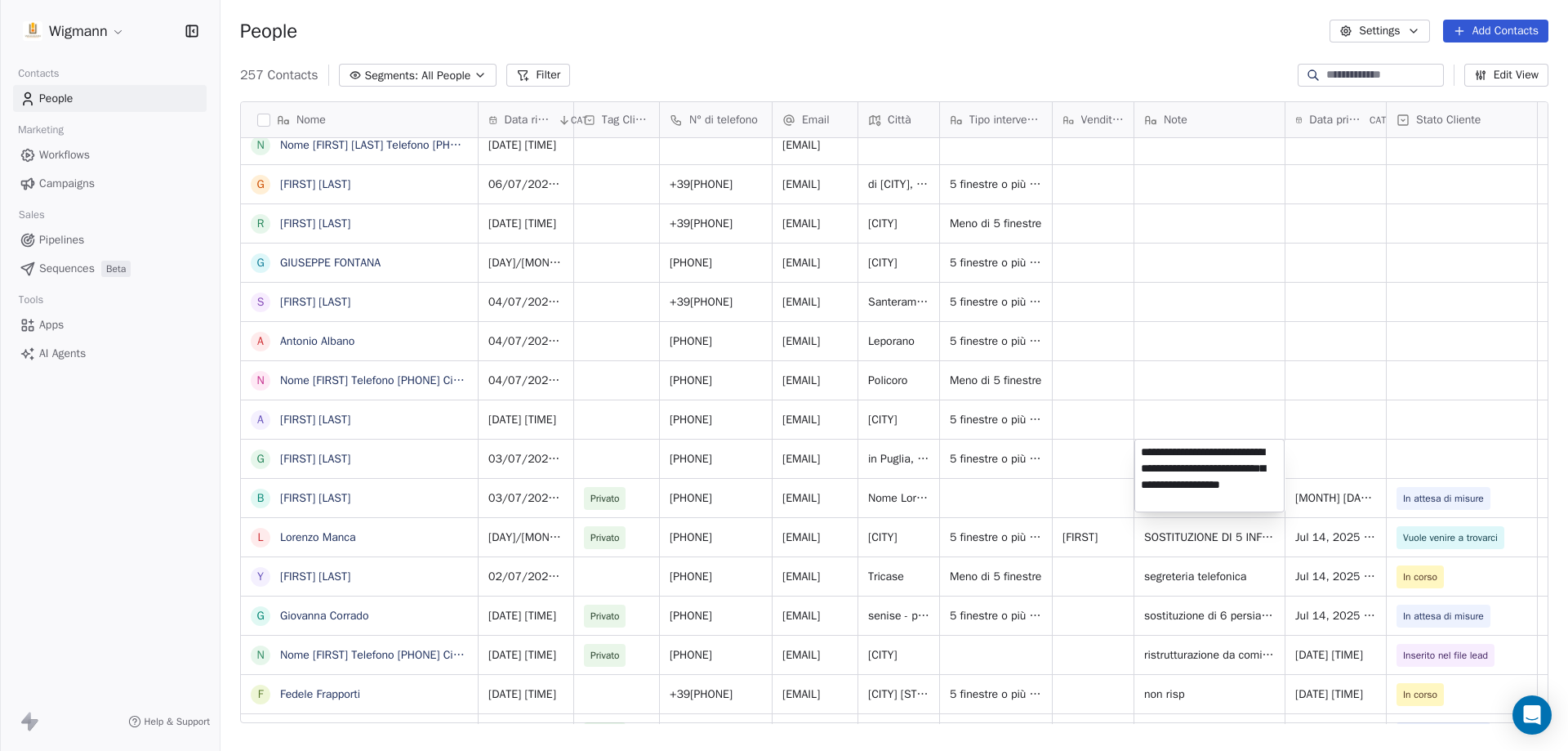 type on "**********" 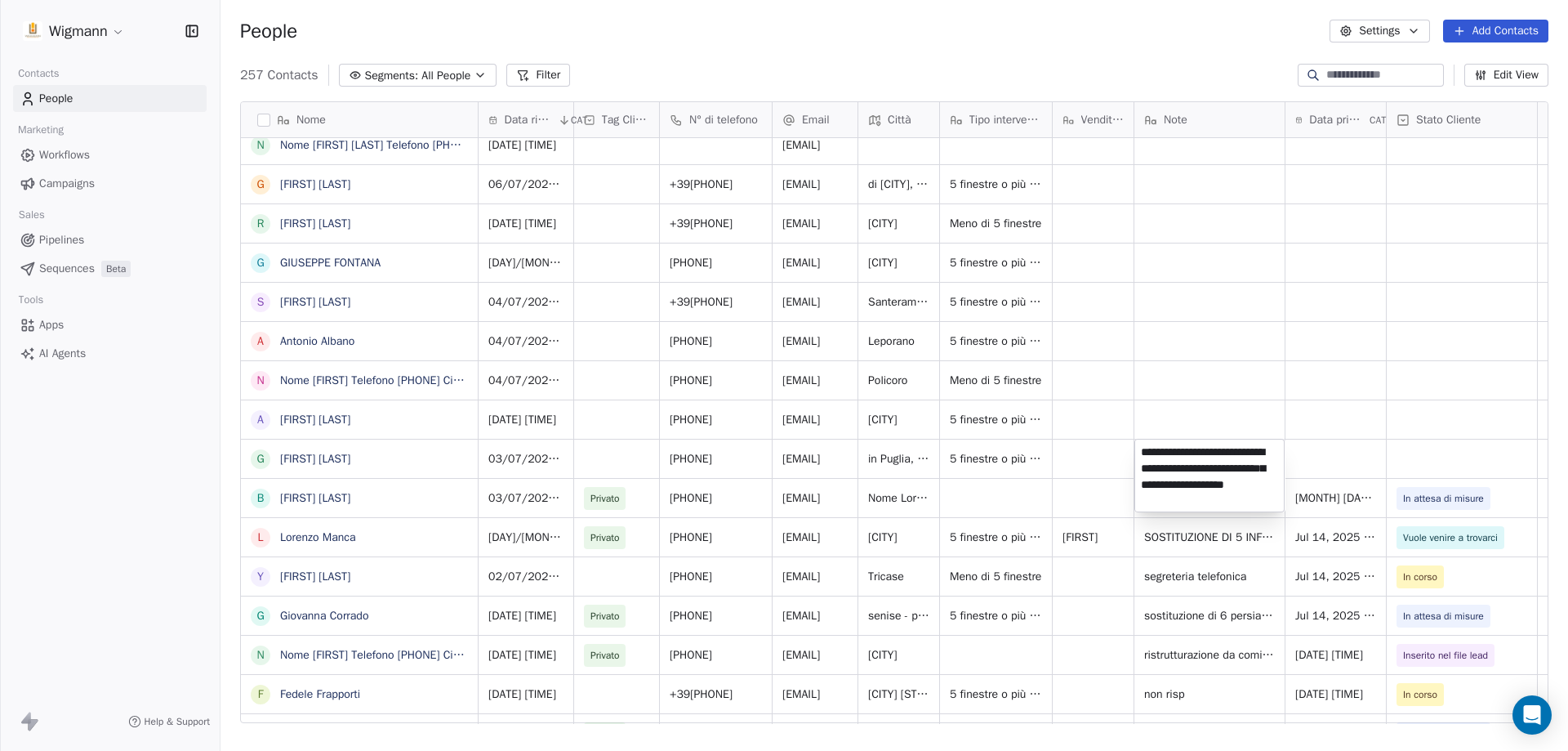 click on "Nome R [LAST] L [LAST] Oronzo N Nome Antonio Telefono [PHONE] Città [CITY] Email [EMAIL] Informazioni Buongiorno, vorrei chiedere un preventivo e qualche informazione in merito a porte blindate da installare A Antonio Virgilis C Carlo Crudele V Valentina lauratribuzio N Nome Giorgio Marchiotto Telefono [PHONE] Città [CITY] Email [EMAIL] Informazioni buongiorno, per un cantiere di ristrutturazione in [CITY] avrei bisogno di sostituire alcuni G Giovanni Alianelli R Rosaria Zingarello G GIUSEPPE FONTANA S Sandra Stasolla A Antonio Albano N A Angie Alberti G Giovanni Lagreca B Barbieri L Lorenzo Manca Y Yefferson Quinonez G Giovanna Corrado N F Fedele Frapporti I Imma Frascella P Pietro Tambo G Gianni Caracci N N" at bounding box center [784, 375] 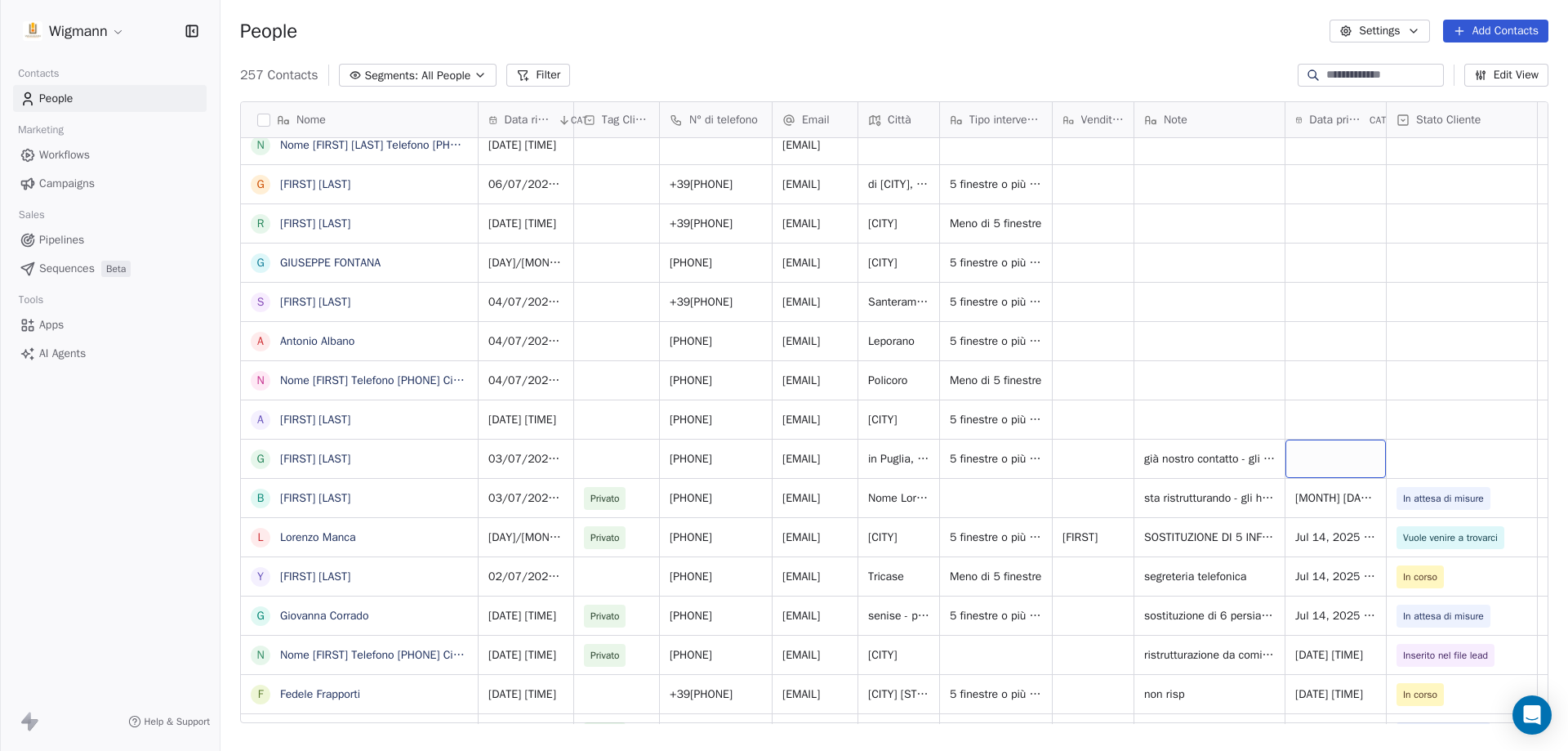 click at bounding box center (1335, 458) 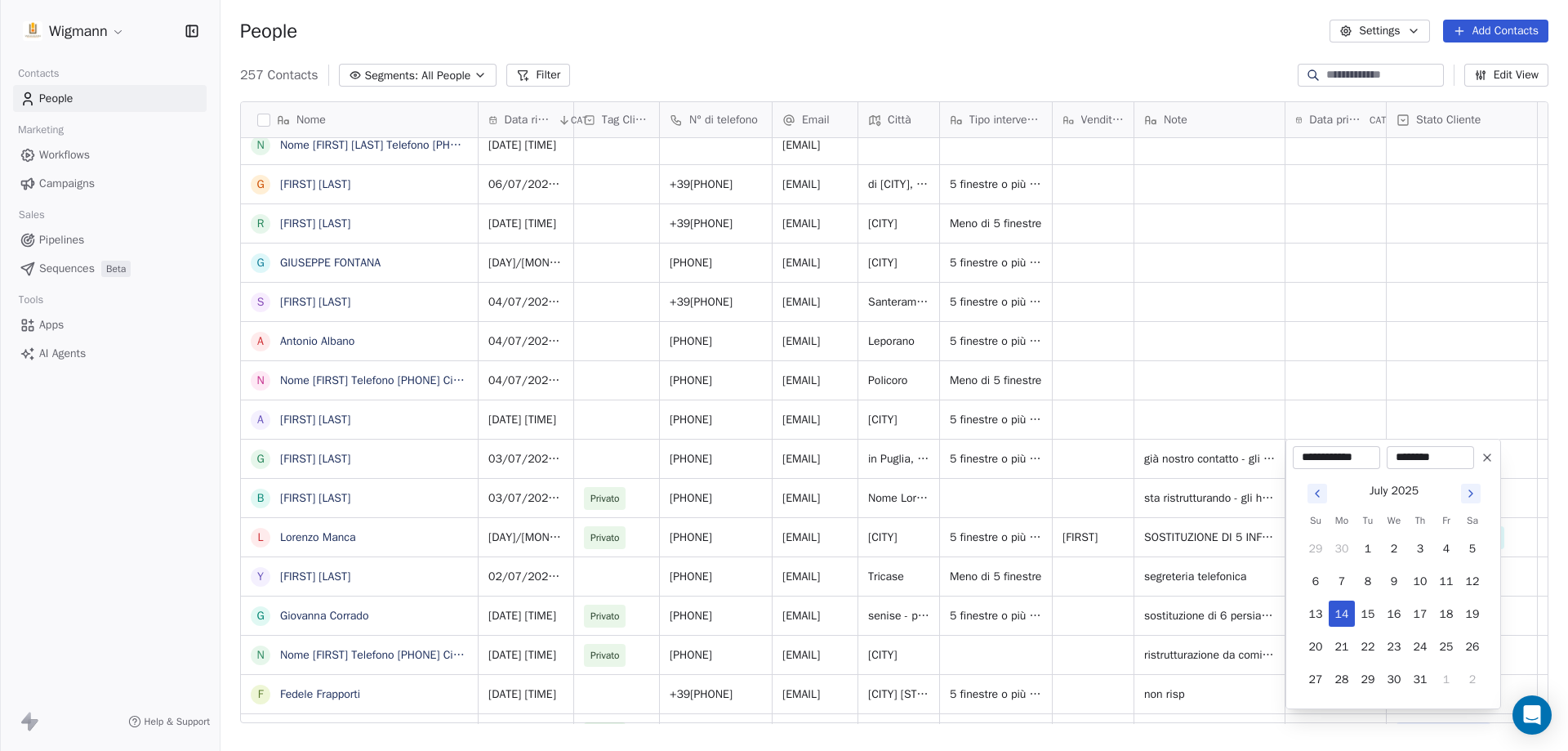 click on "Nome R [LAST] L [LAST] Oronzo N Nome Antonio Telefono [PHONE] Città [CITY] Email [EMAIL] Informazioni Buongiorno, vorrei chiedere un preventivo e qualche informazione in merito a porte blindate da installare A Antonio Virgilis C Carlo Crudele V Valentina lauratribuzio N Nome Giorgio Marchiotto Telefono [PHONE] Città [CITY] Email [EMAIL] Informazioni buongiorno, per un cantiere di ristrutturazione in [CITY] avrei bisogno di sostituire alcuni G Giovanni Alianelli R Rosaria Zingarello G GIUSEPPE FONTANA S Sandra Stasolla A Antonio Albano N A Angie Alberti G Giovanni Lagreca B Barbieri L Lorenzo Manca Y Yefferson Quinonez G Giovanna Corrado N F Fedele Frapporti I Imma Frascella P Pietro Tambo G Gianni Caracci N N" at bounding box center [784, 375] 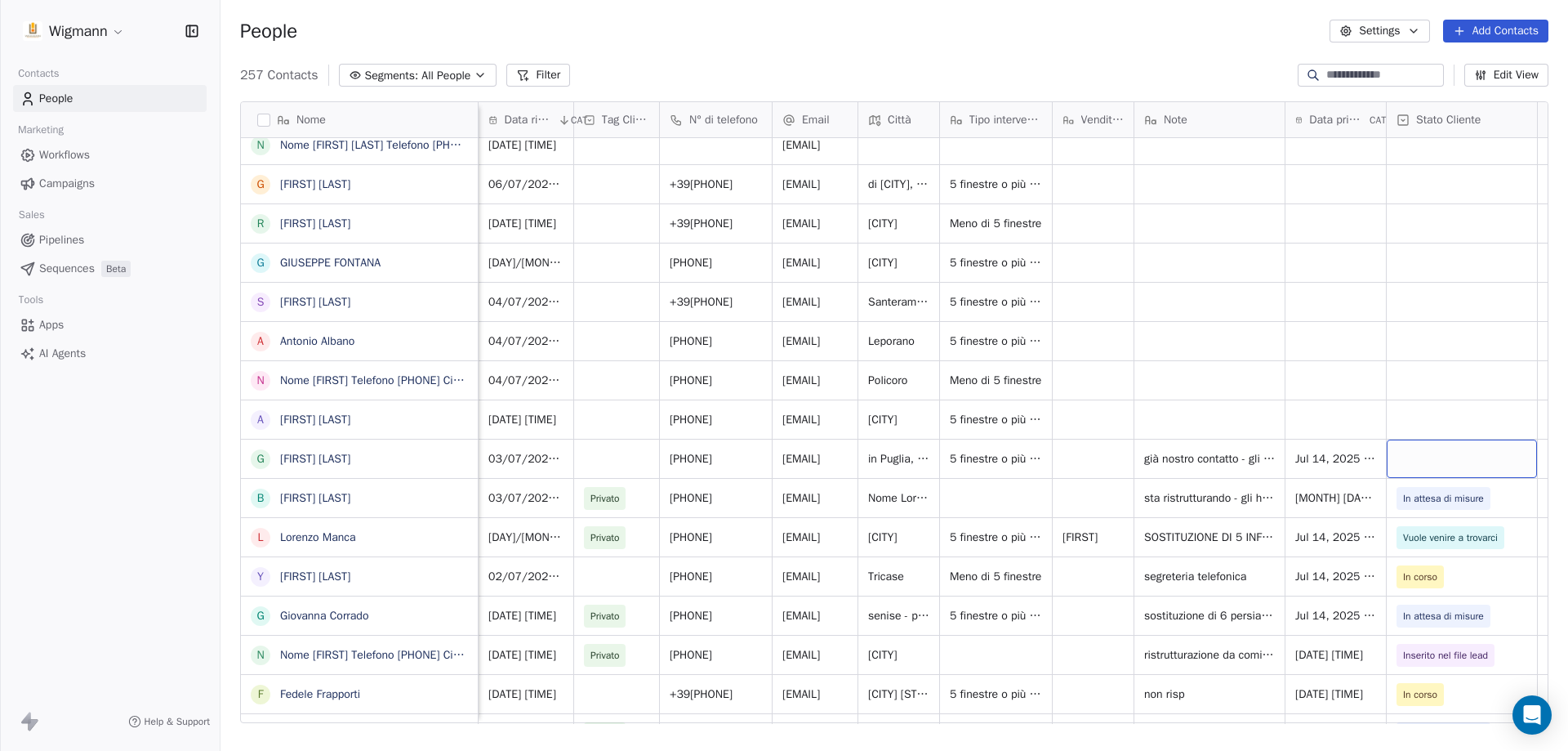 scroll, scrollTop: 0, scrollLeft: 2, axis: horizontal 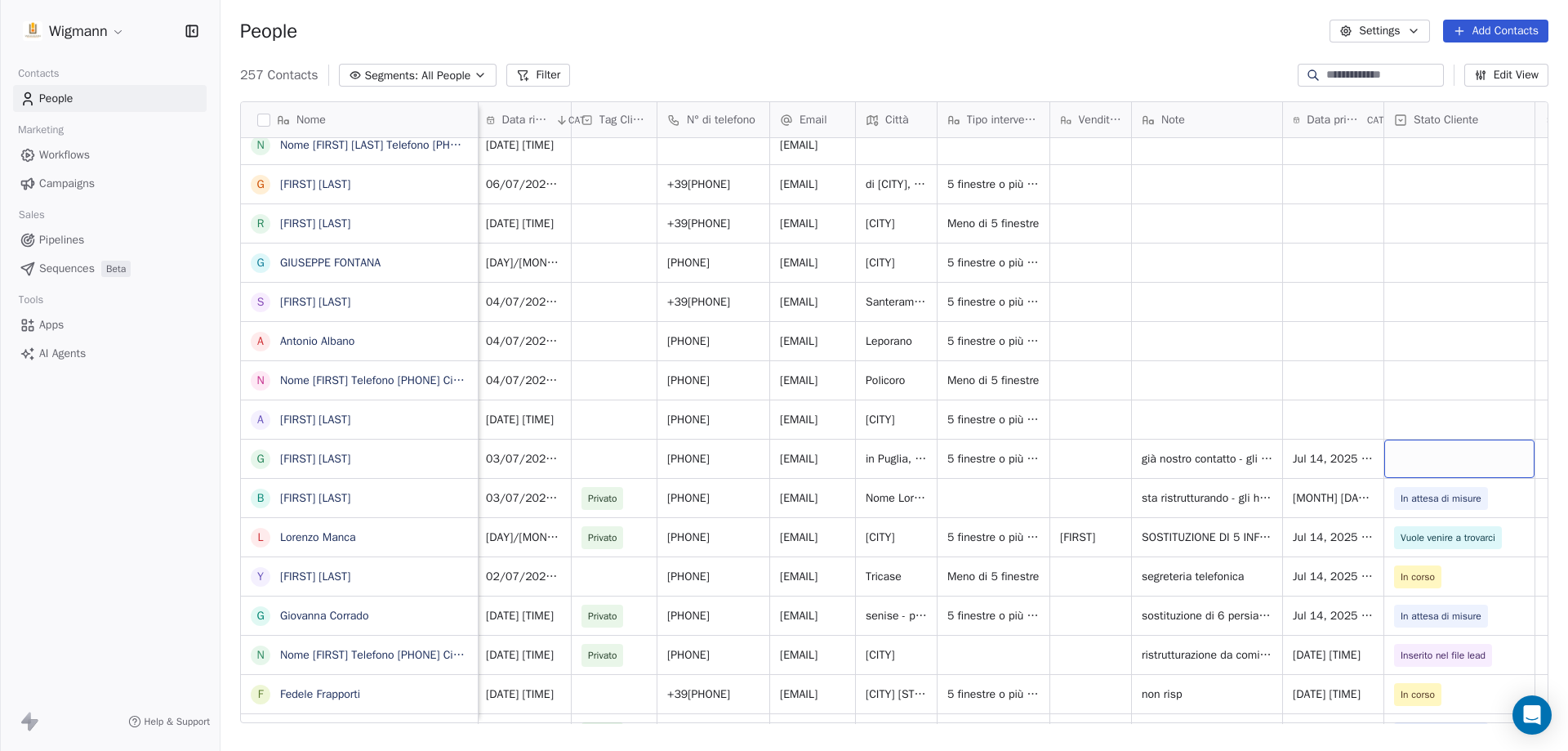 click at bounding box center (1459, 458) 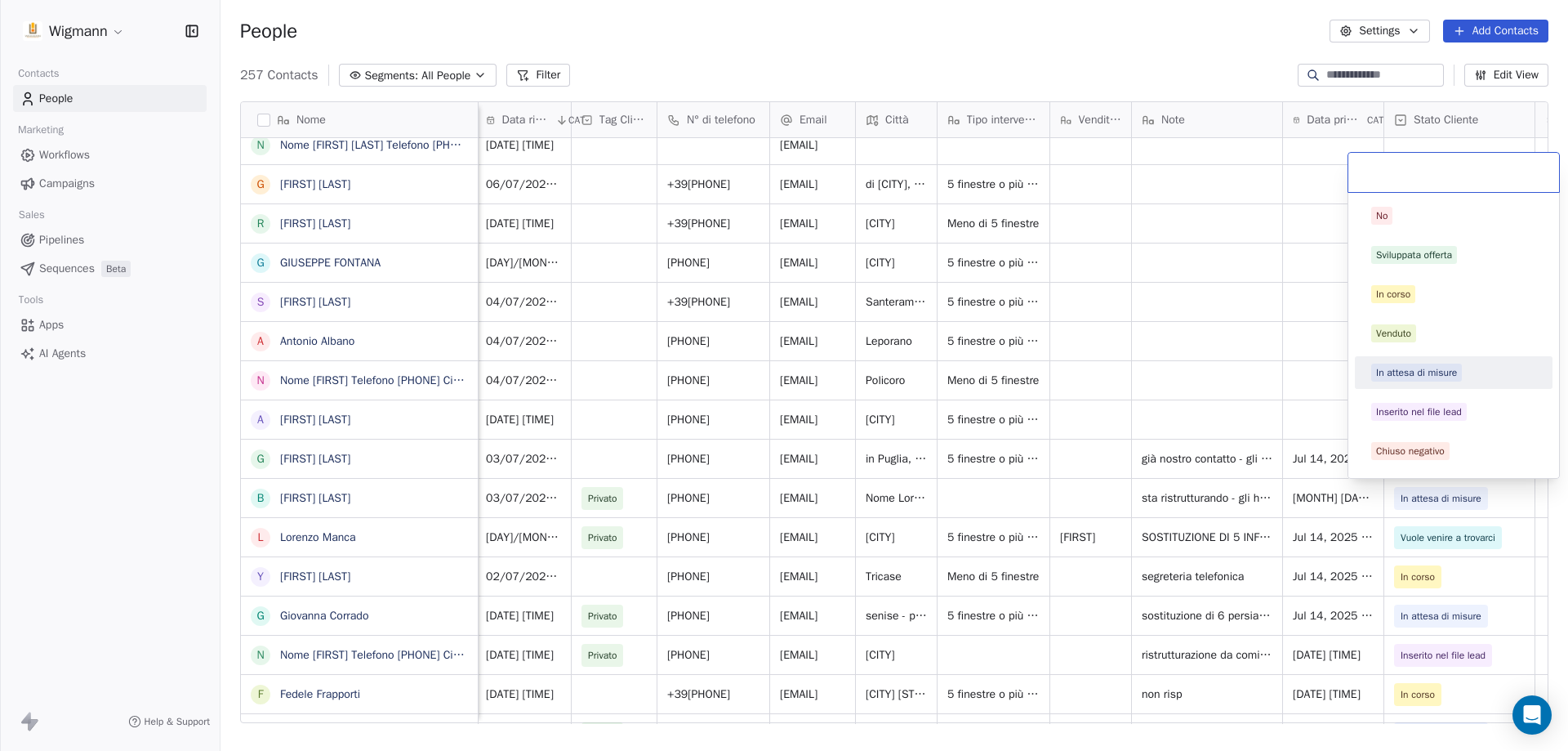 click on "In attesa di misure" at bounding box center (1416, 373) 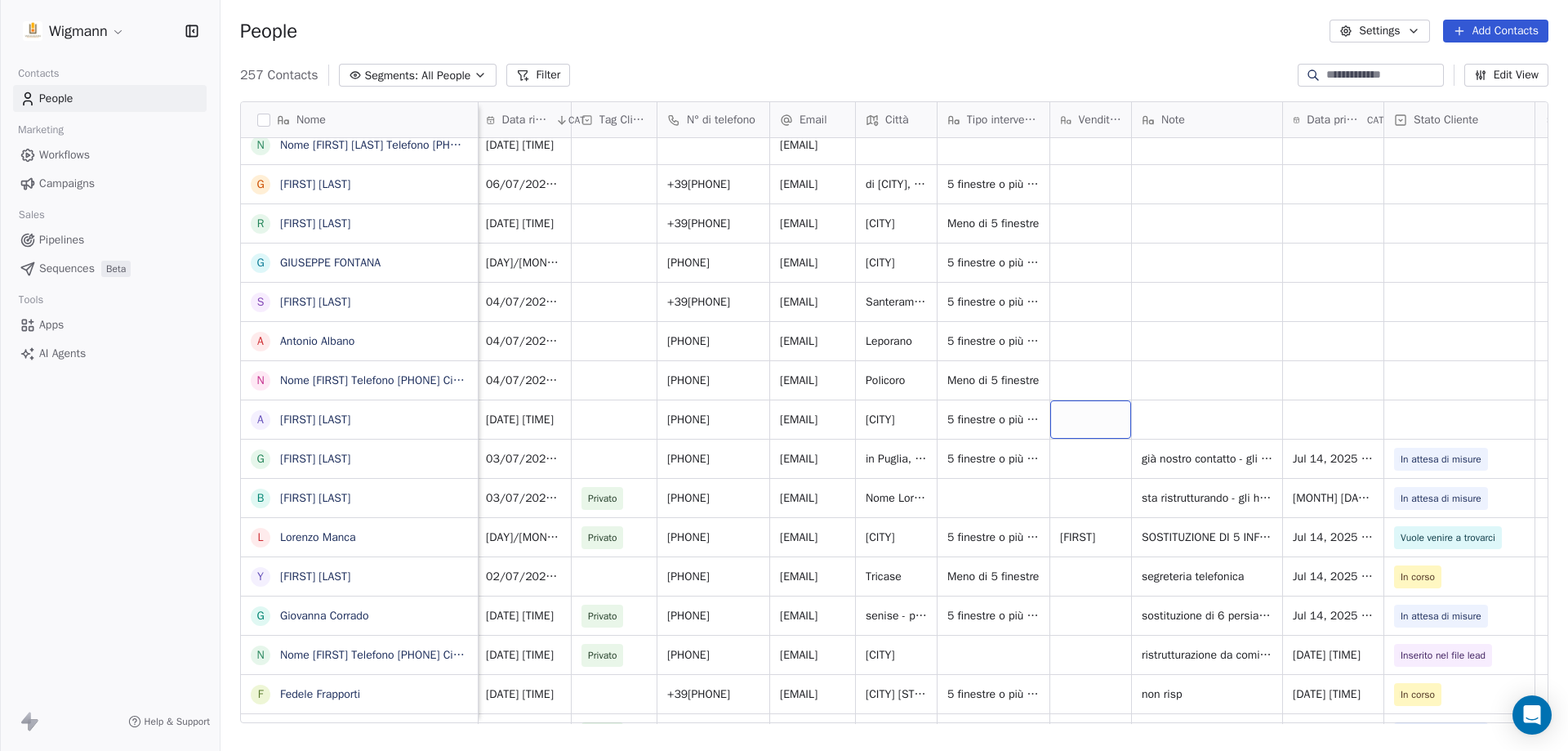 scroll, scrollTop: 0, scrollLeft: 0, axis: both 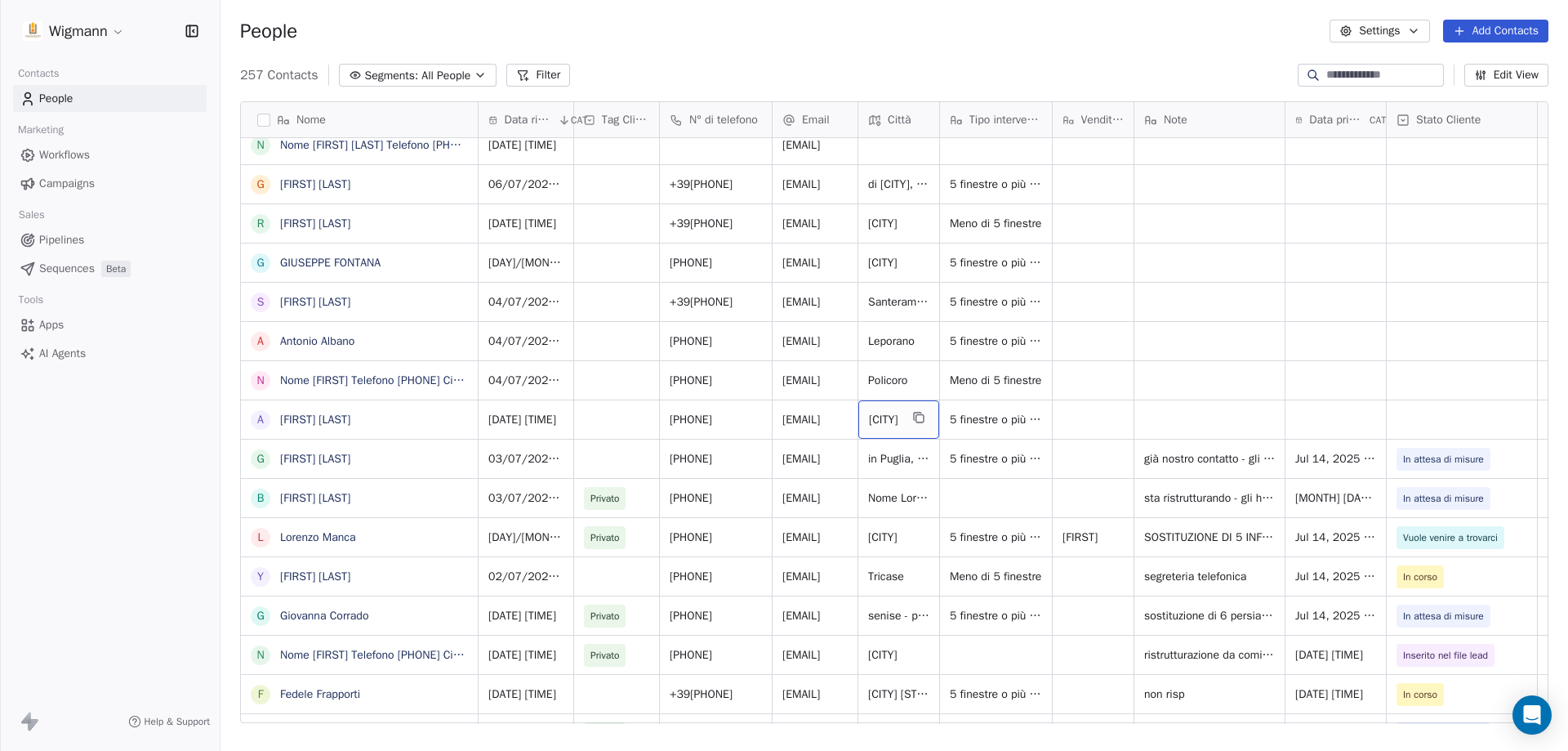 click on "[CITY]" at bounding box center (884, 420) 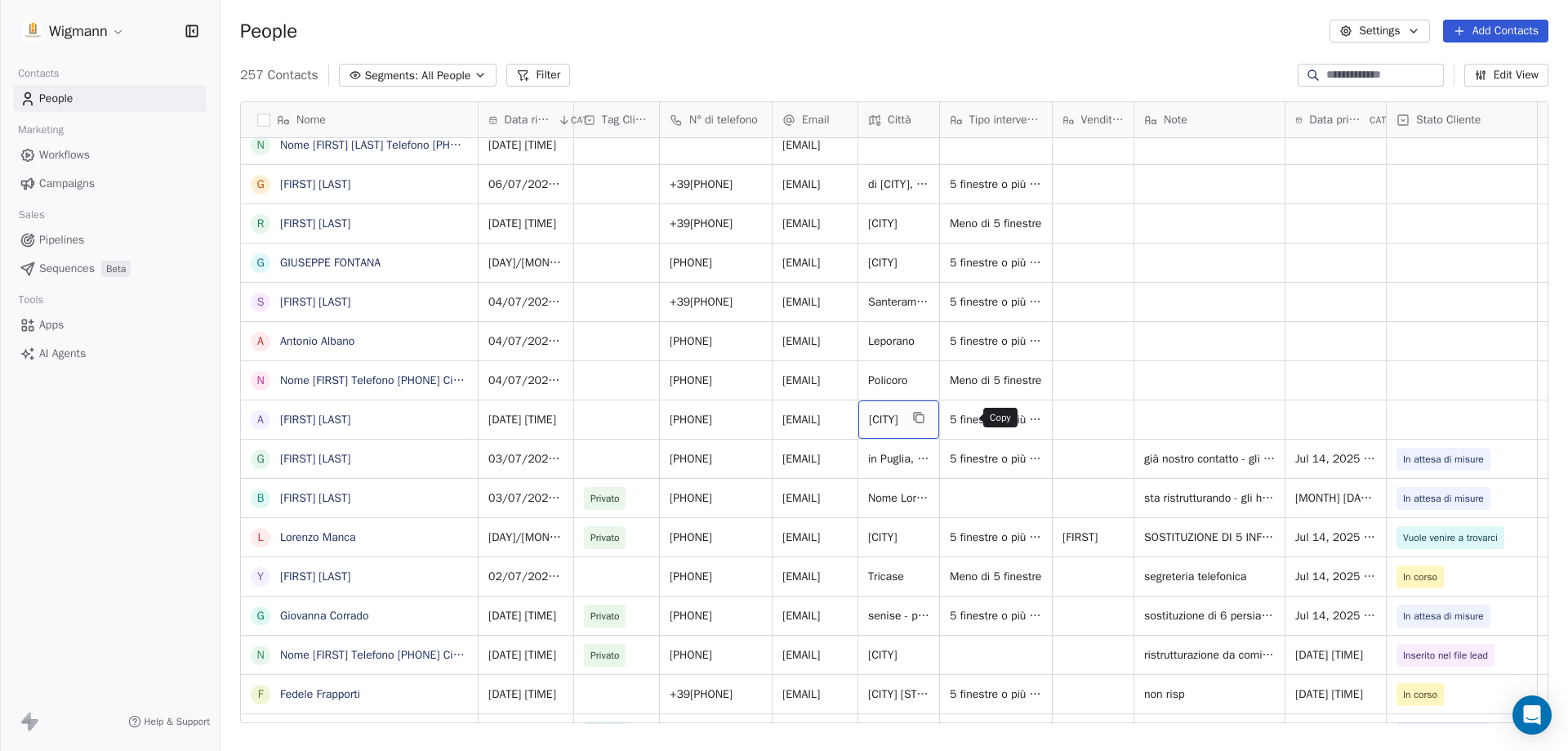 click 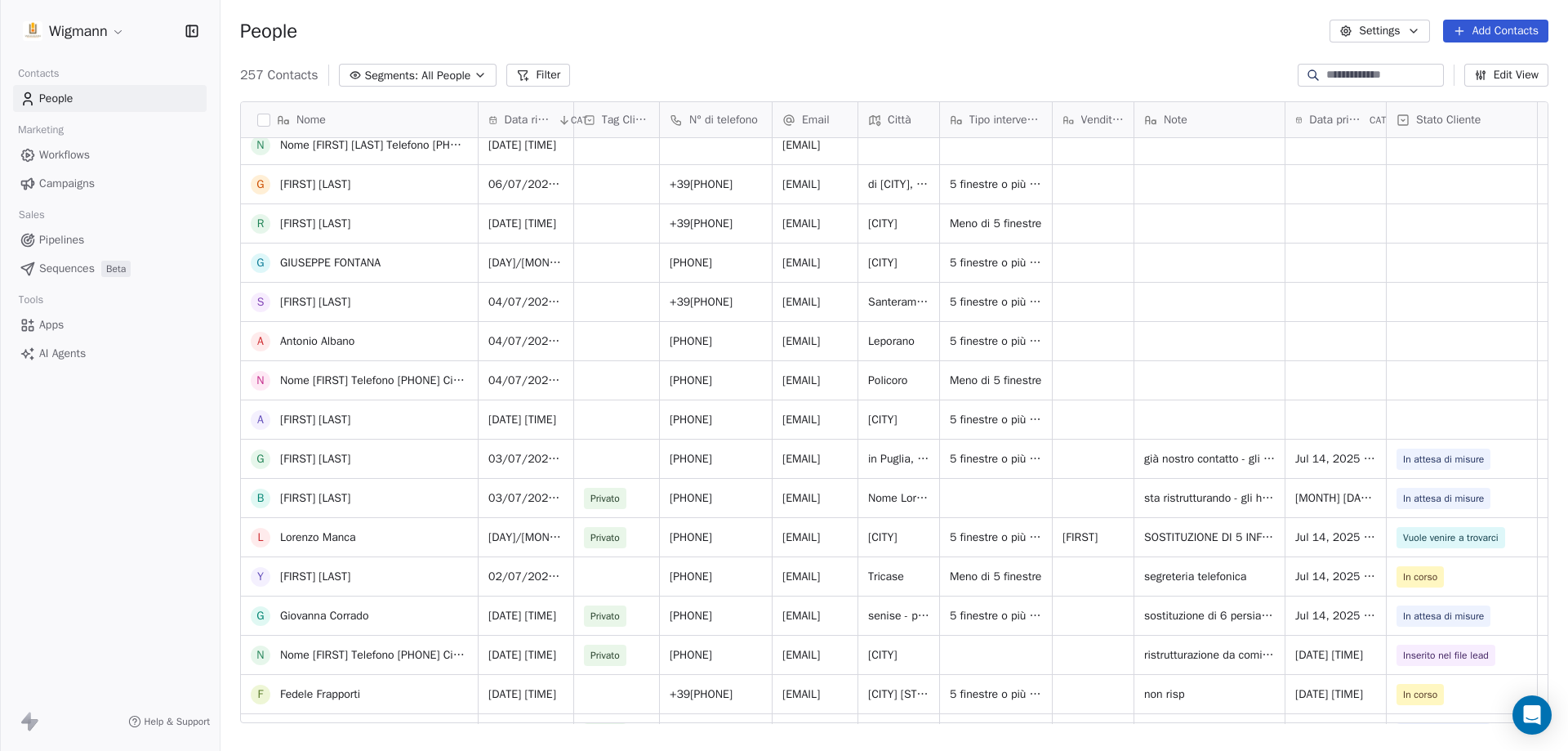 scroll, scrollTop: 0, scrollLeft: 0, axis: both 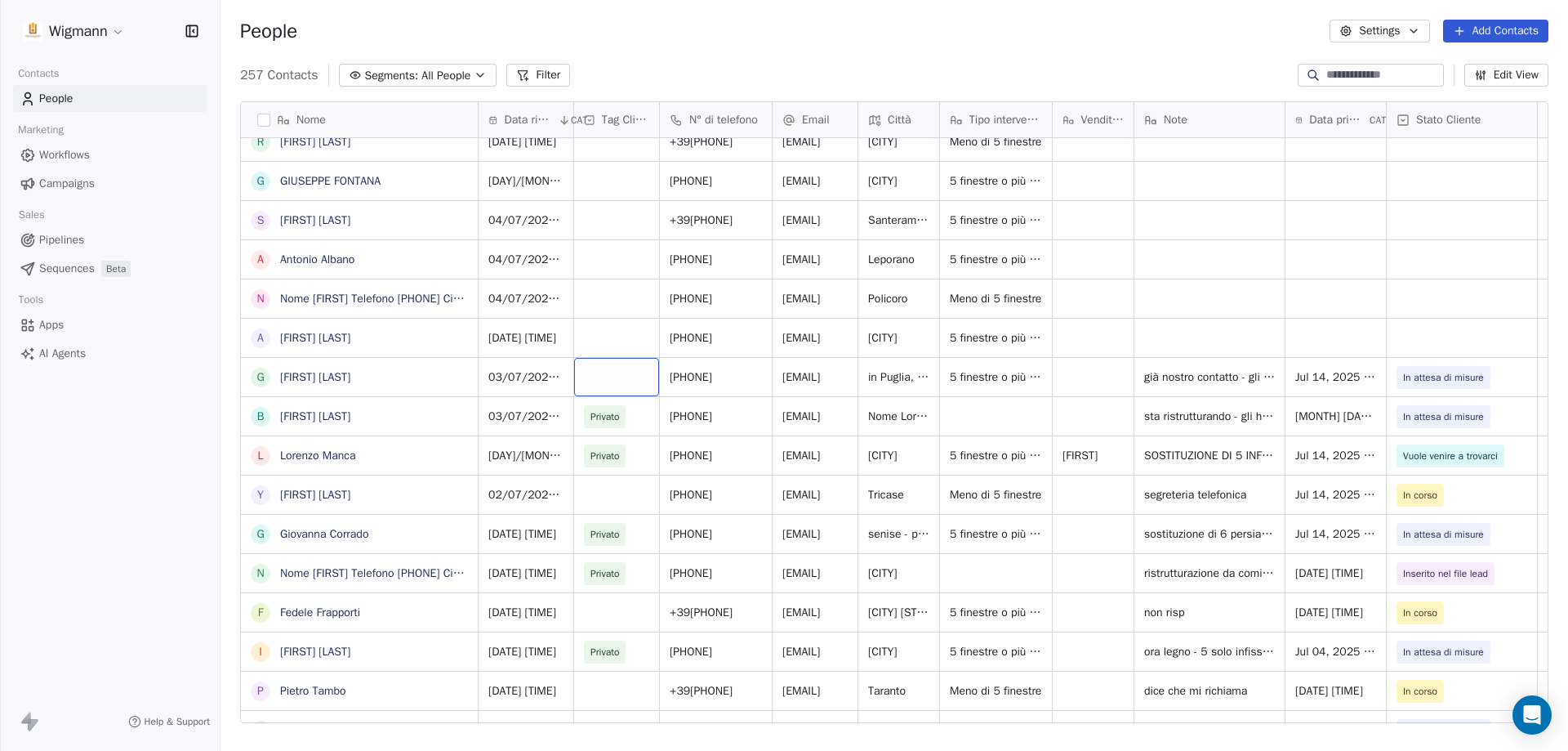 click at bounding box center (617, 377) 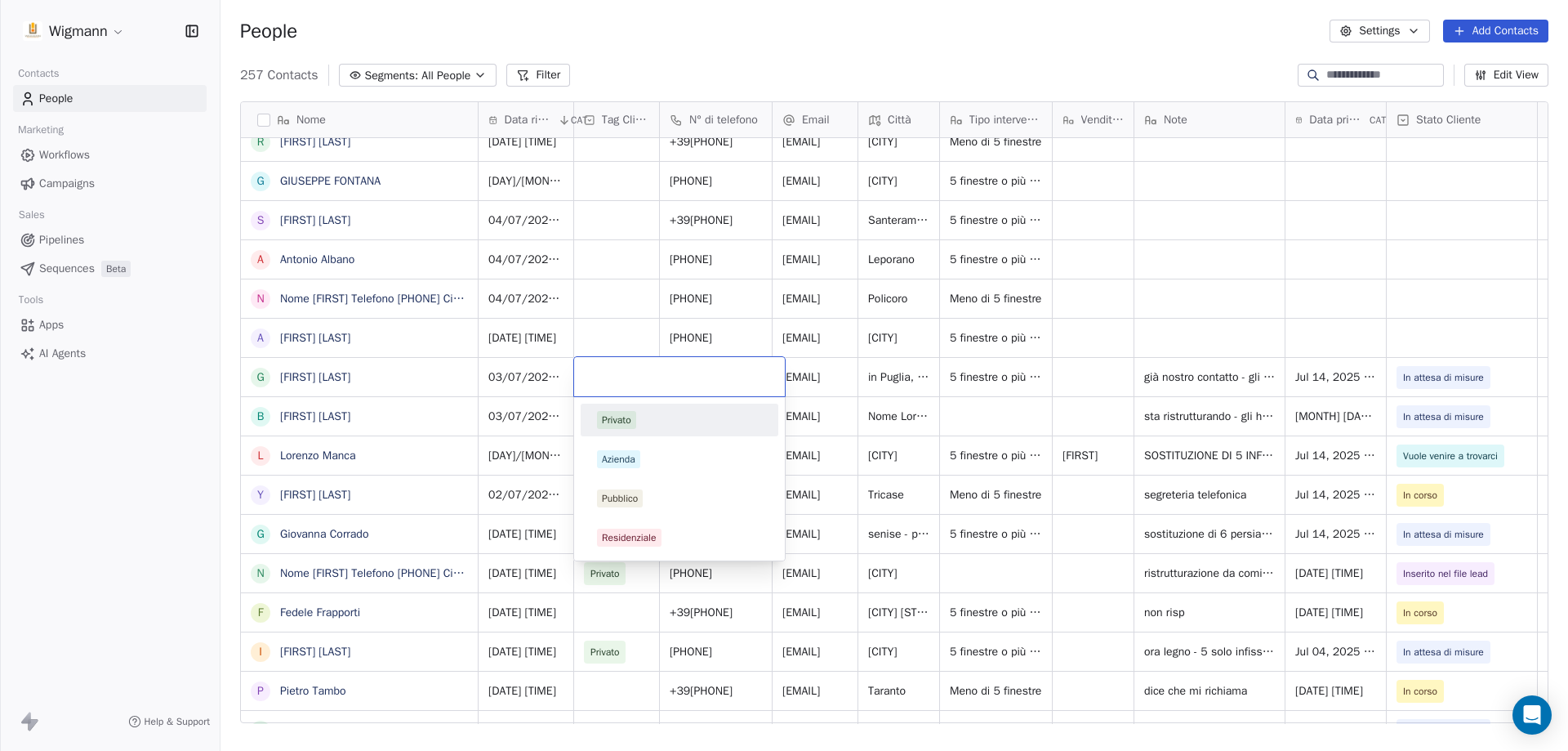 click on "Privato" at bounding box center (617, 420) 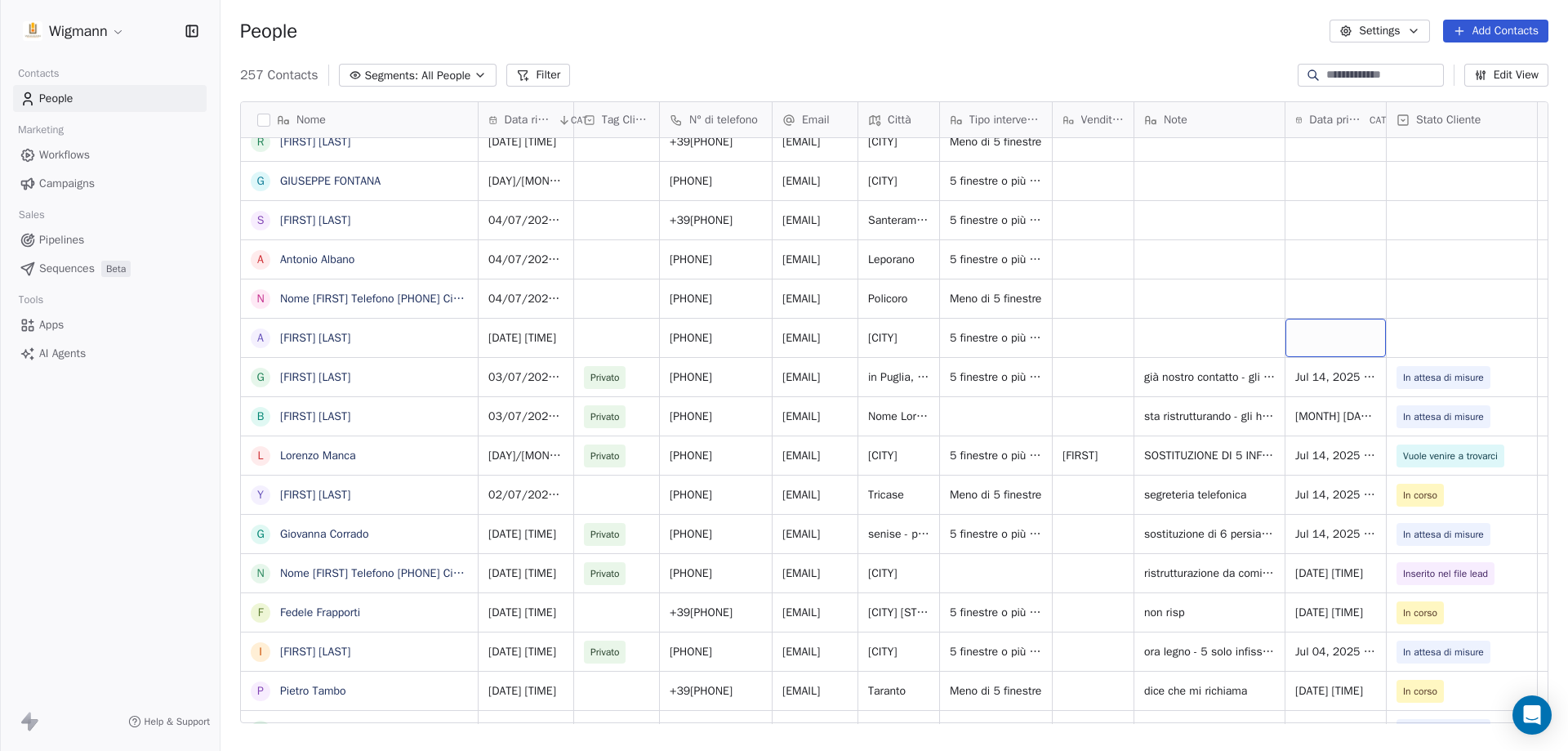 click at bounding box center (1335, 338) 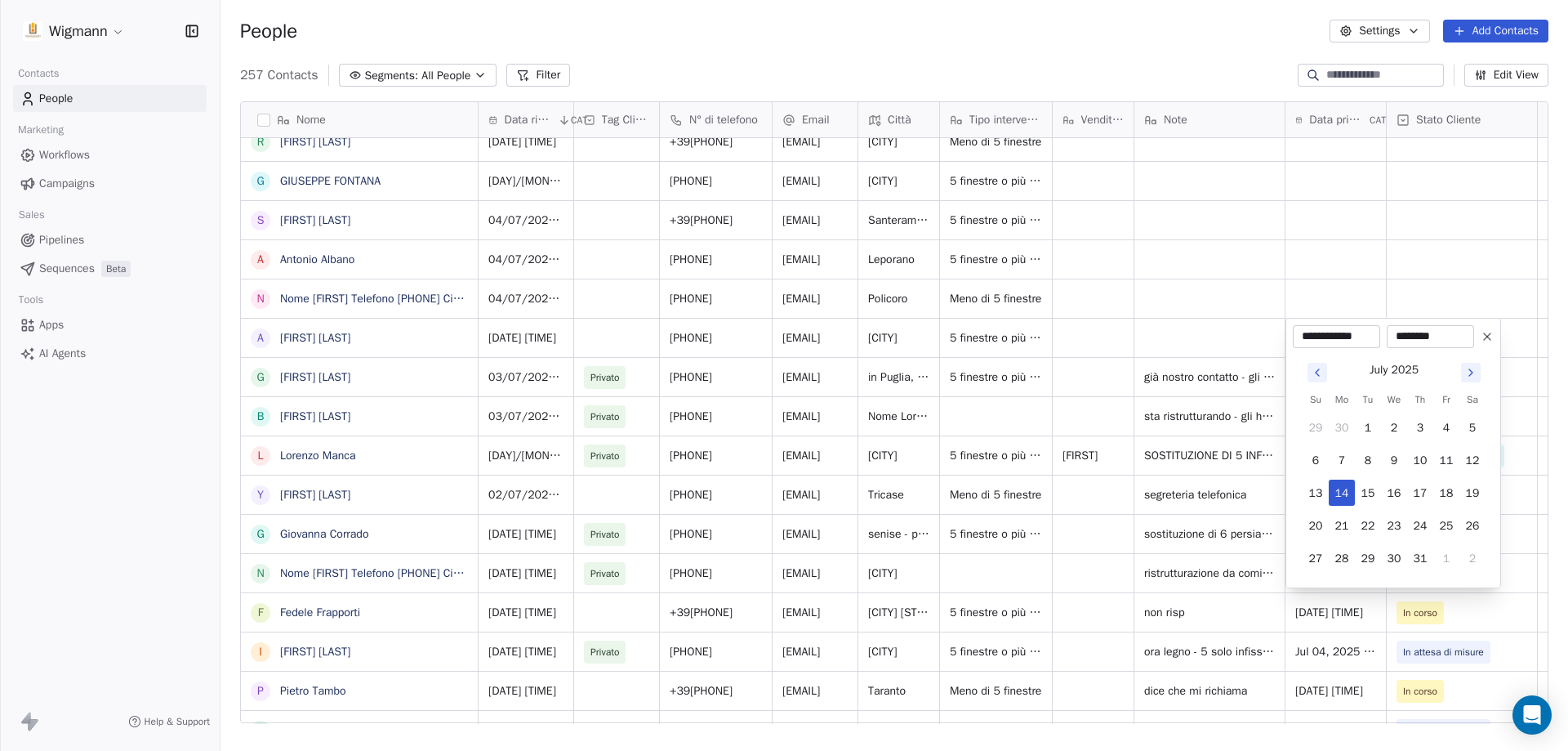 click on "Nome R [LAST] L [LAST] Oronzo N Nome Antonio Telefono [PHONE] Città [CITY] Email [EMAIL] Informazioni Buongiorno, vorrei chiedere un preventivo e qualche informazione in merito a porte blindate da installare A Antonio Virgilis C Carlo Crudele V Valentina lauratribuzio N Nome Giorgio Marchiotto Telefono [PHONE] Città [CITY] Email [EMAIL] Informazioni buongiorno, per un cantiere di ristrutturazione in [CITY] avrei bisogno di sostituire alcuni G Giovanni Alianelli R Rosaria Zingarello G GIUSEPPE FONTANA S Sandra Stasolla A Antonio Albano N A Angie Alberti G Giovanni Lagreca B Barbieri L Lorenzo Manca Y Yefferson Quinonez G Giovanna Corrado N F Fedele Frapporti I Imma Frascella P Pietro Tambo G Gianni Caracci N N" at bounding box center [784, 375] 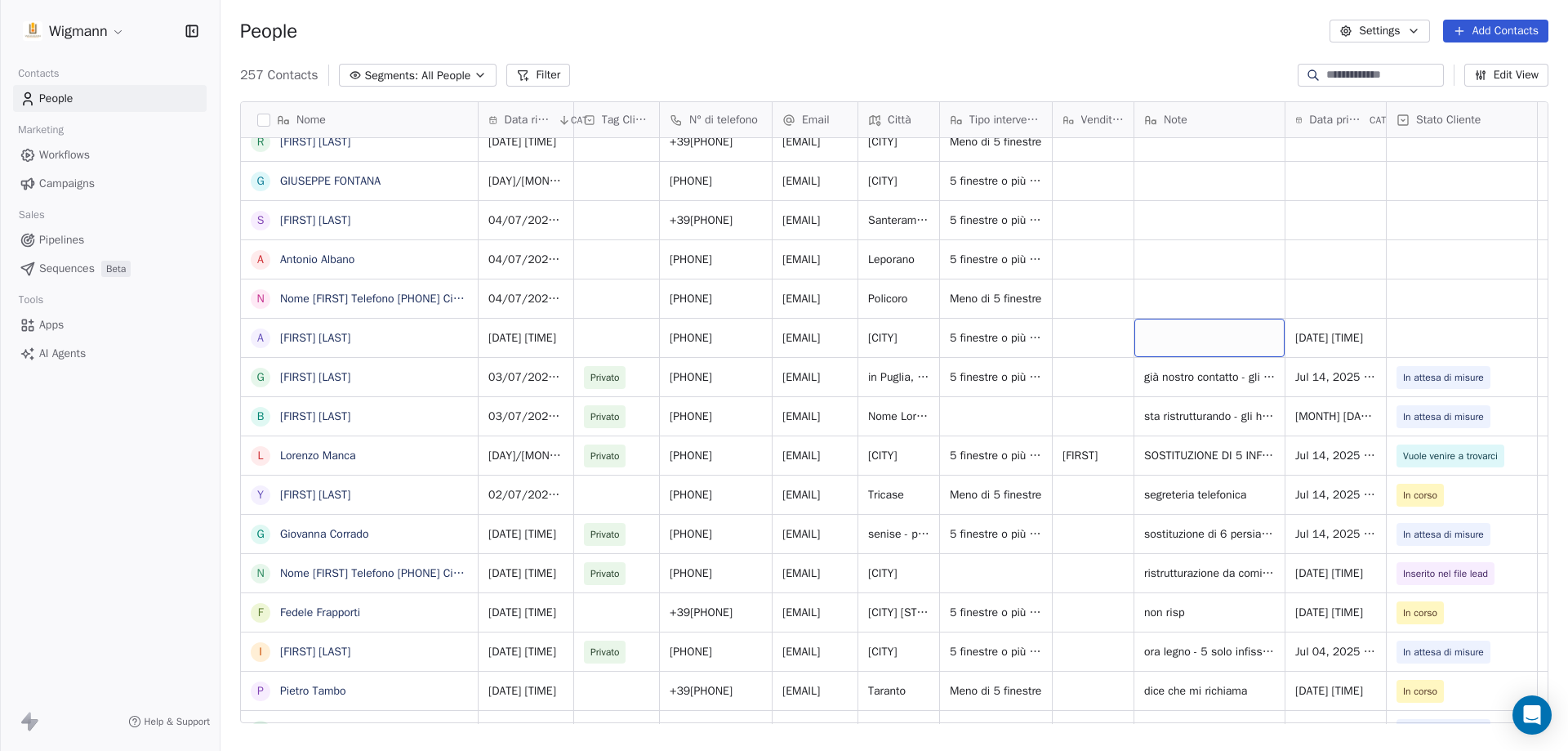 click at bounding box center (1209, 338) 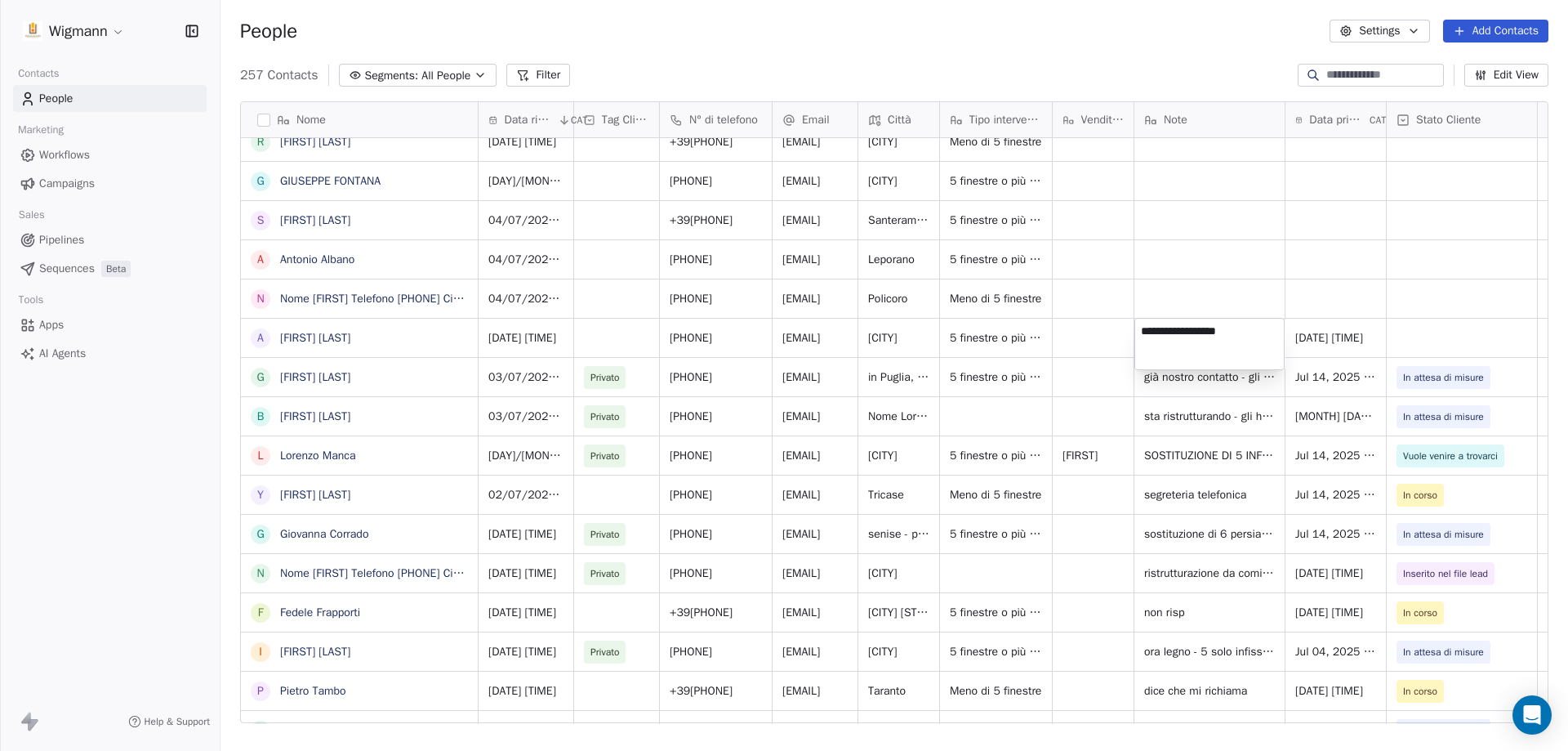 type on "**********" 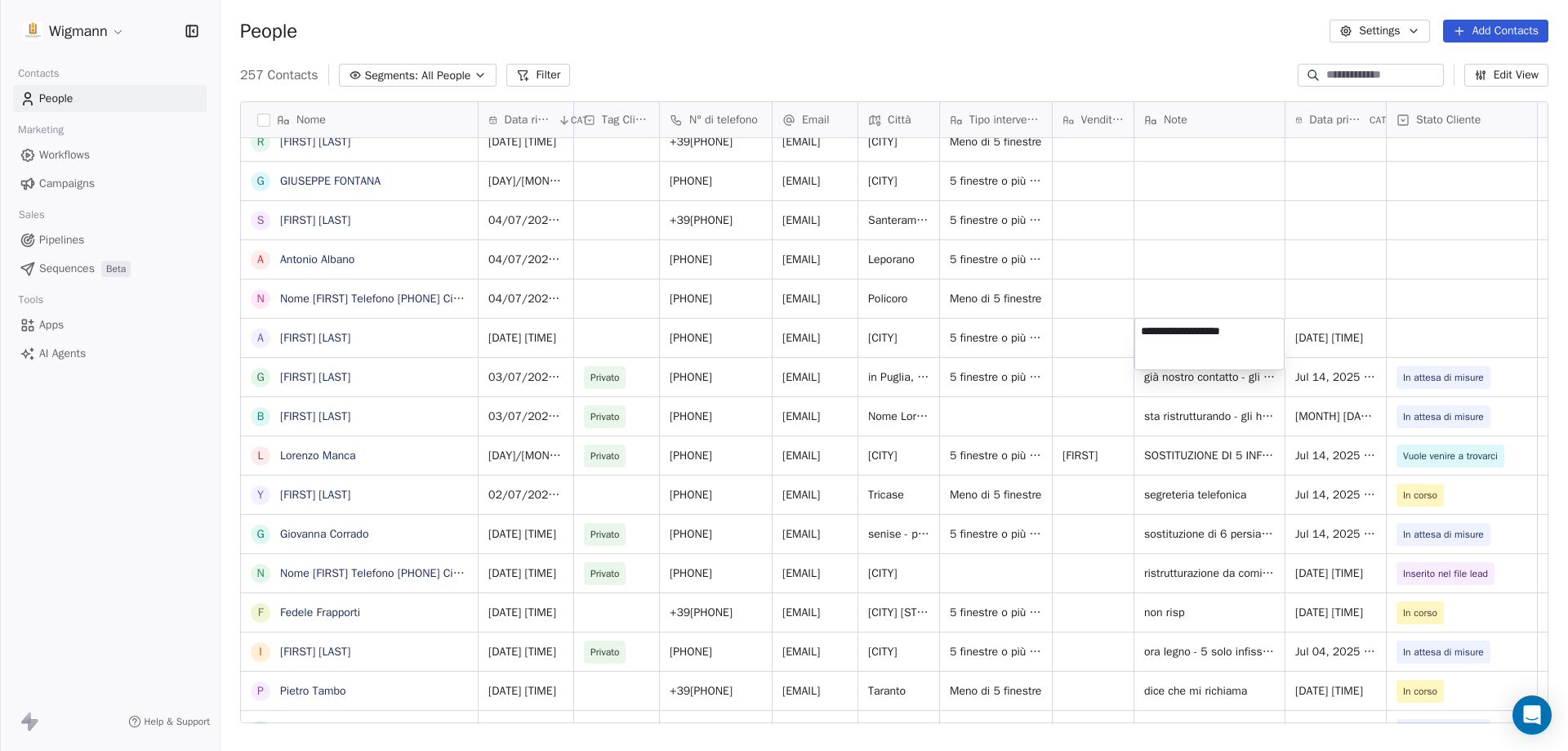 click on "Nome R [LAST] L [LAST] Oronzo N Nome Antonio Telefono [PHONE] Città [CITY] Email [EMAIL] Informazioni Buongiorno, vorrei chiedere un preventivo e qualche informazione in merito a porte blindate da installare A Antonio Virgilis C Carlo Crudele V Valentina lauratribuzio N Nome Giorgio Marchiotto Telefono [PHONE] Città [CITY] Email [EMAIL] Informazioni buongiorno, per un cantiere di ristrutturazione in [CITY] avrei bisogno di sostituire alcuni G Giovanni Alianelli R Rosaria Zingarello G GIUSEPPE FONTANA S Sandra Stasolla A Antonio Albano N A Angie Alberti G Giovanni Lagreca B Barbieri L Lorenzo Manca Y Yefferson Quinonez G Giovanna Corrado N F Fedele Frapporti I Imma Frascella P Pietro Tambo G Gianni Caracci N N" at bounding box center [784, 375] 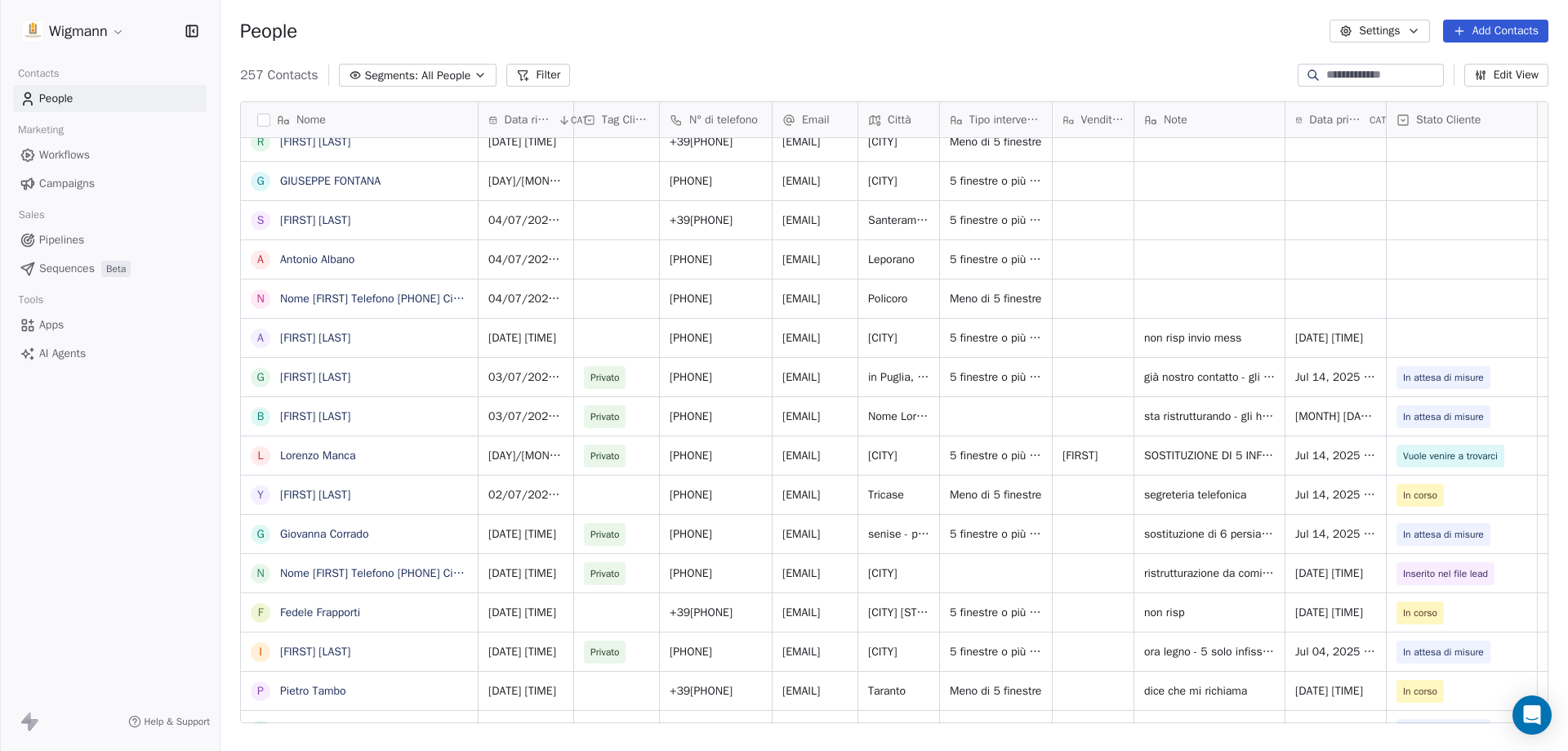 scroll, scrollTop: 0, scrollLeft: 2, axis: horizontal 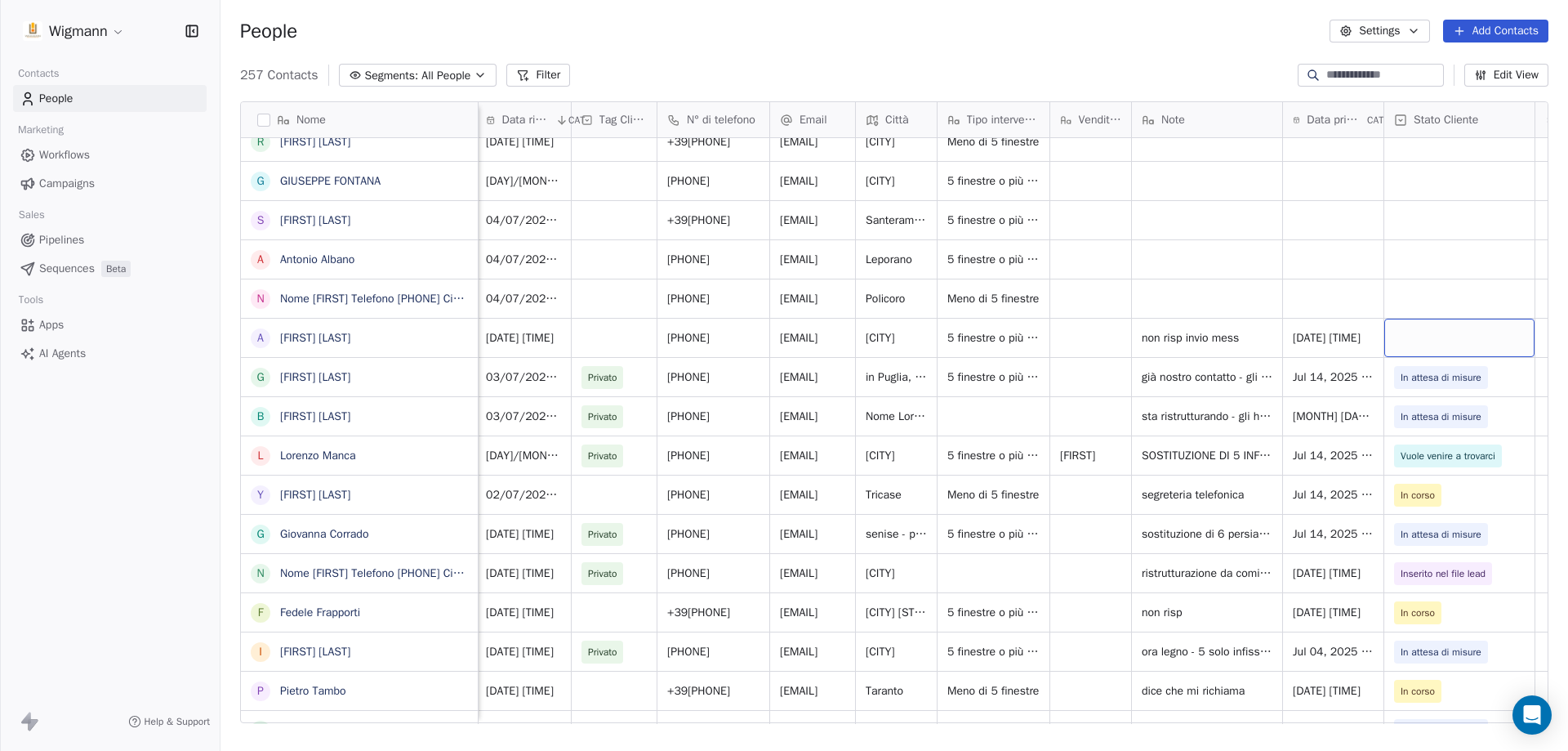 click at bounding box center (1459, 338) 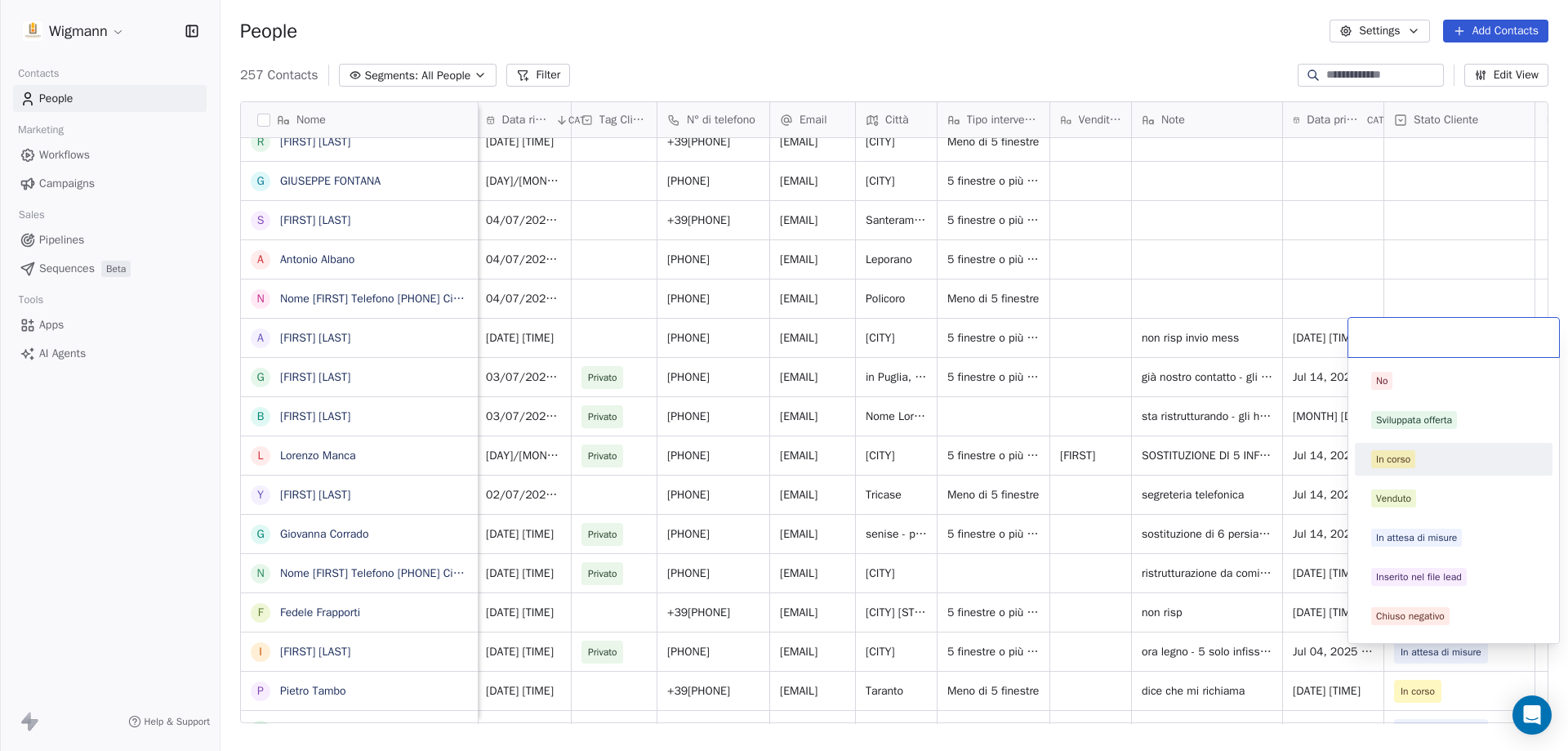 click on "In corso" at bounding box center [1393, 459] 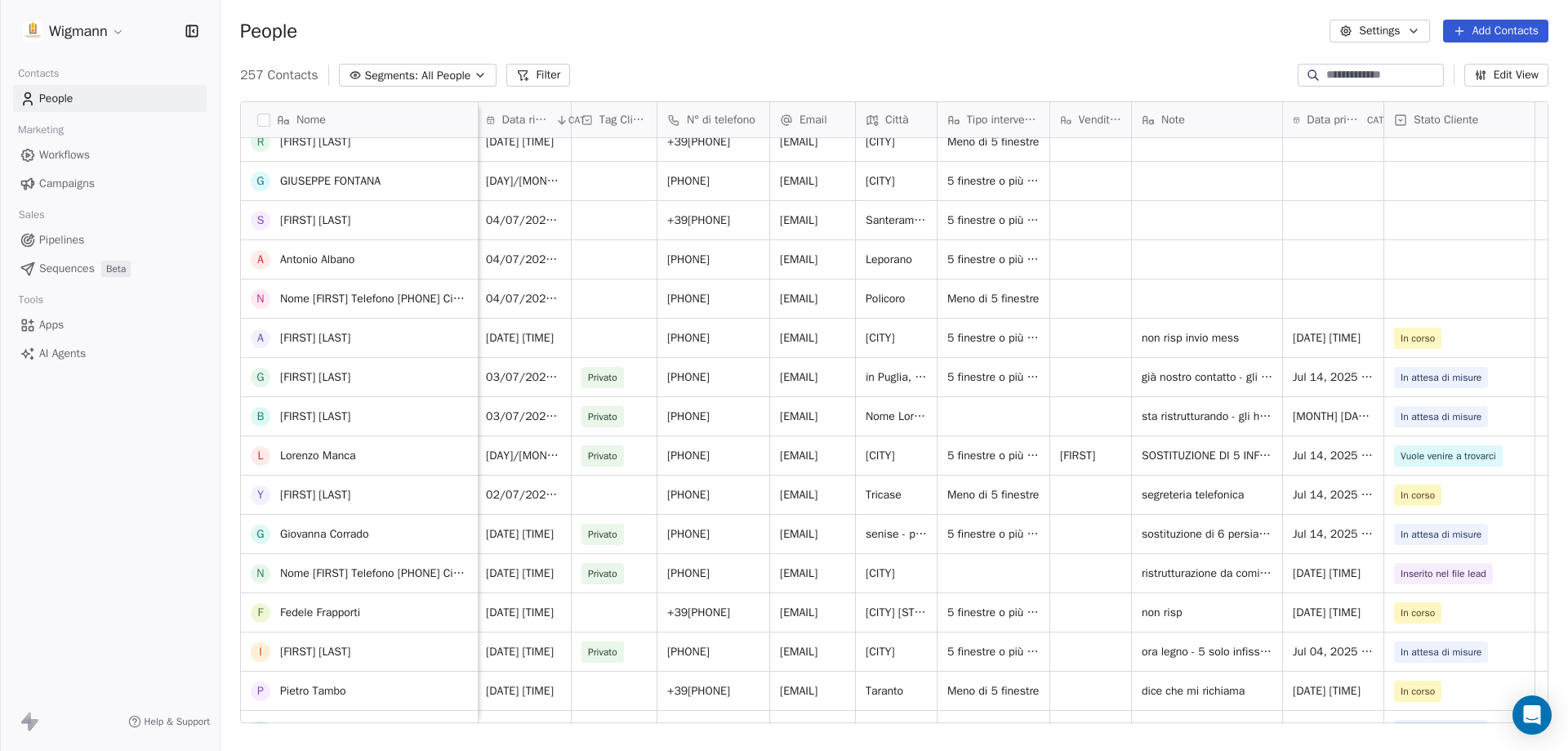scroll, scrollTop: 245, scrollLeft: 0, axis: vertical 